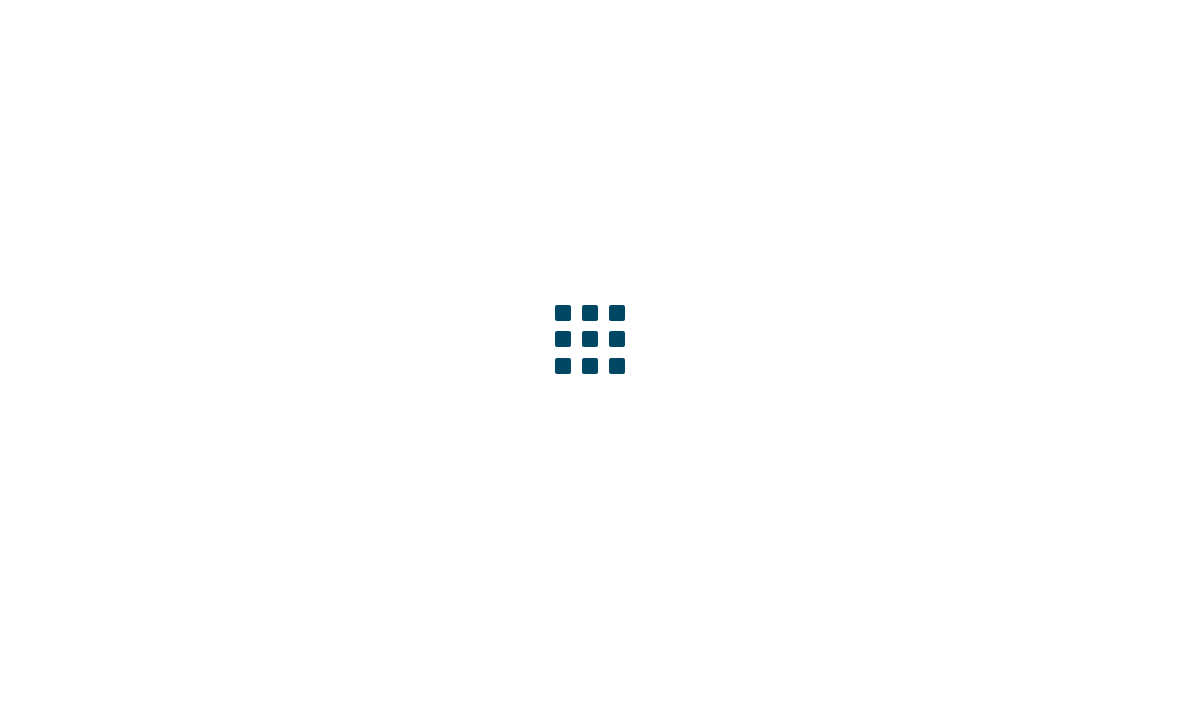 scroll, scrollTop: 0, scrollLeft: 0, axis: both 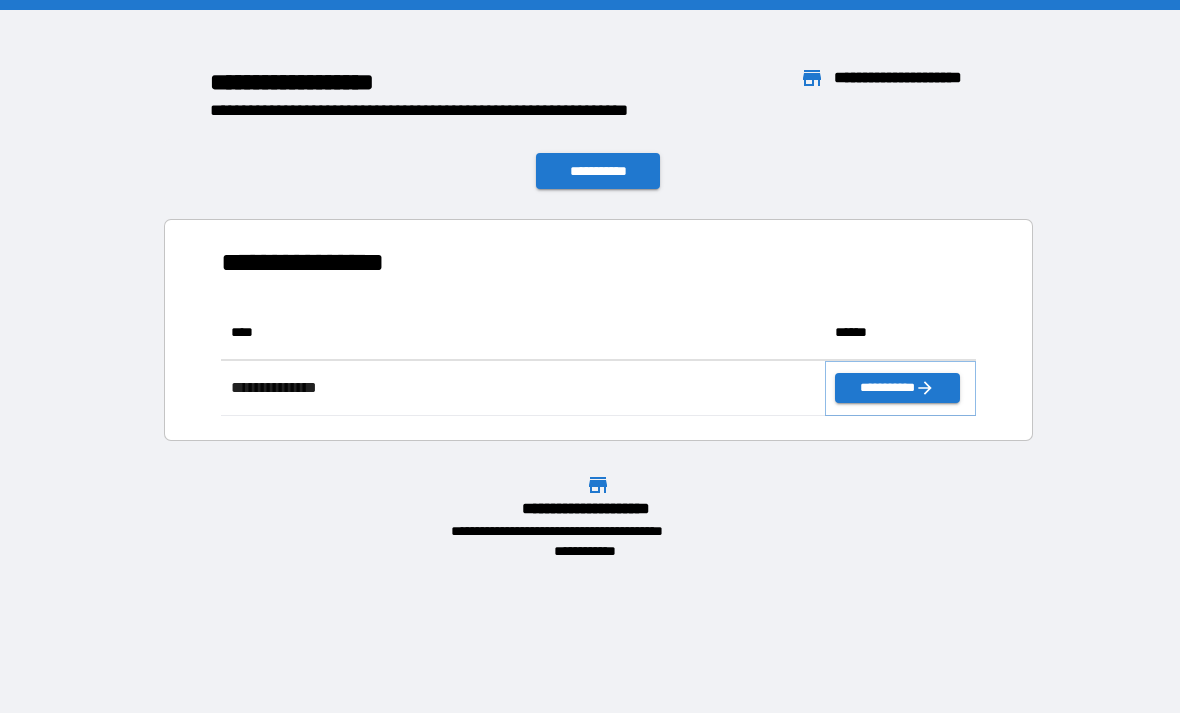 click on "**********" at bounding box center [897, 388] 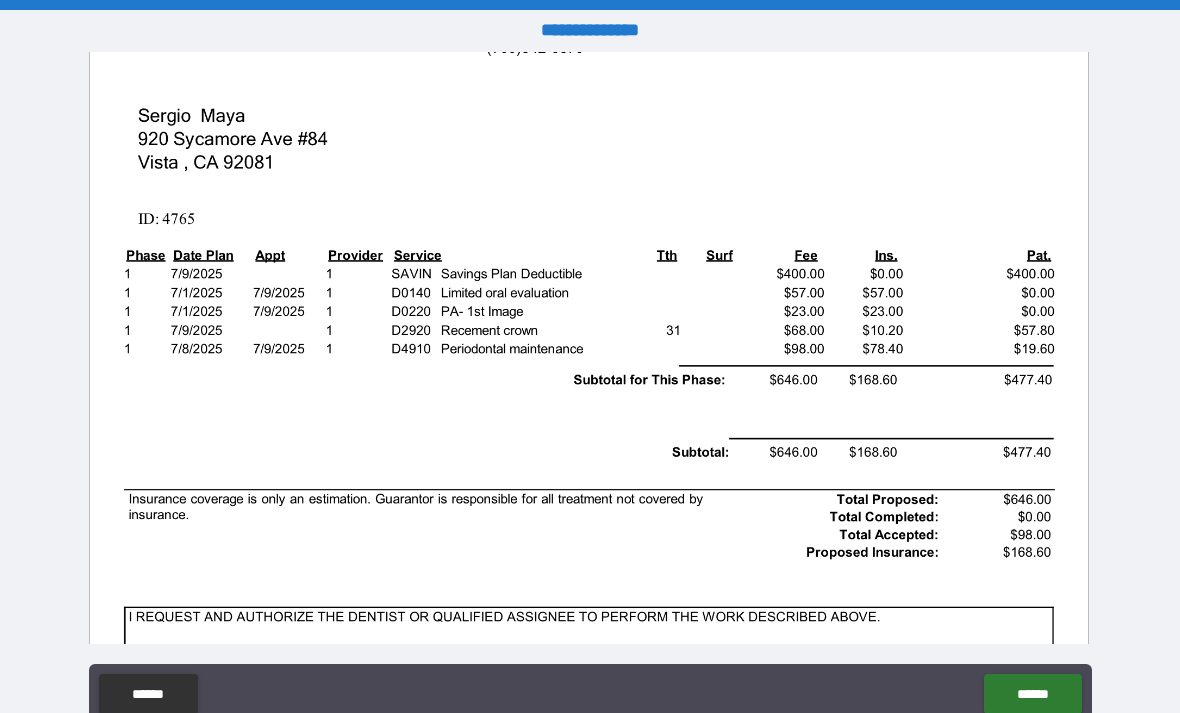 scroll, scrollTop: 217, scrollLeft: 0, axis: vertical 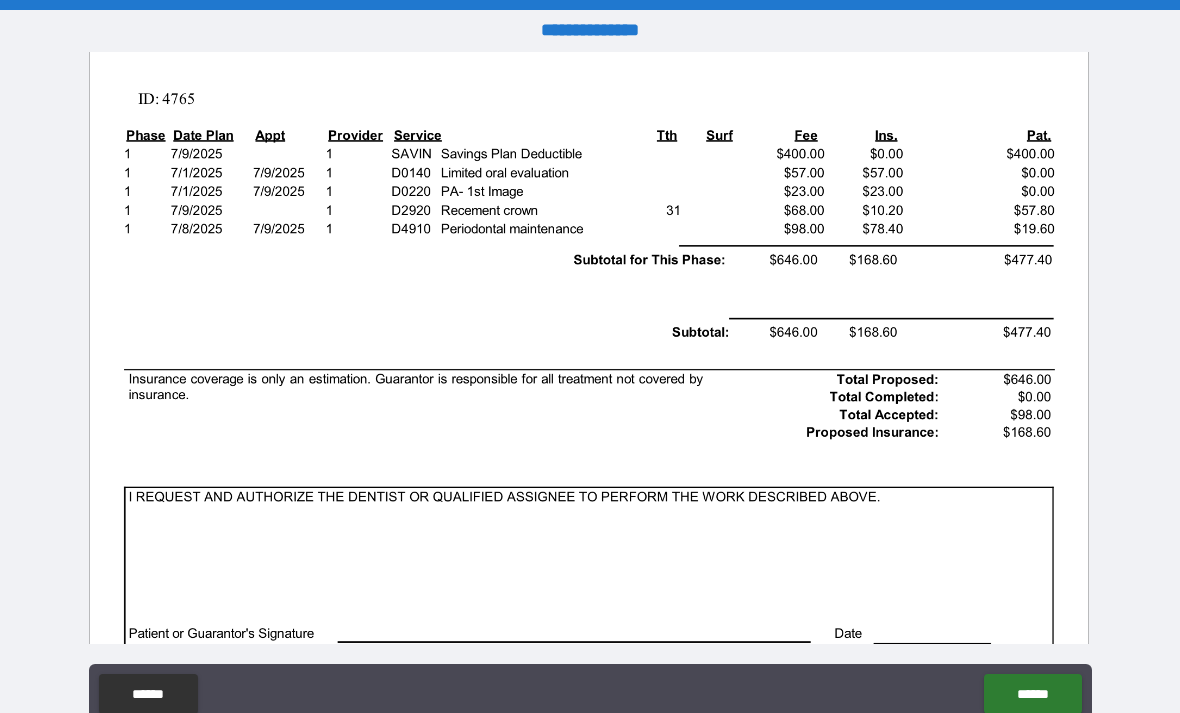 click at bounding box center (589, 394) 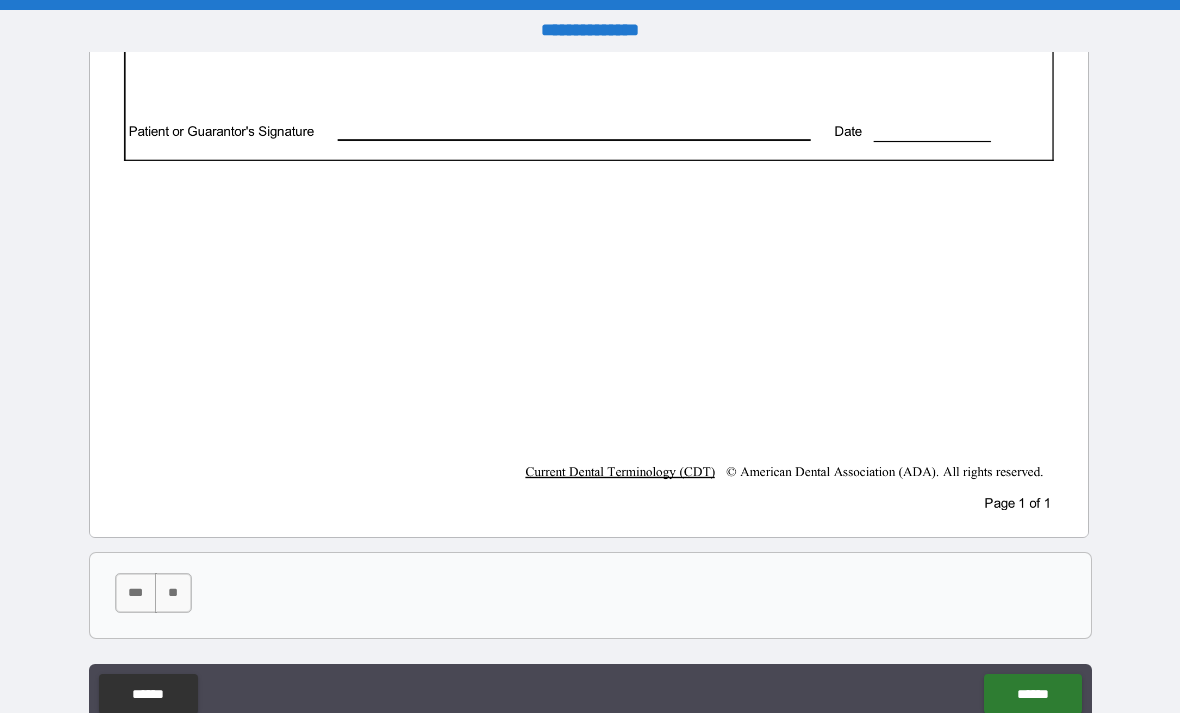 scroll, scrollTop: 859, scrollLeft: 0, axis: vertical 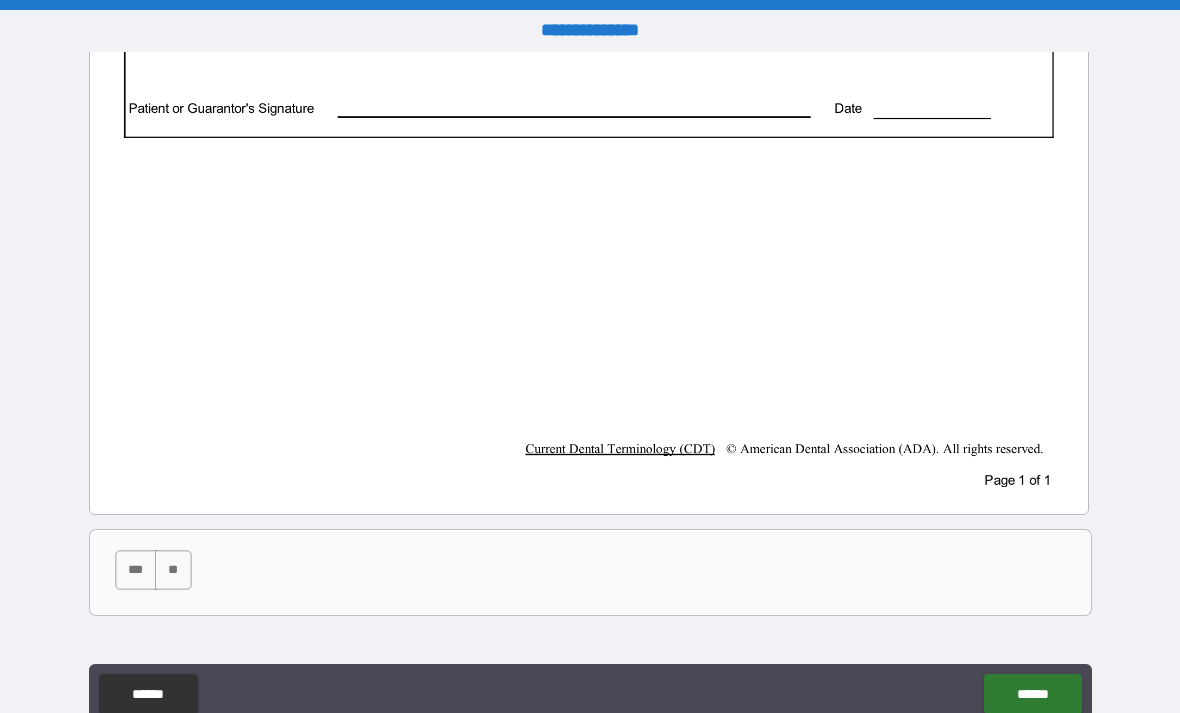click on "******" at bounding box center (148, 694) 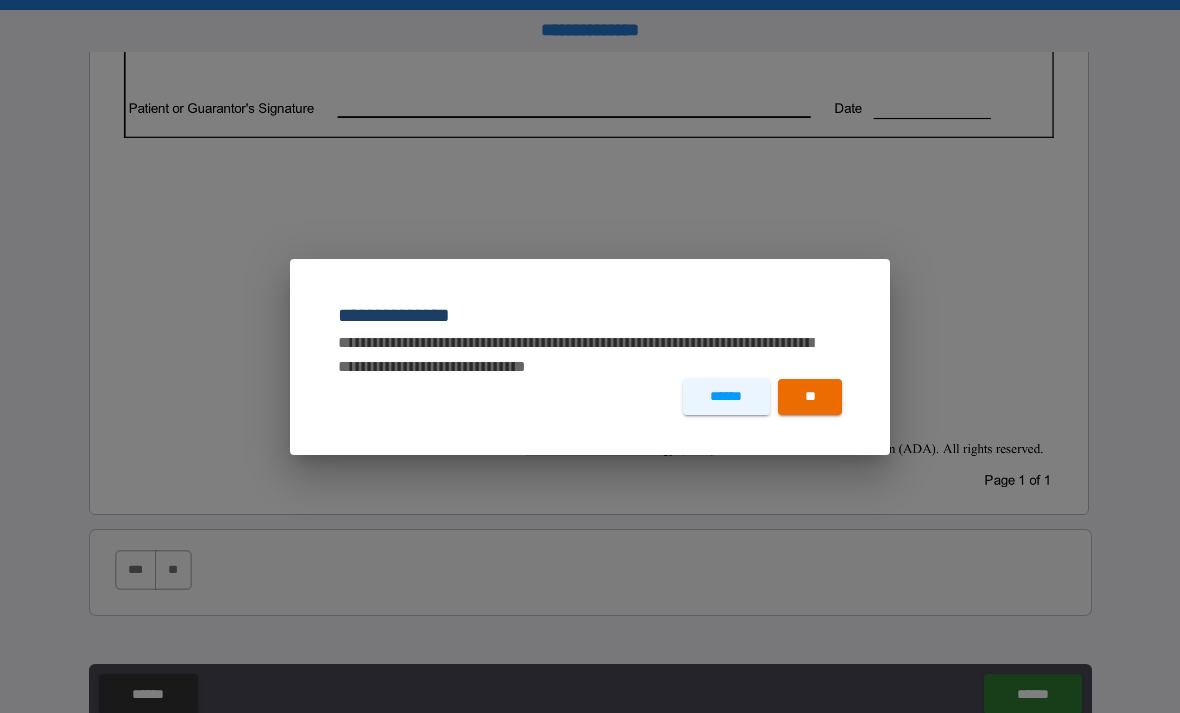 click on "**" at bounding box center (810, 397) 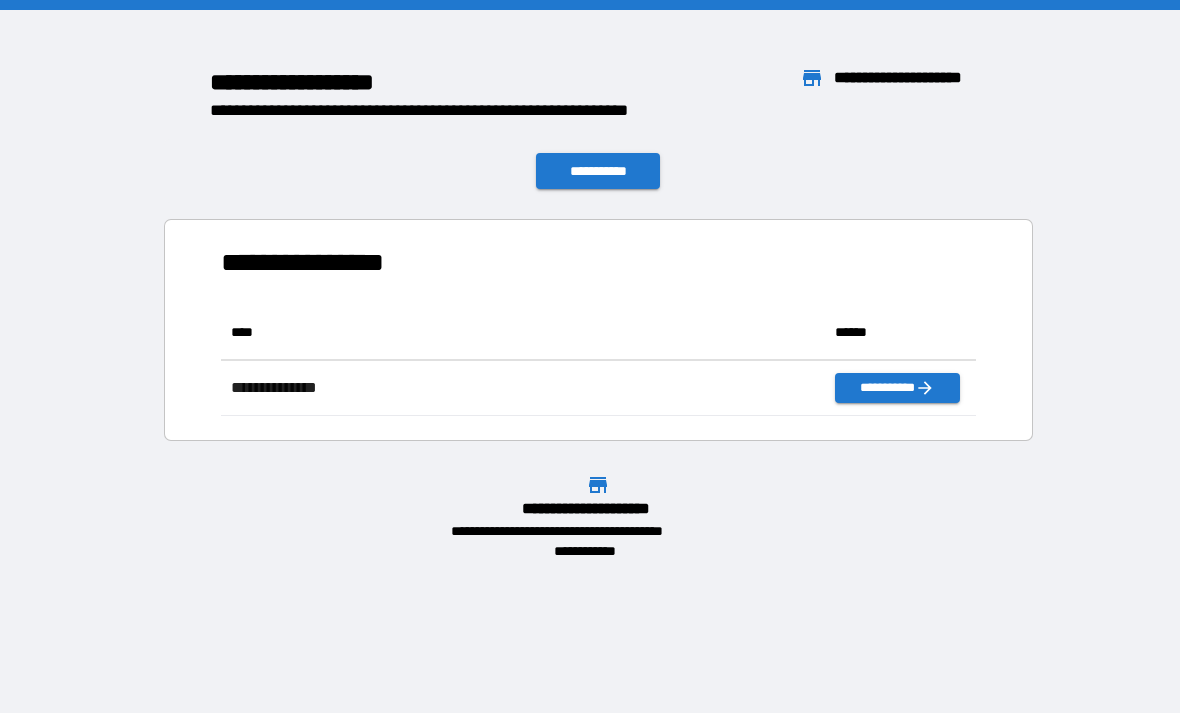 scroll, scrollTop: 1, scrollLeft: 1, axis: both 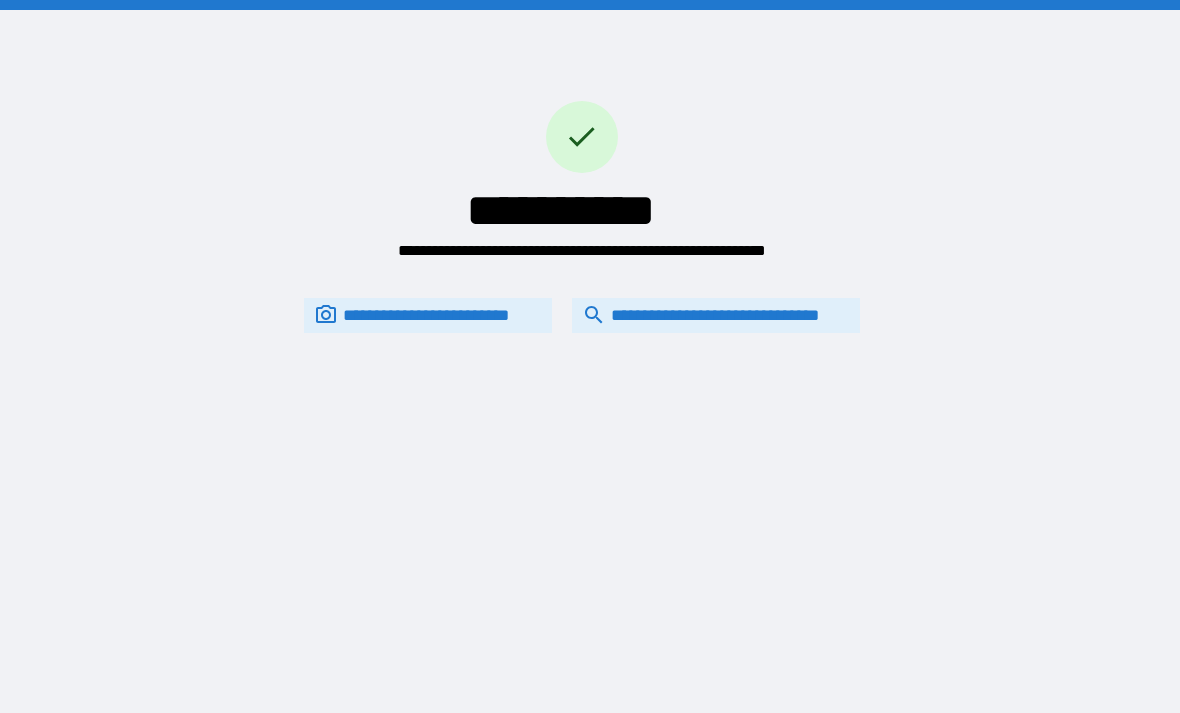 click on "**********" at bounding box center (716, 315) 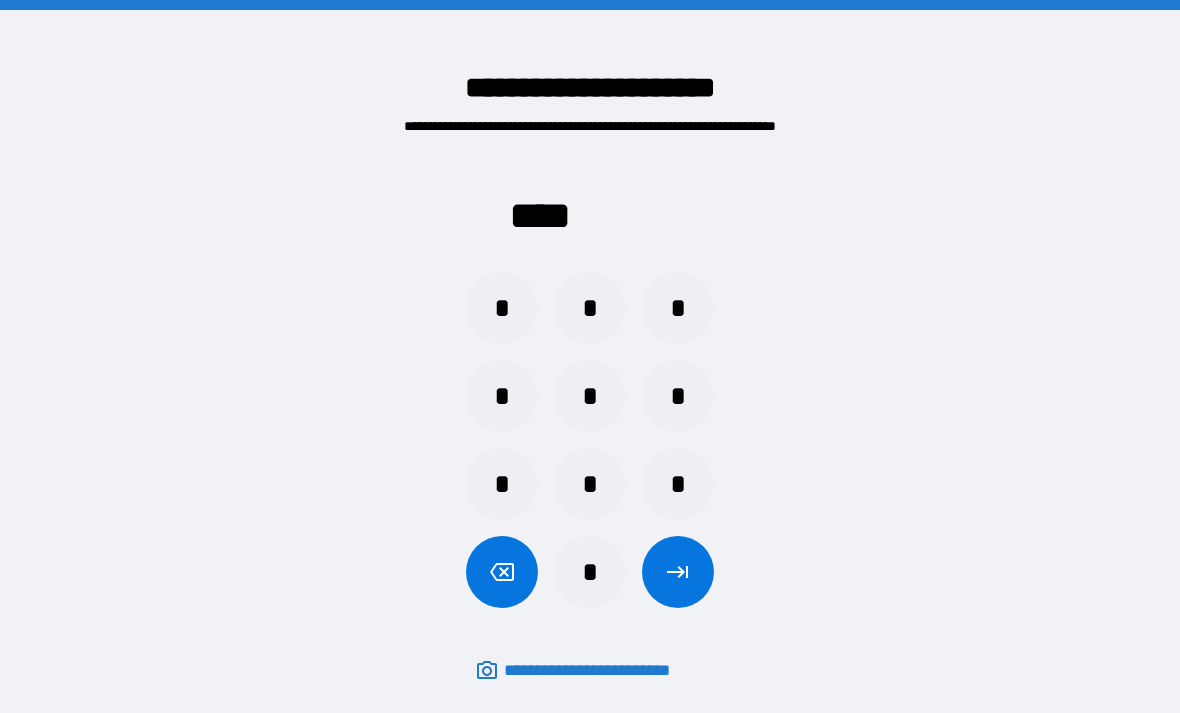 click on "*" at bounding box center [502, 396] 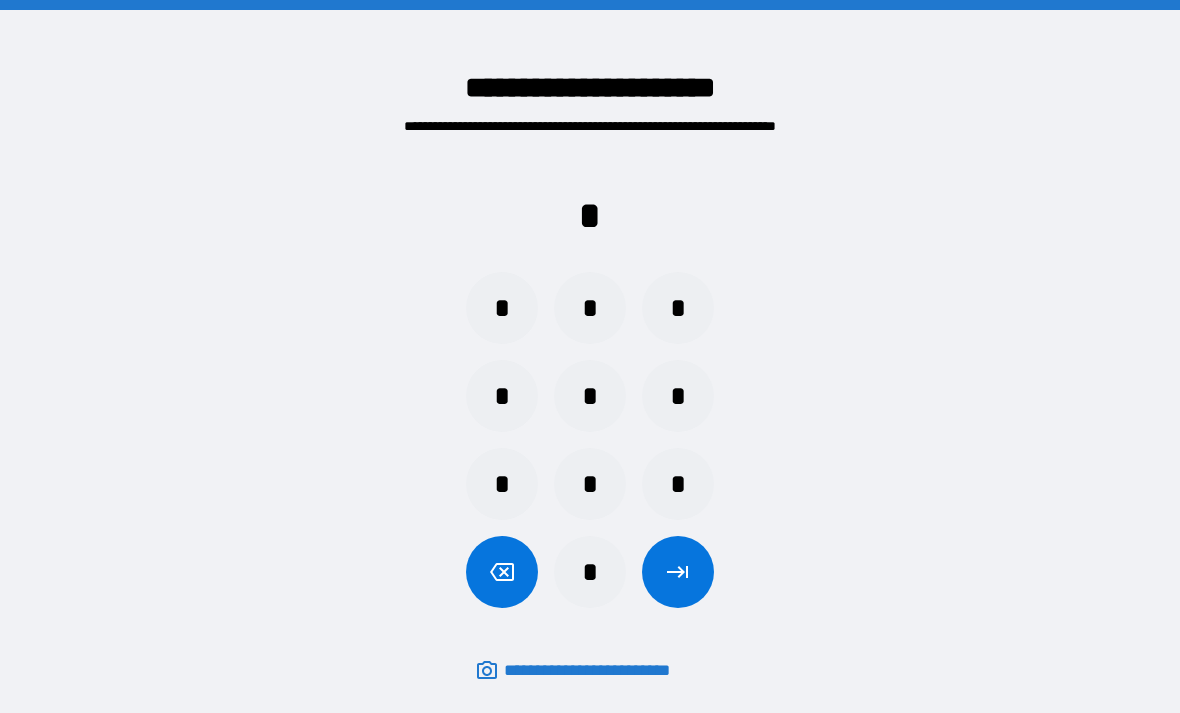 click on "*" at bounding box center [678, 308] 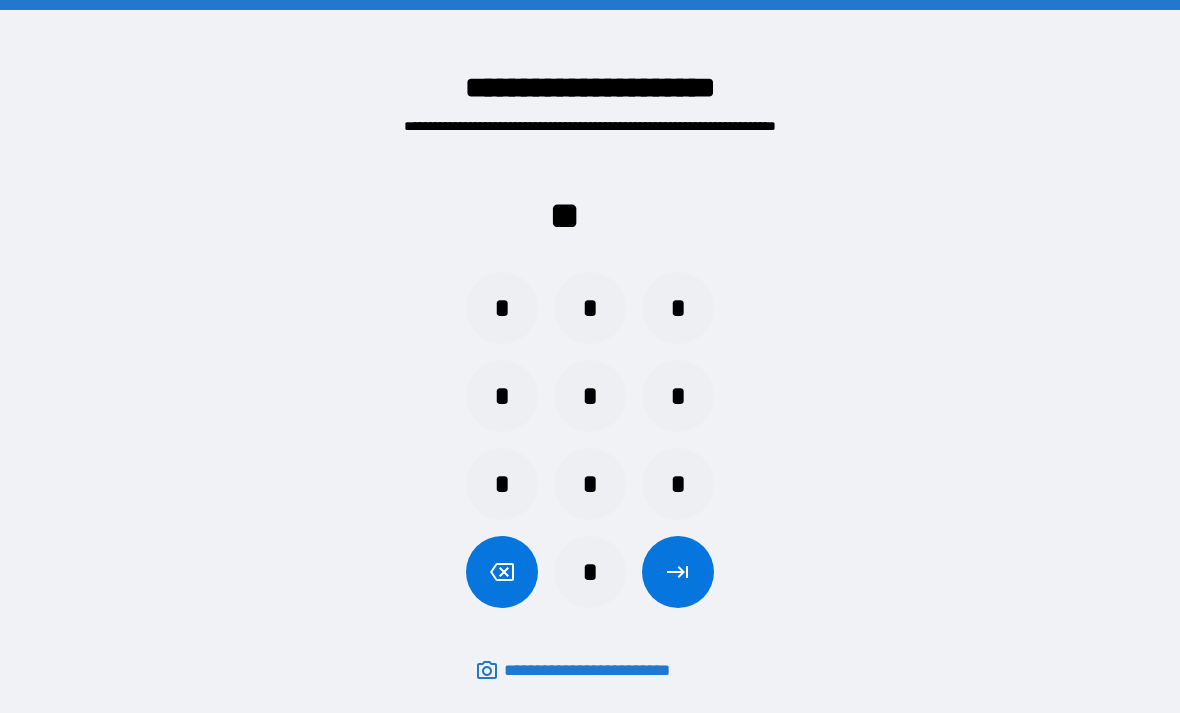 click on "*" at bounding box center [590, 308] 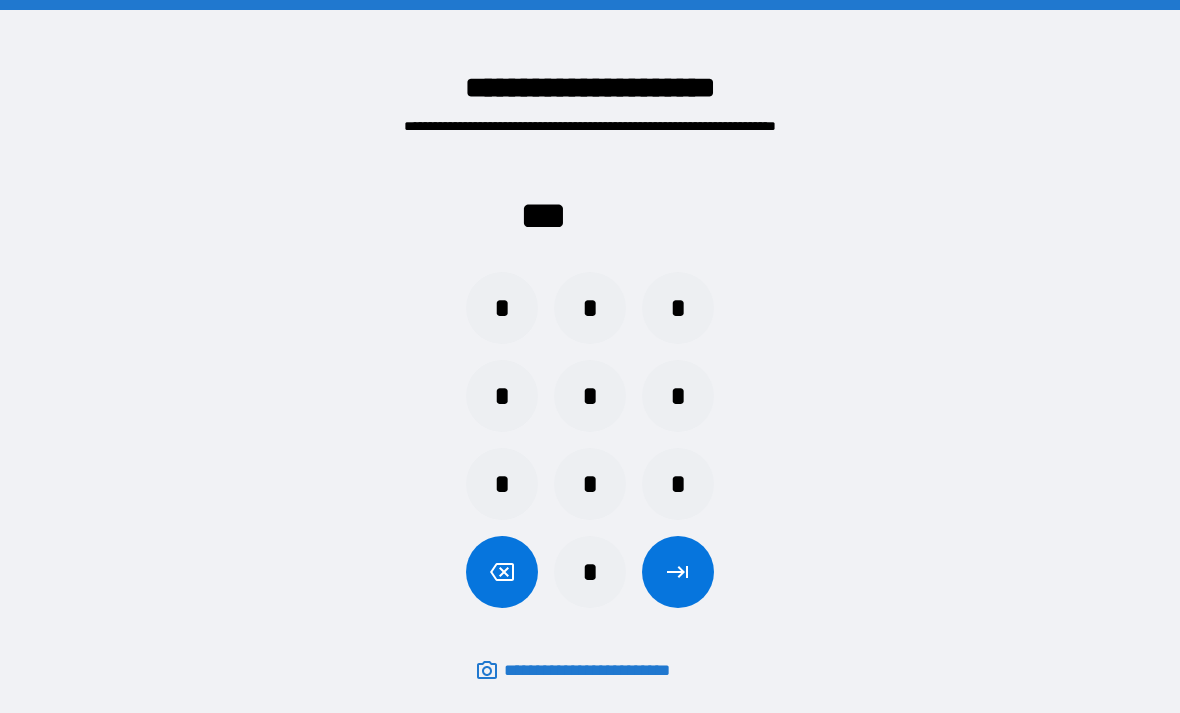 click on "*" at bounding box center [502, 308] 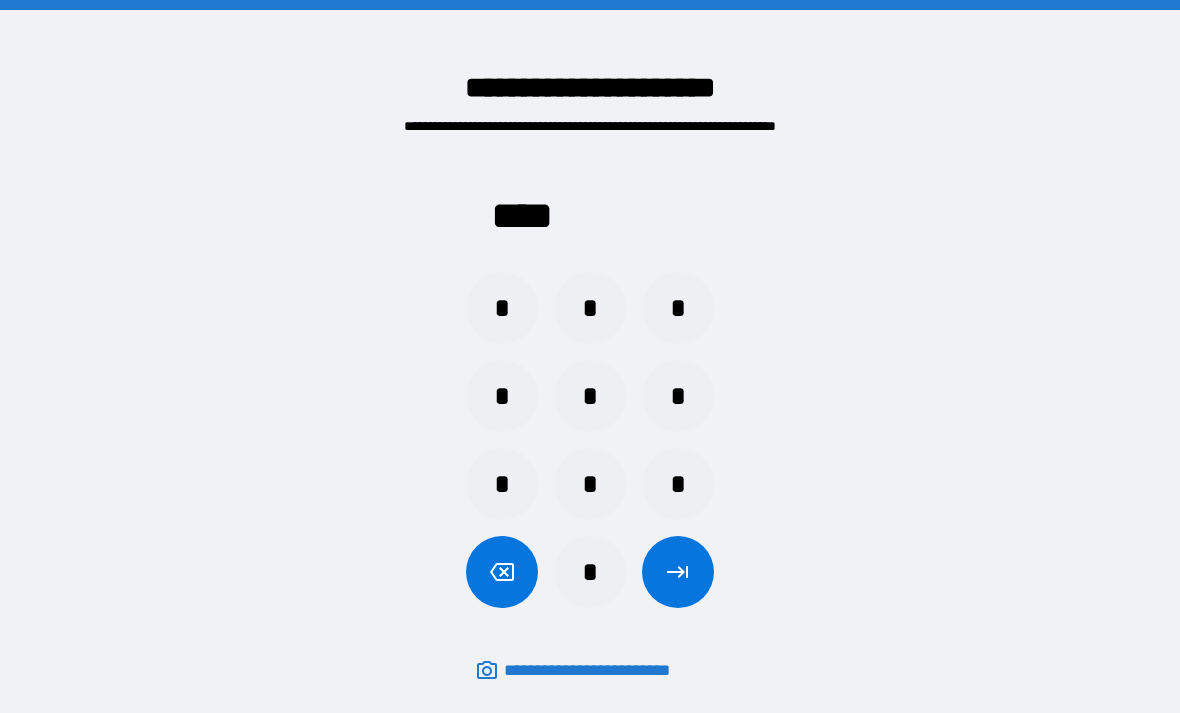 click 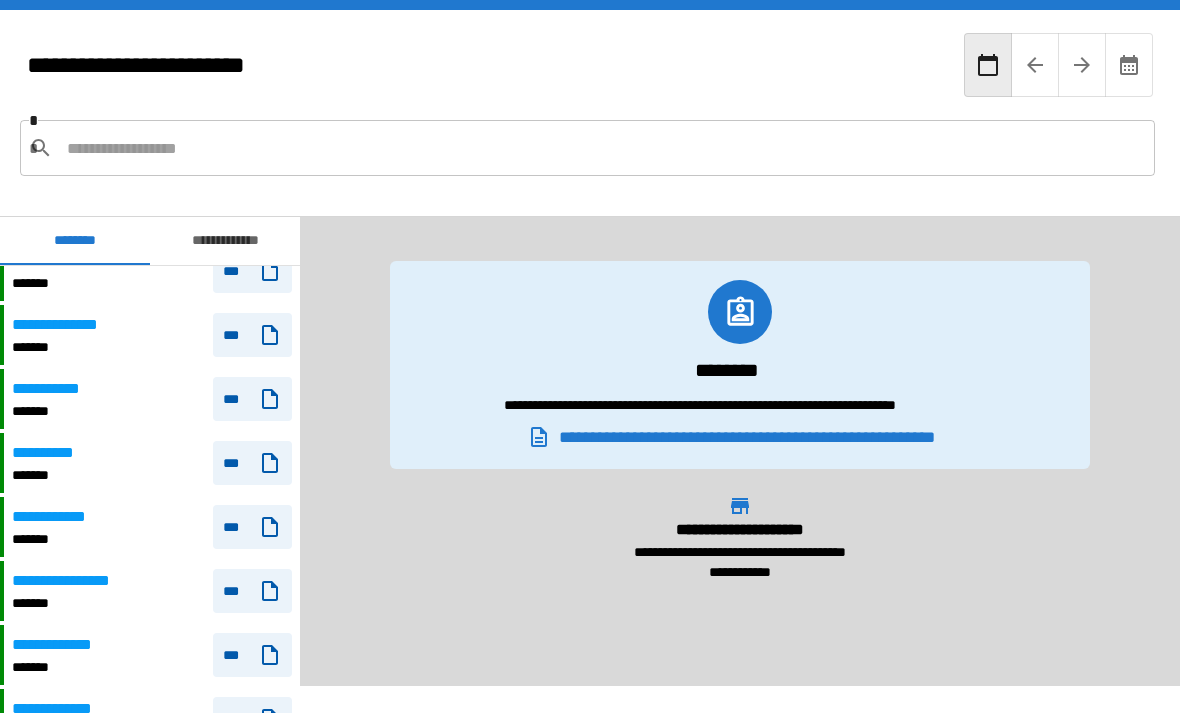 scroll, scrollTop: 1405, scrollLeft: 0, axis: vertical 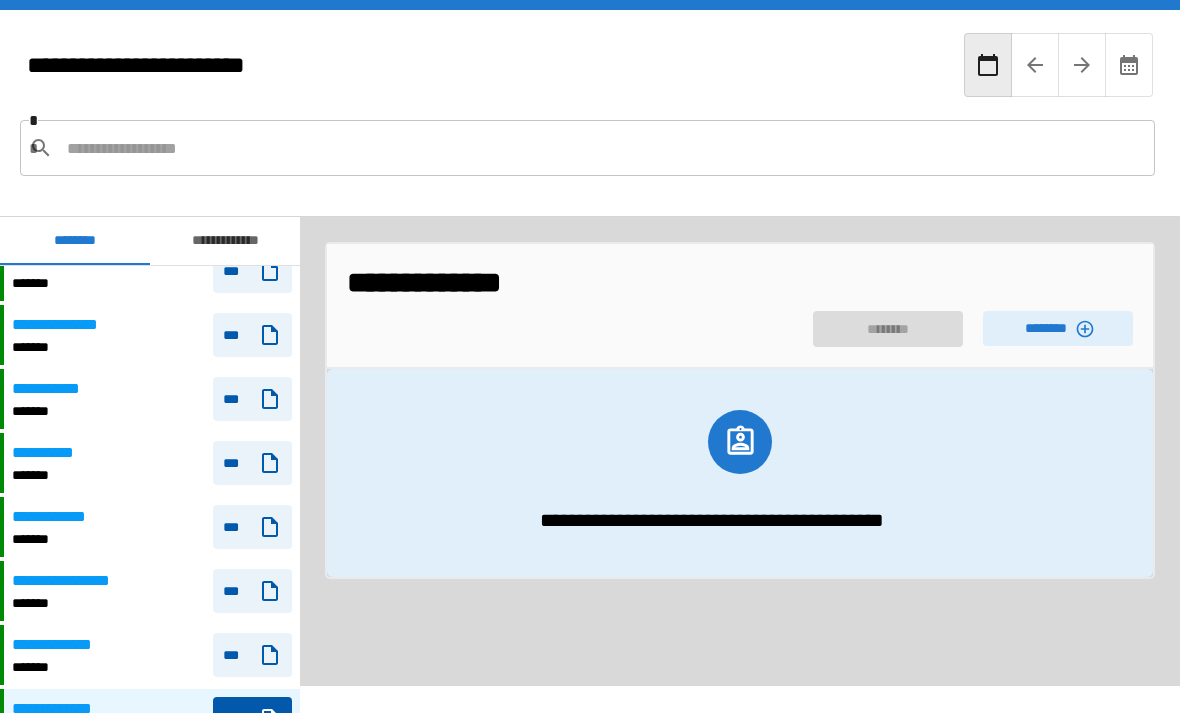 click on "********" at bounding box center [1058, 328] 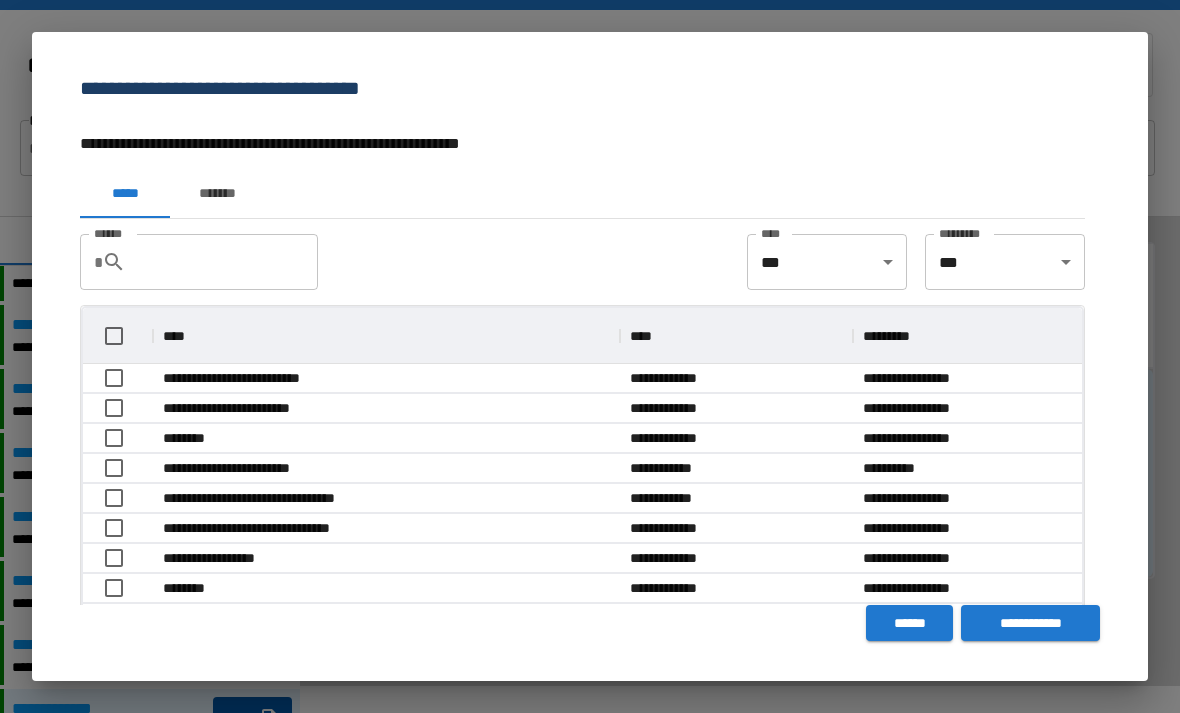 scroll, scrollTop: 356, scrollLeft: 999, axis: both 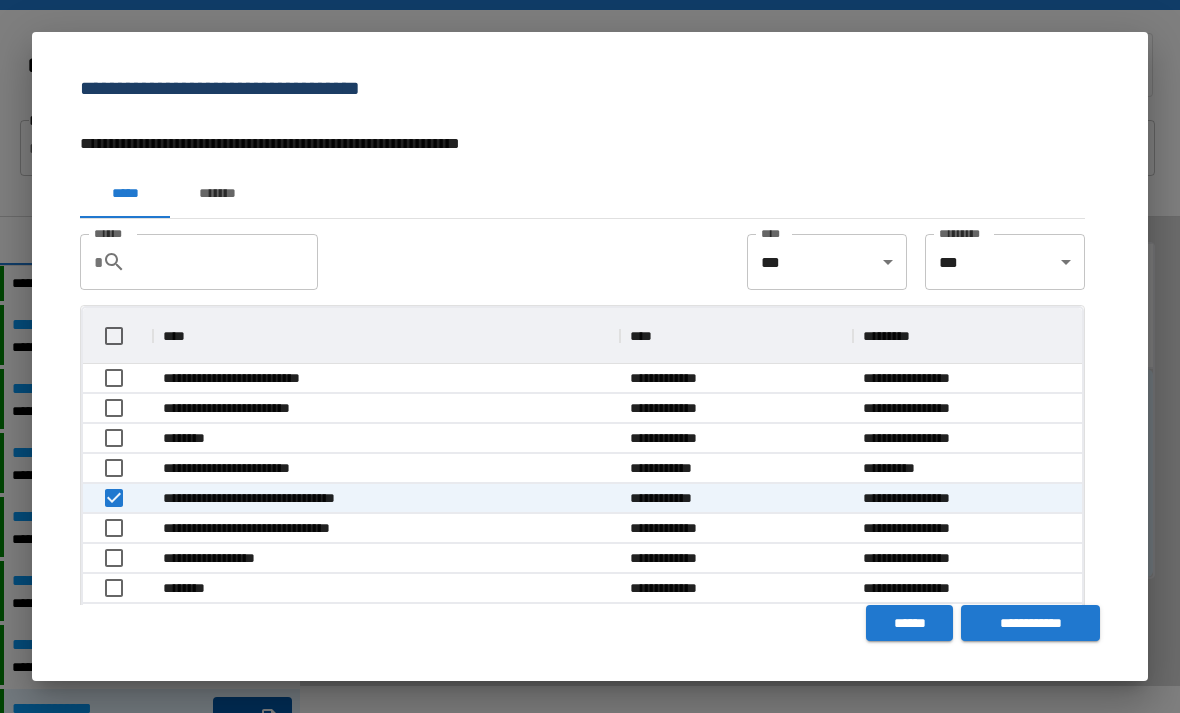 click on "**********" at bounding box center [590, 643] 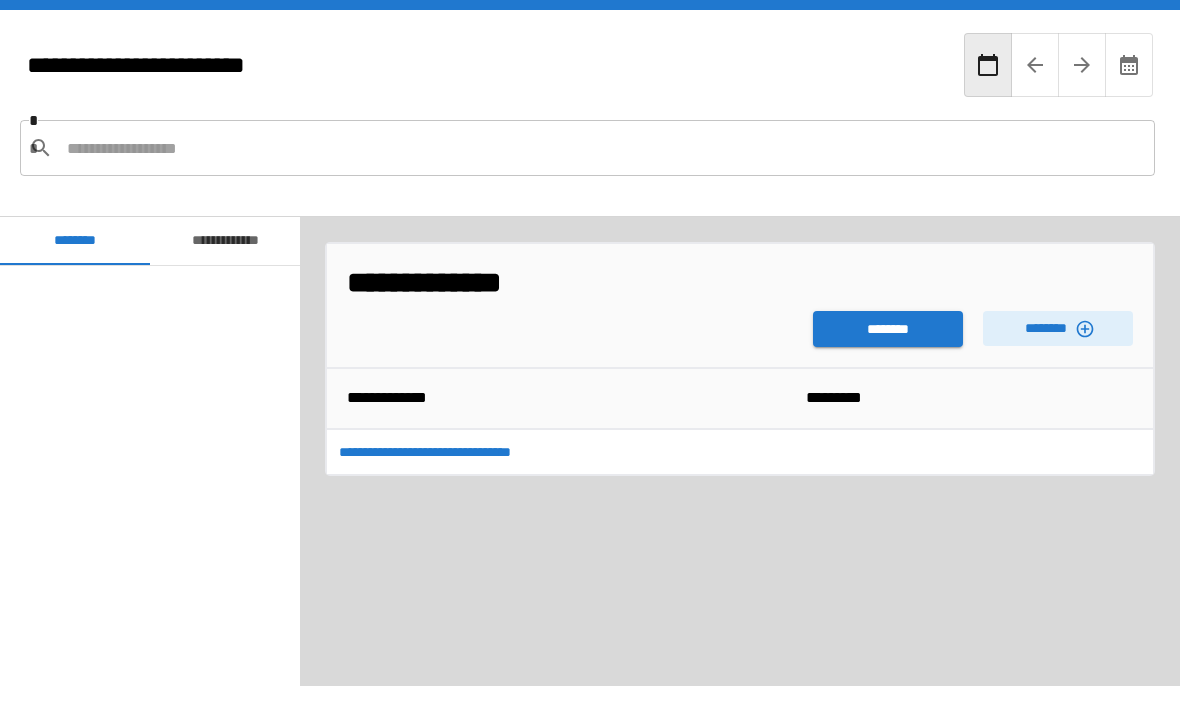 scroll, scrollTop: 1405, scrollLeft: 0, axis: vertical 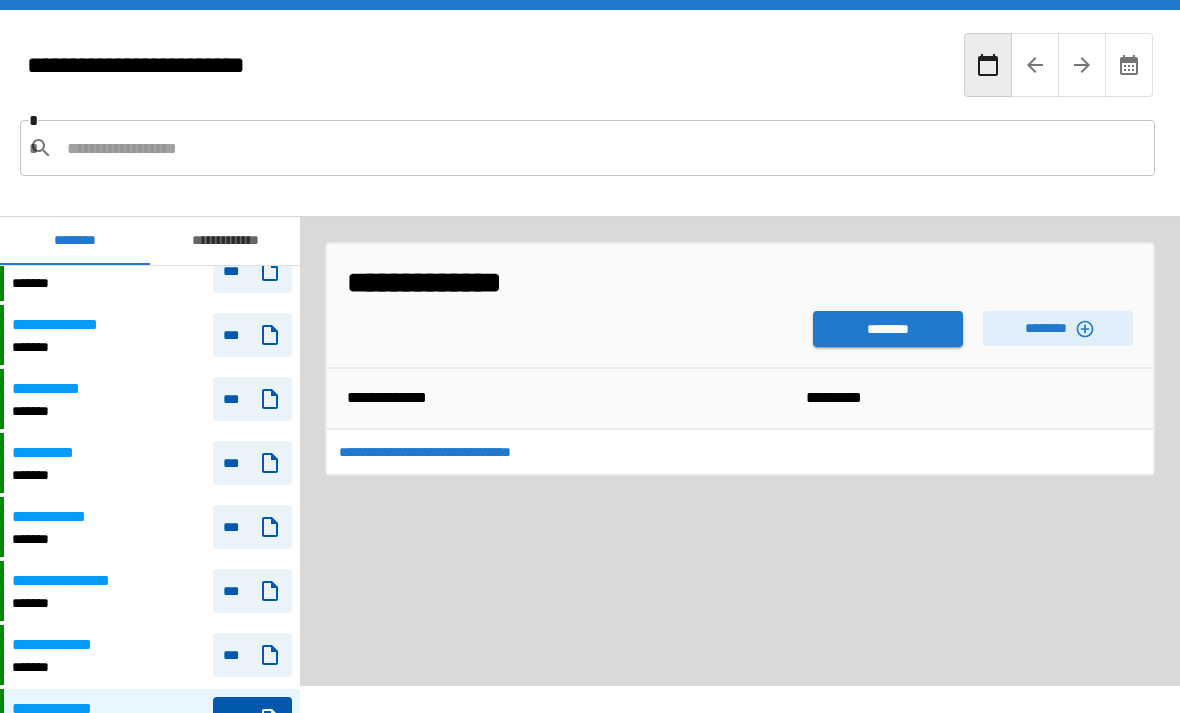 click on "********" at bounding box center (888, 329) 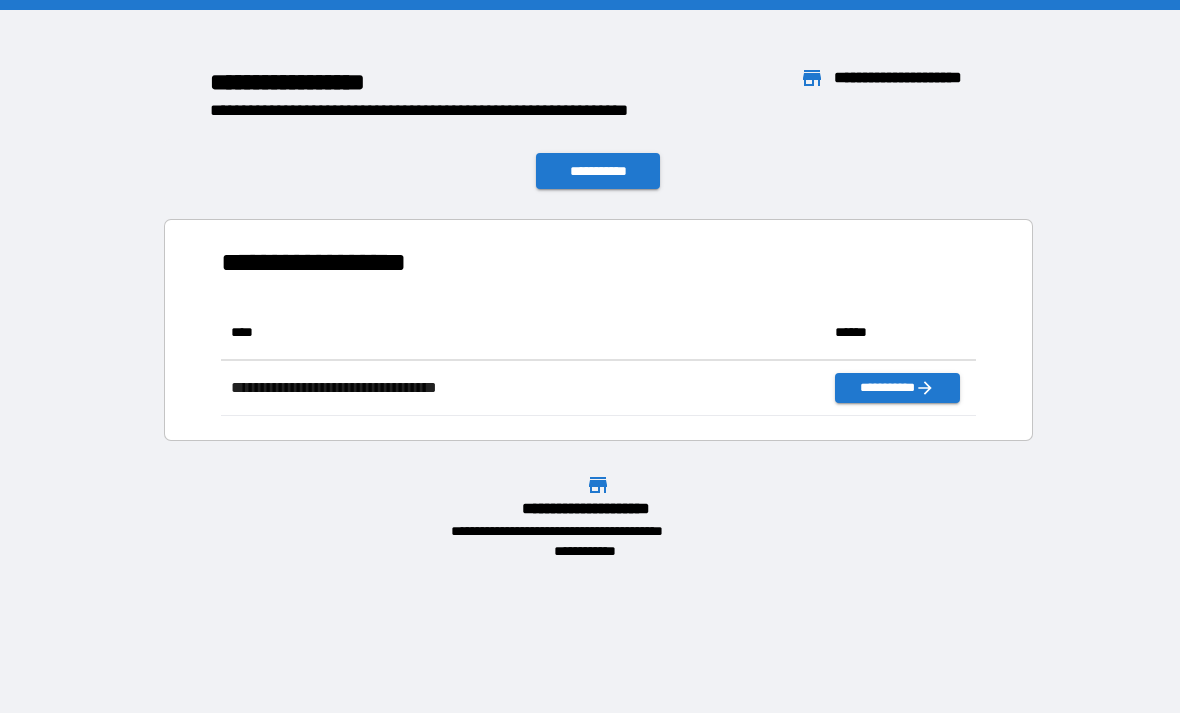 scroll, scrollTop: 1, scrollLeft: 1, axis: both 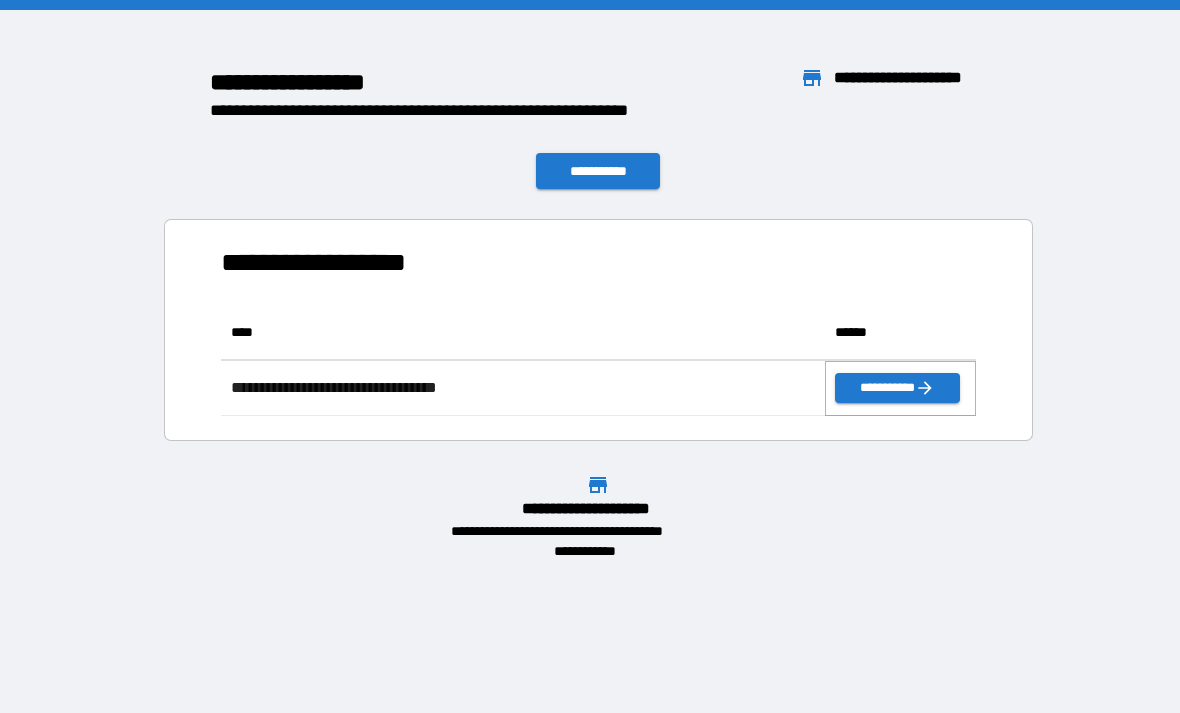 click on "**********" at bounding box center [897, 388] 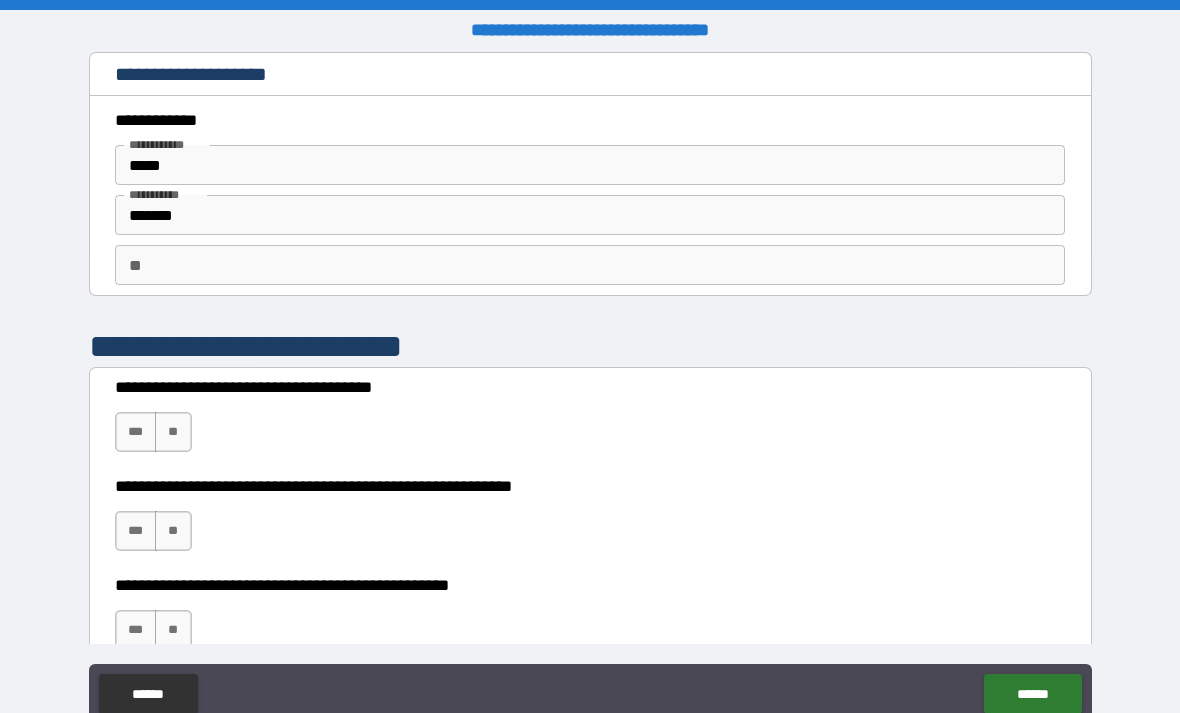 click on "**" at bounding box center (173, 432) 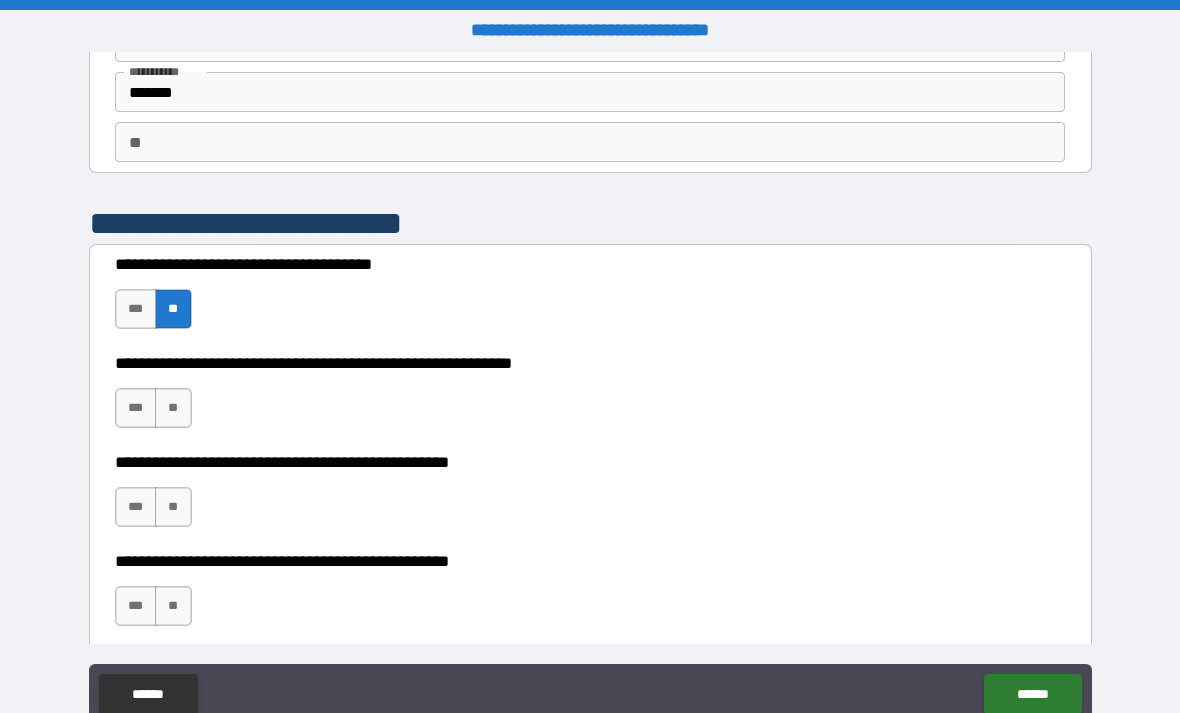scroll, scrollTop: 127, scrollLeft: 0, axis: vertical 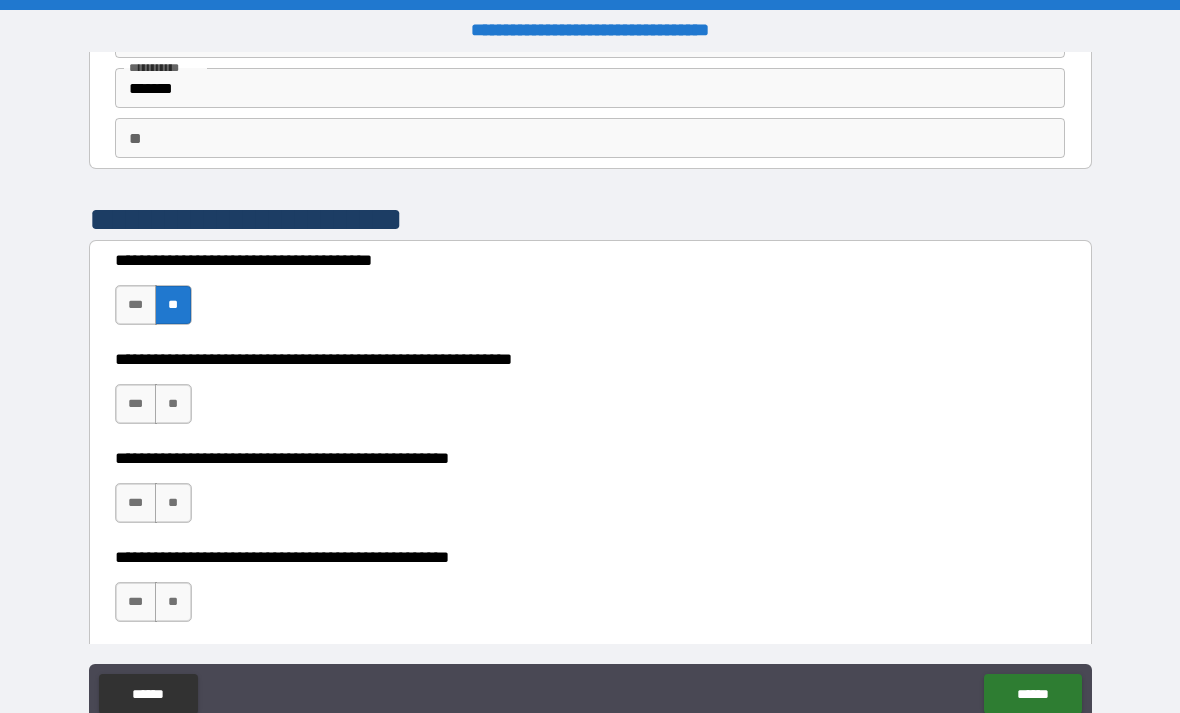 click on "***" at bounding box center (136, 404) 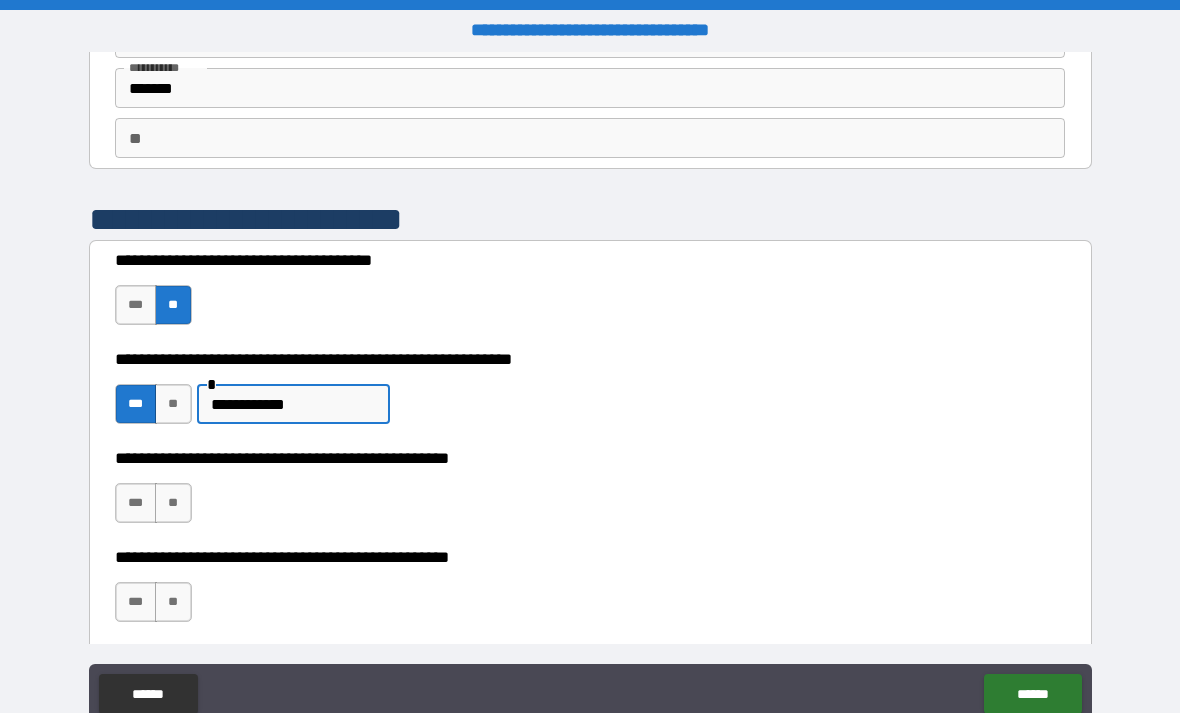 type on "**********" 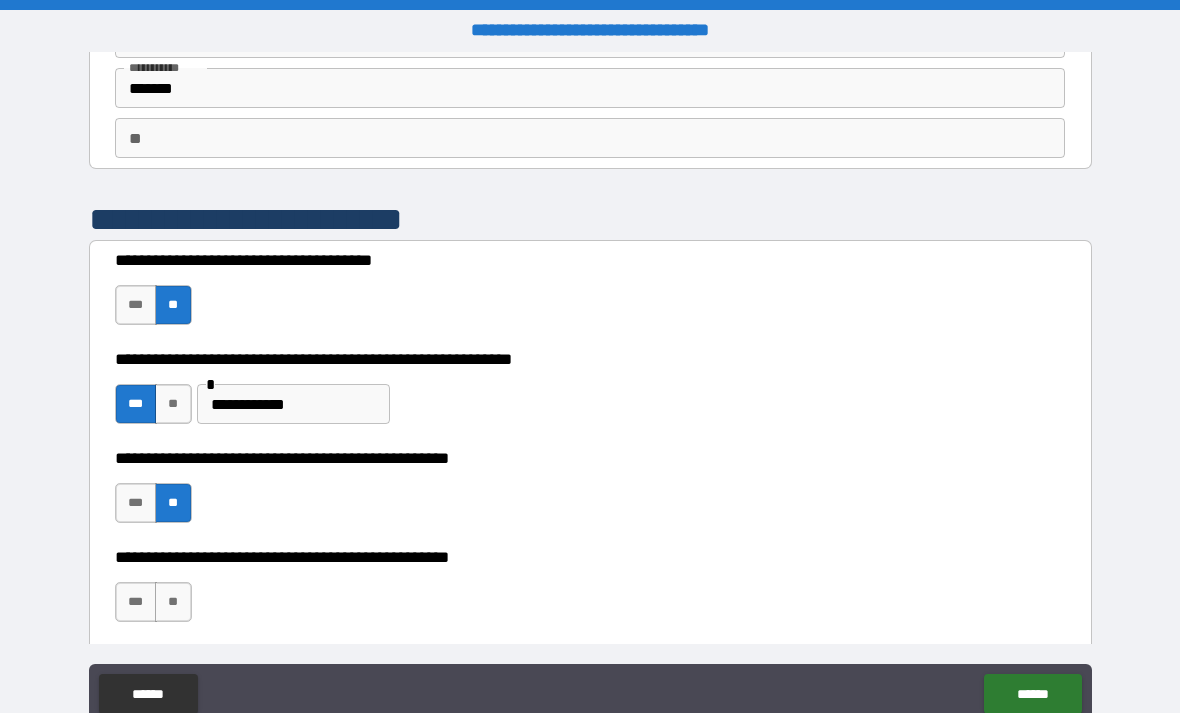 click on "**" at bounding box center (173, 503) 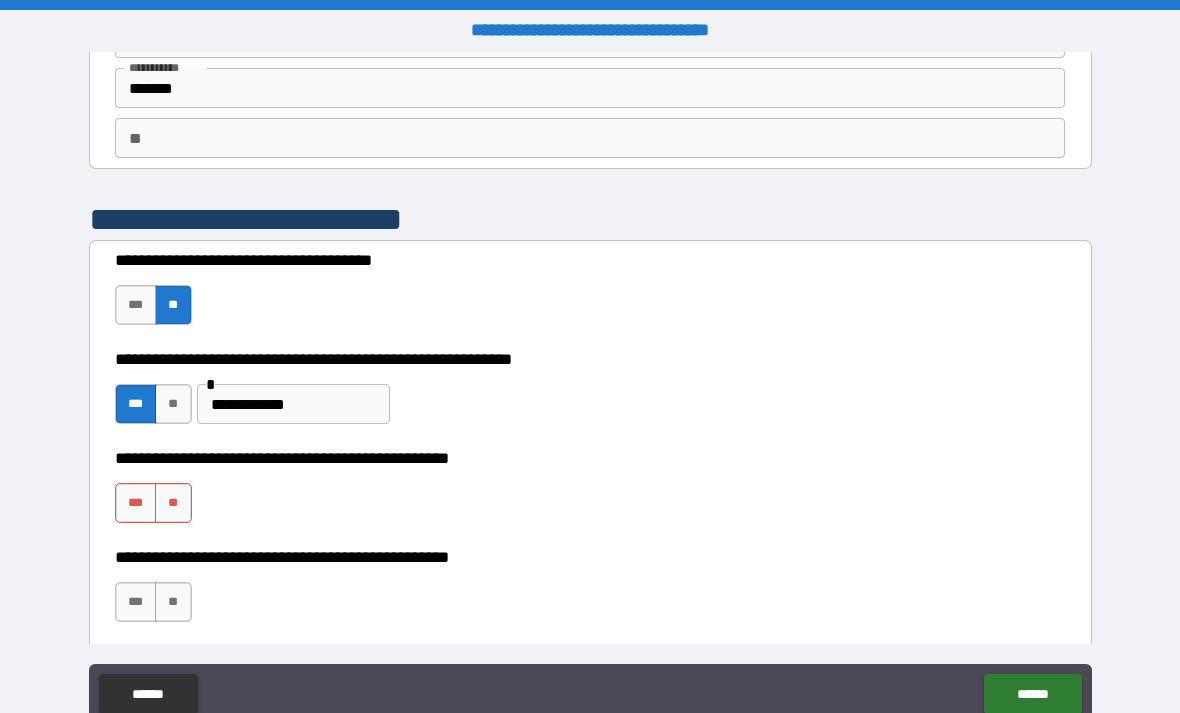 click on "**" at bounding box center (173, 503) 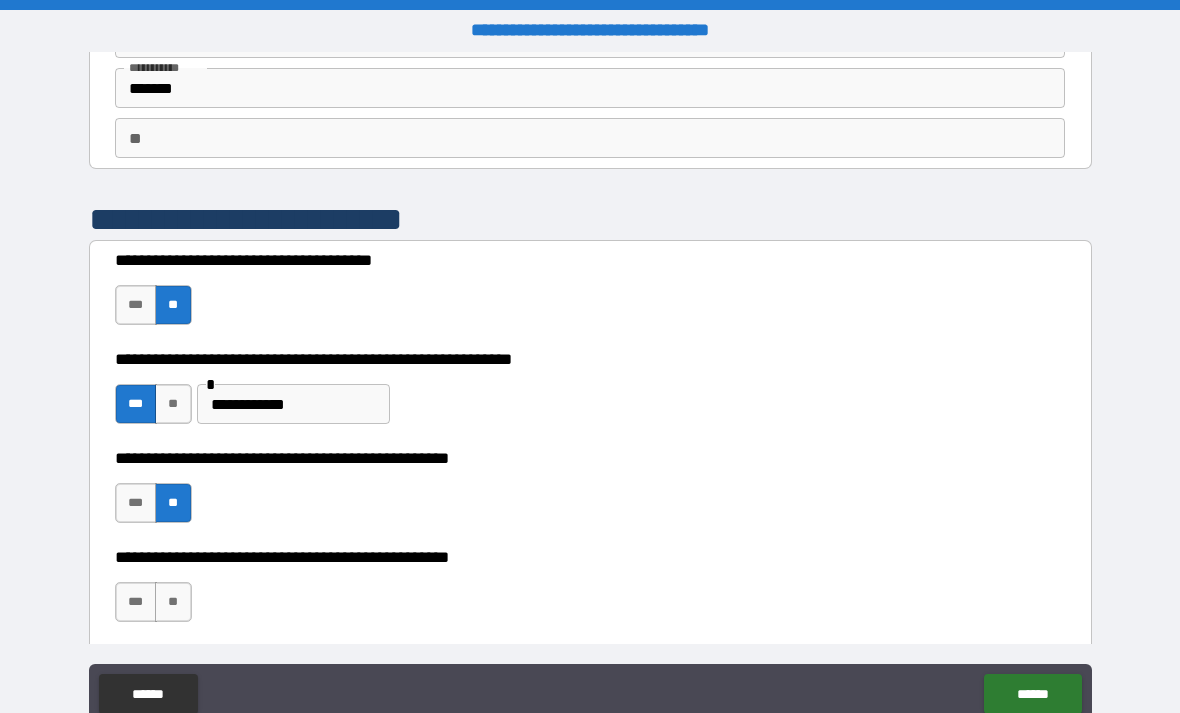 click on "***" at bounding box center [136, 602] 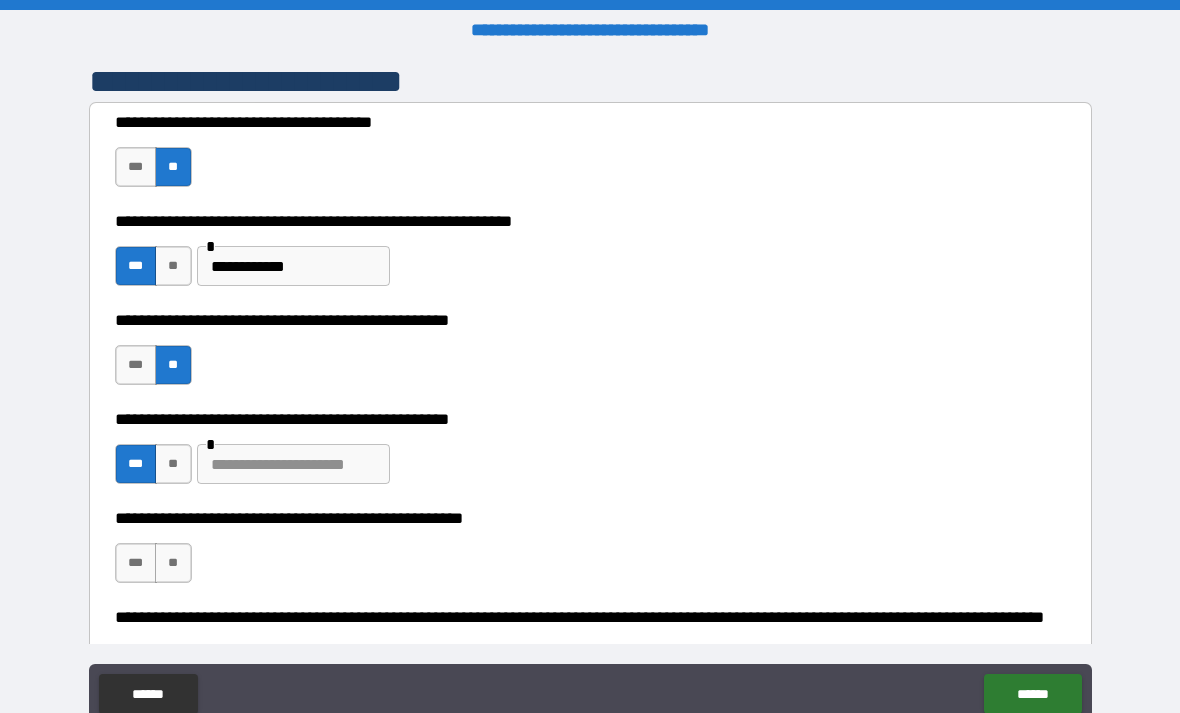 scroll, scrollTop: 282, scrollLeft: 0, axis: vertical 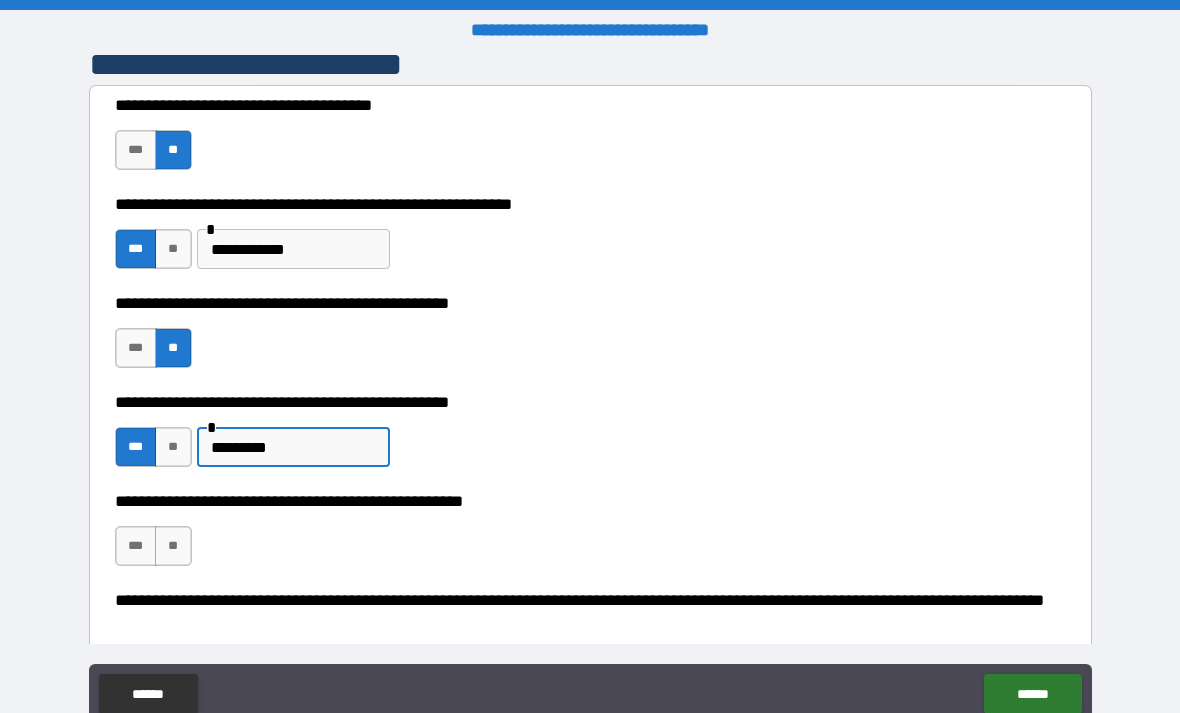 type on "*********" 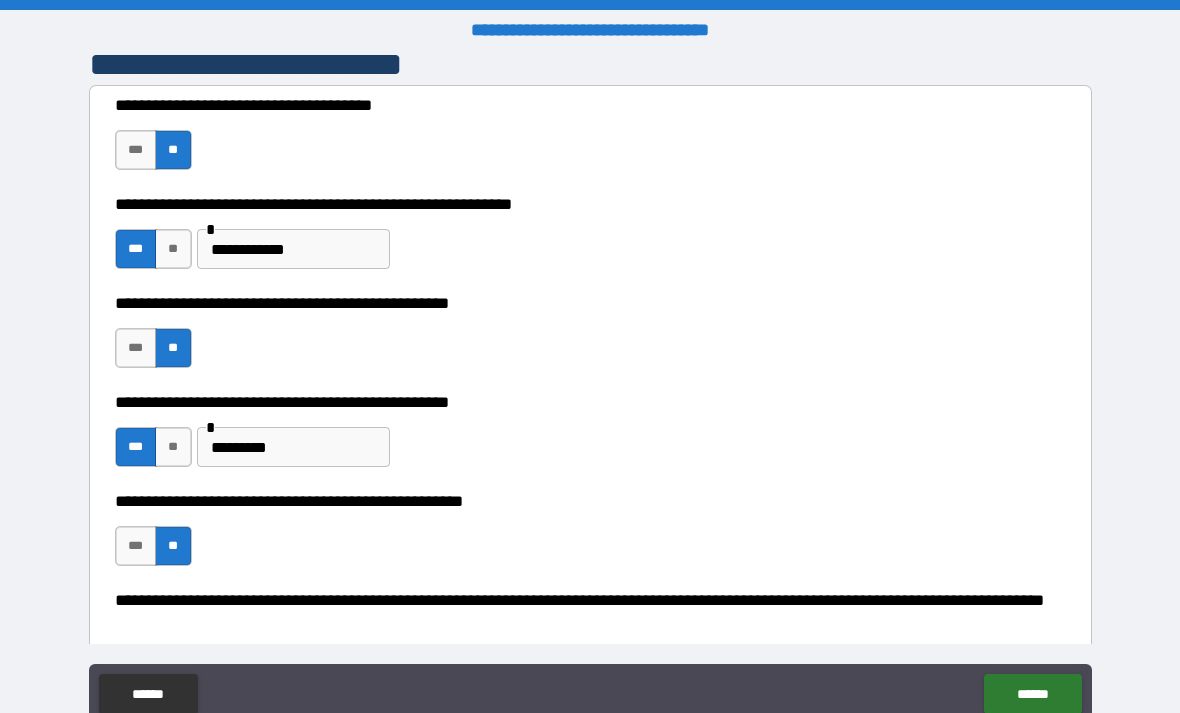 click on "*********" at bounding box center (293, 447) 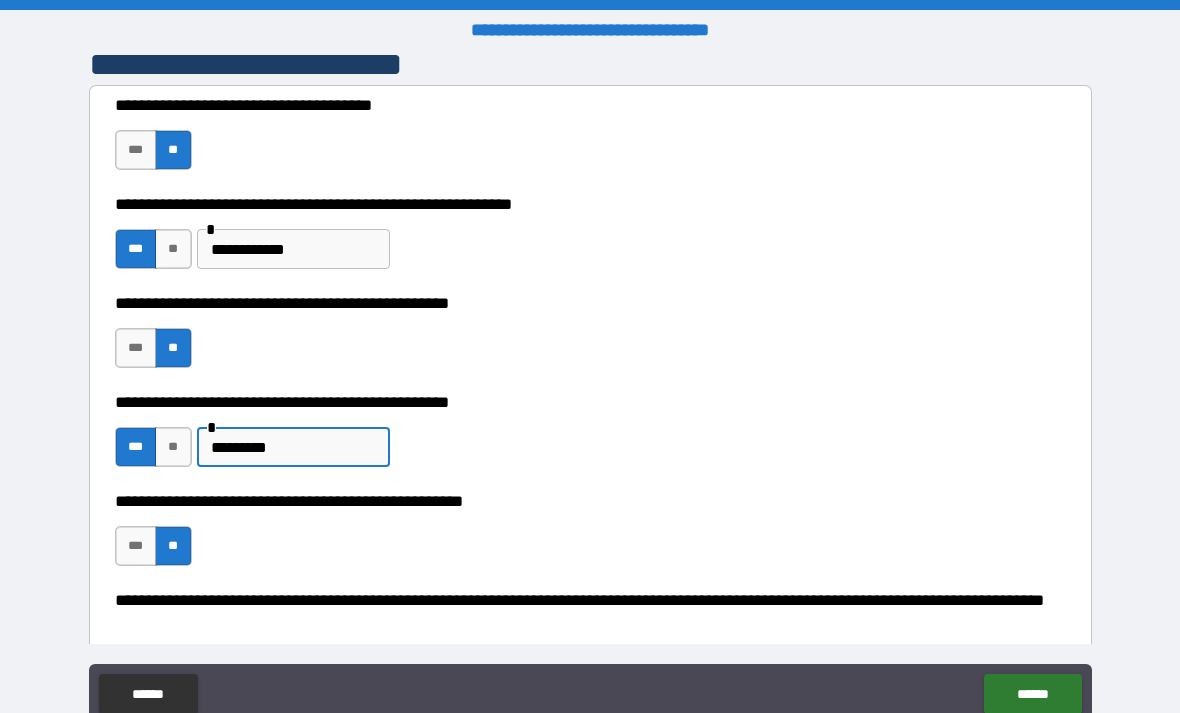 click on "*********" at bounding box center [293, 447] 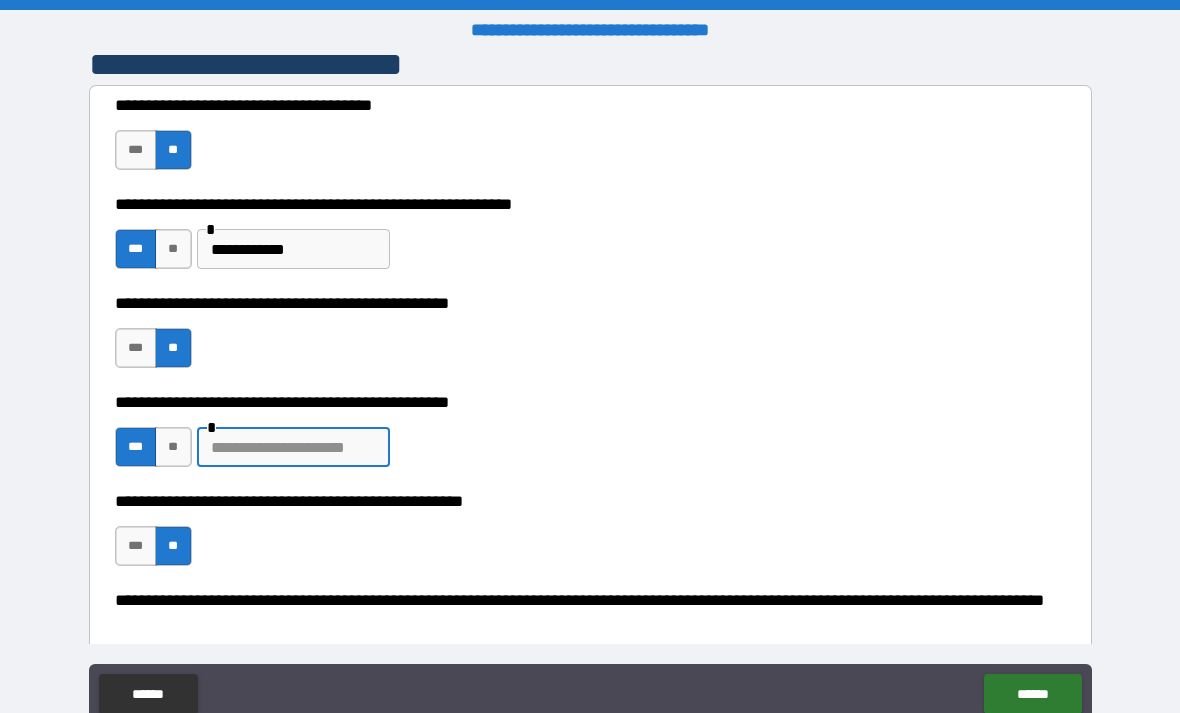 type on "*********" 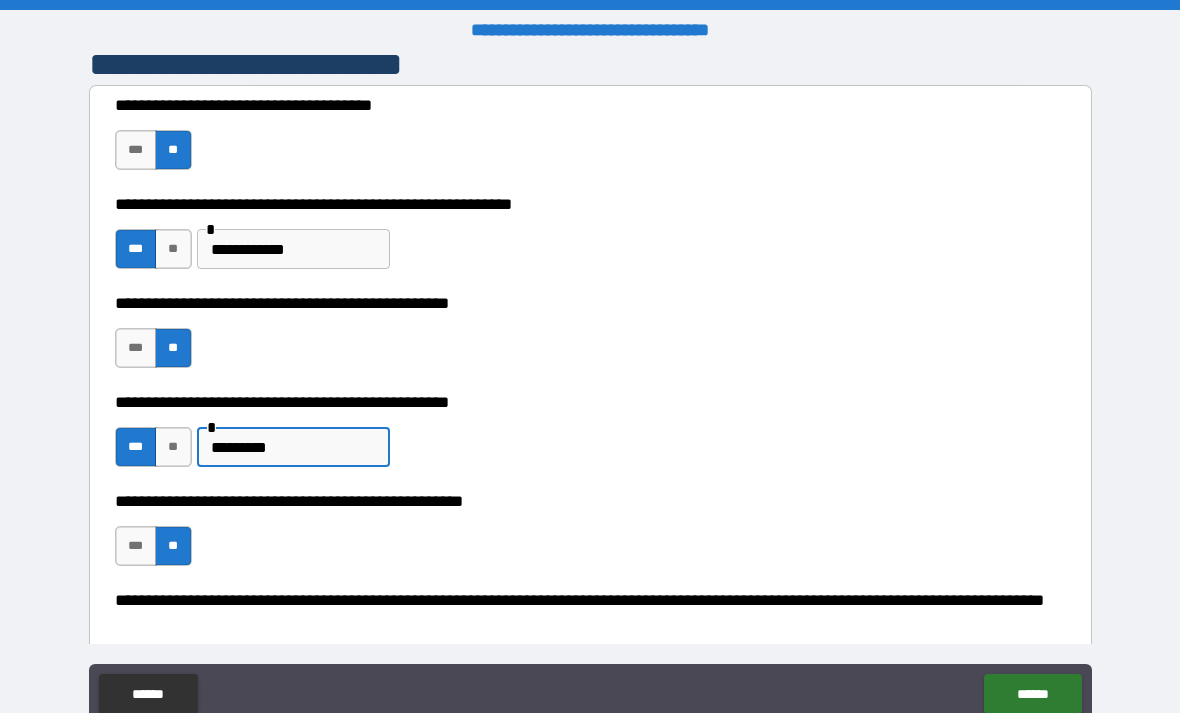 click on "*********" at bounding box center [293, 447] 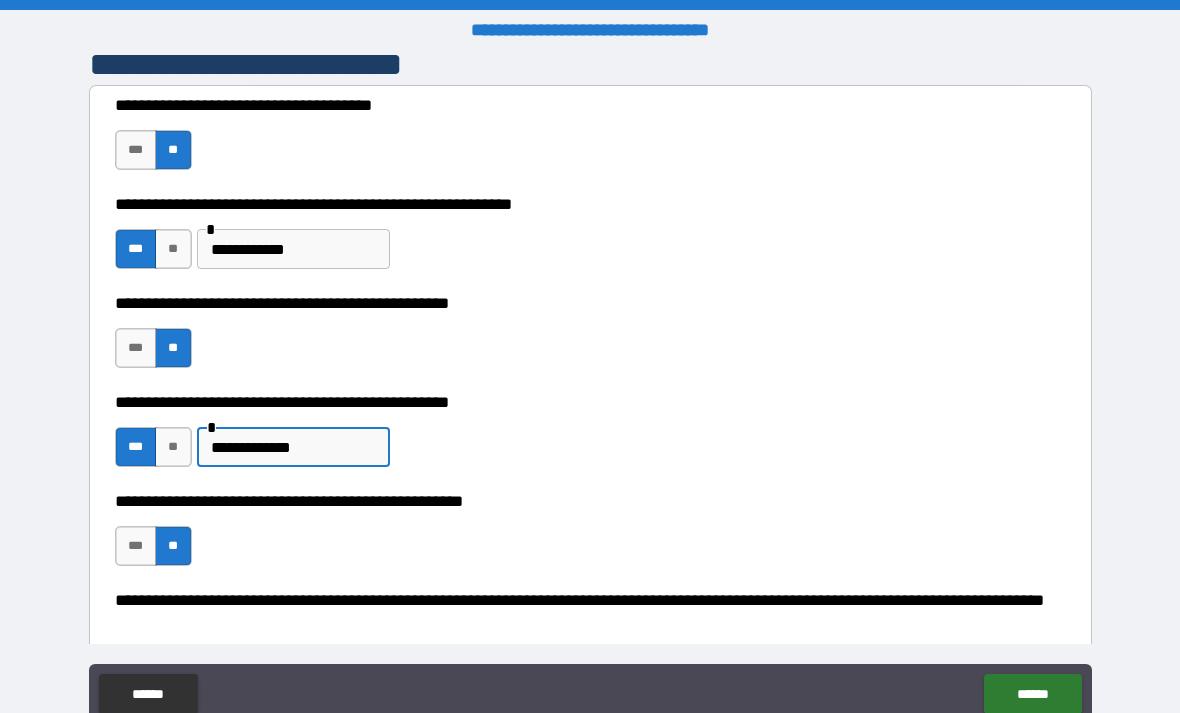 click on "**********" at bounding box center (293, 447) 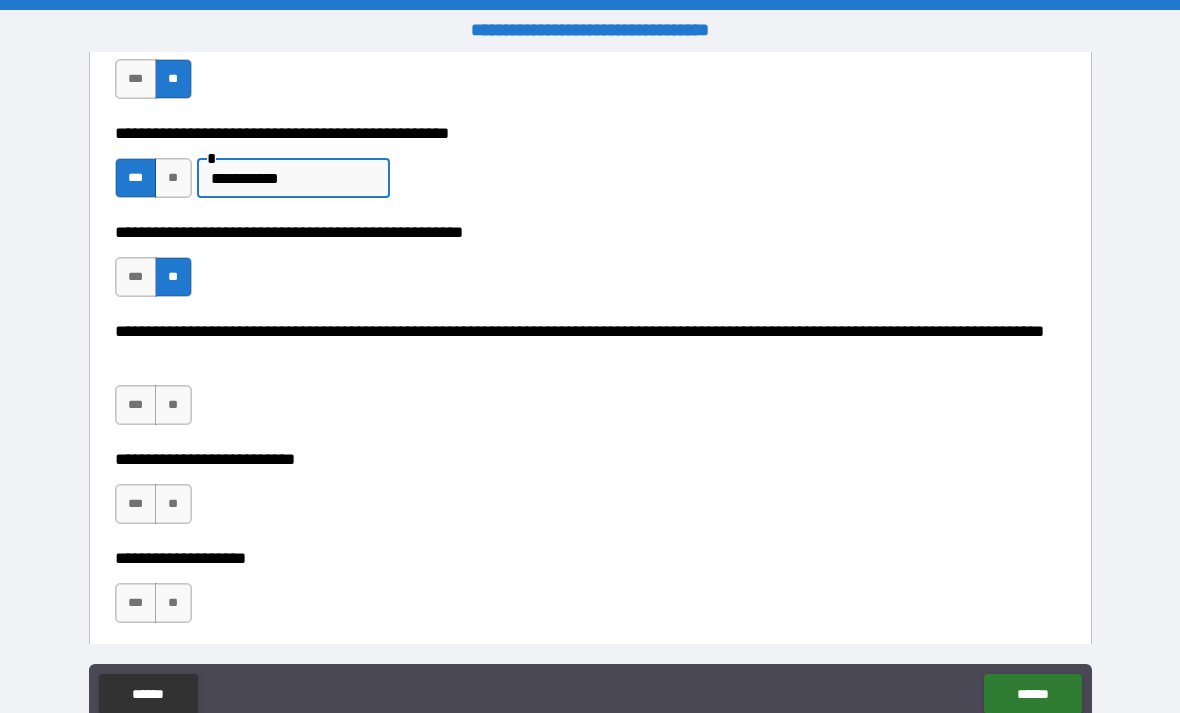 scroll, scrollTop: 558, scrollLeft: 0, axis: vertical 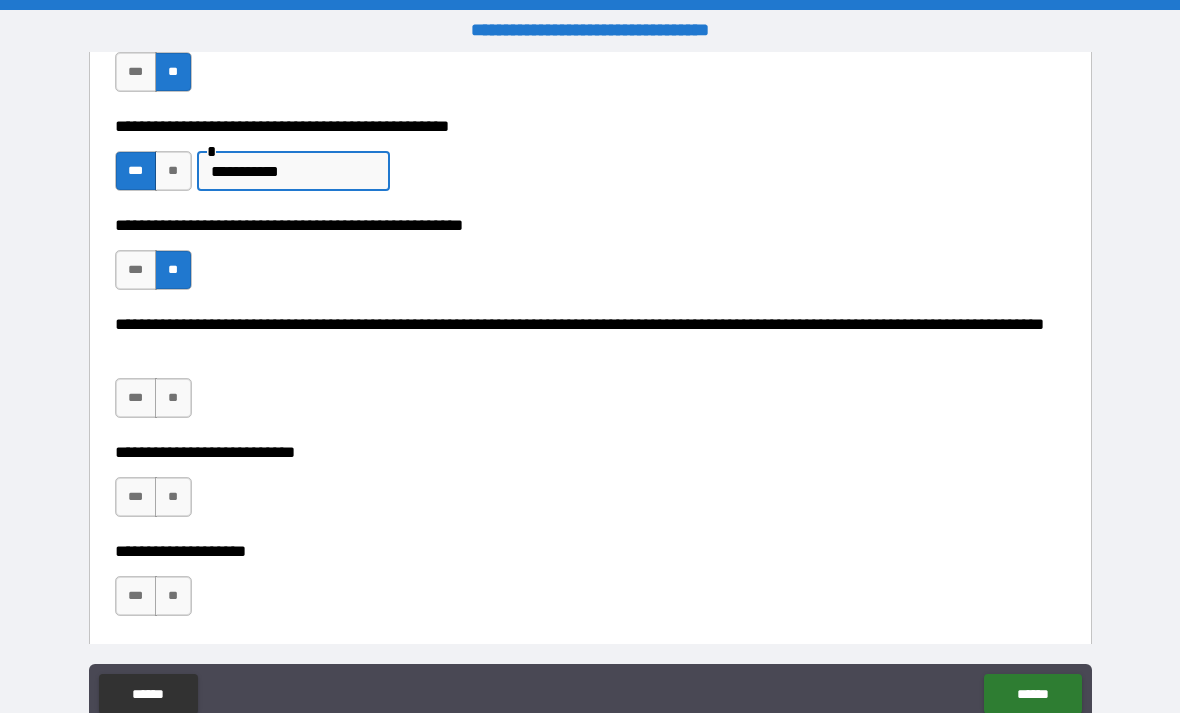 type on "**********" 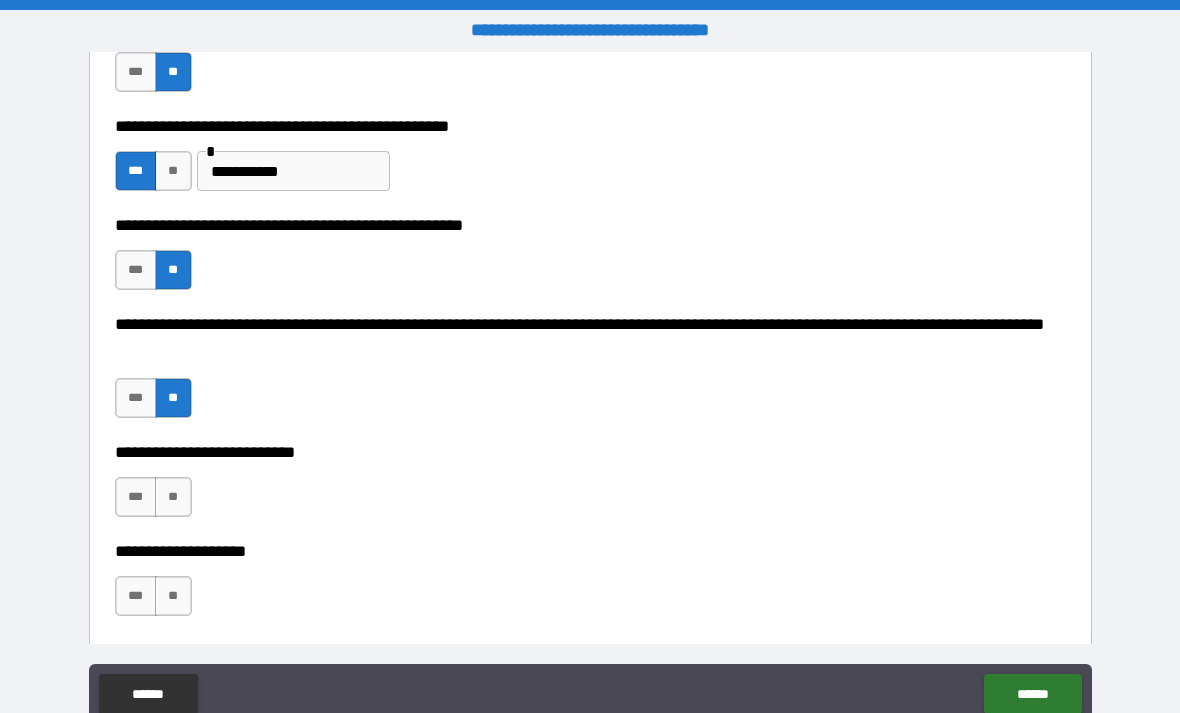 click on "**" at bounding box center (173, 497) 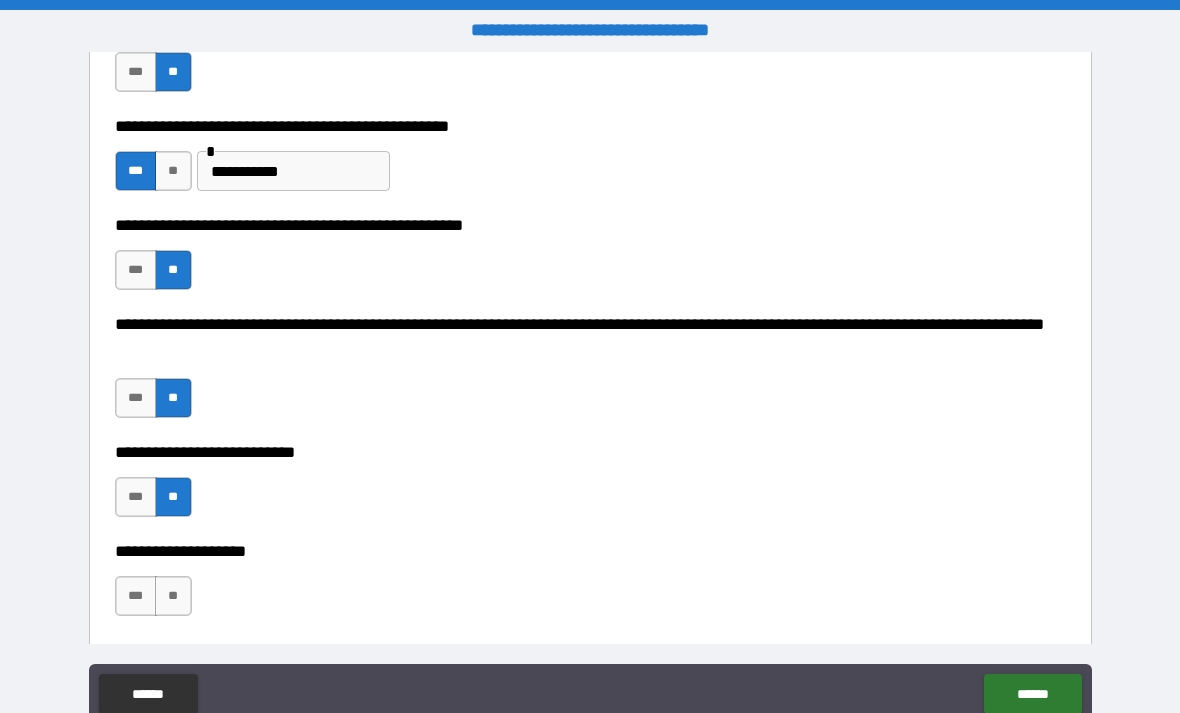 click on "**" at bounding box center (173, 596) 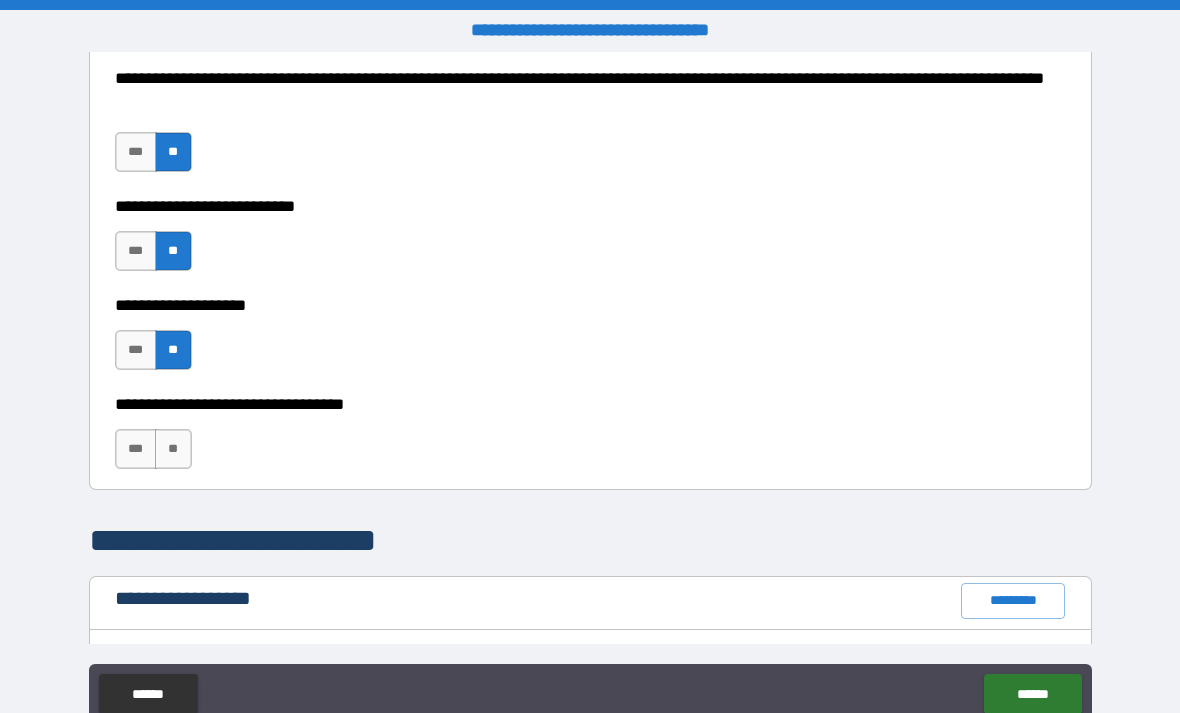 scroll, scrollTop: 810, scrollLeft: 0, axis: vertical 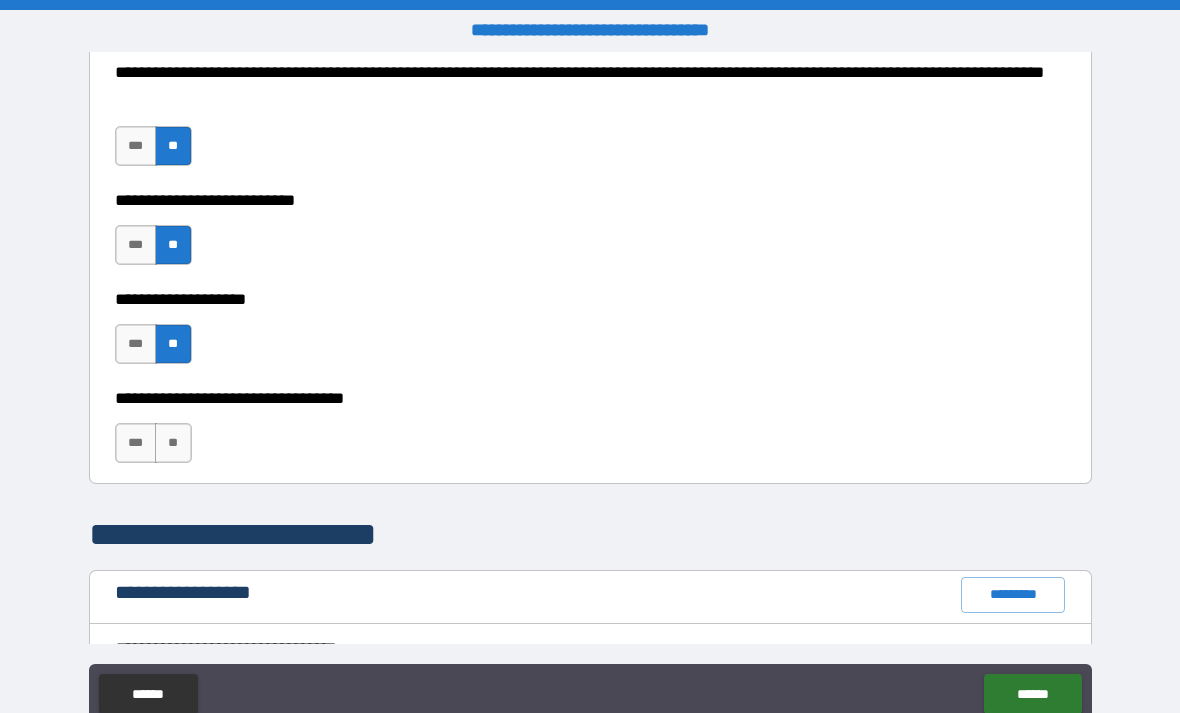 click on "**********" at bounding box center (590, 433) 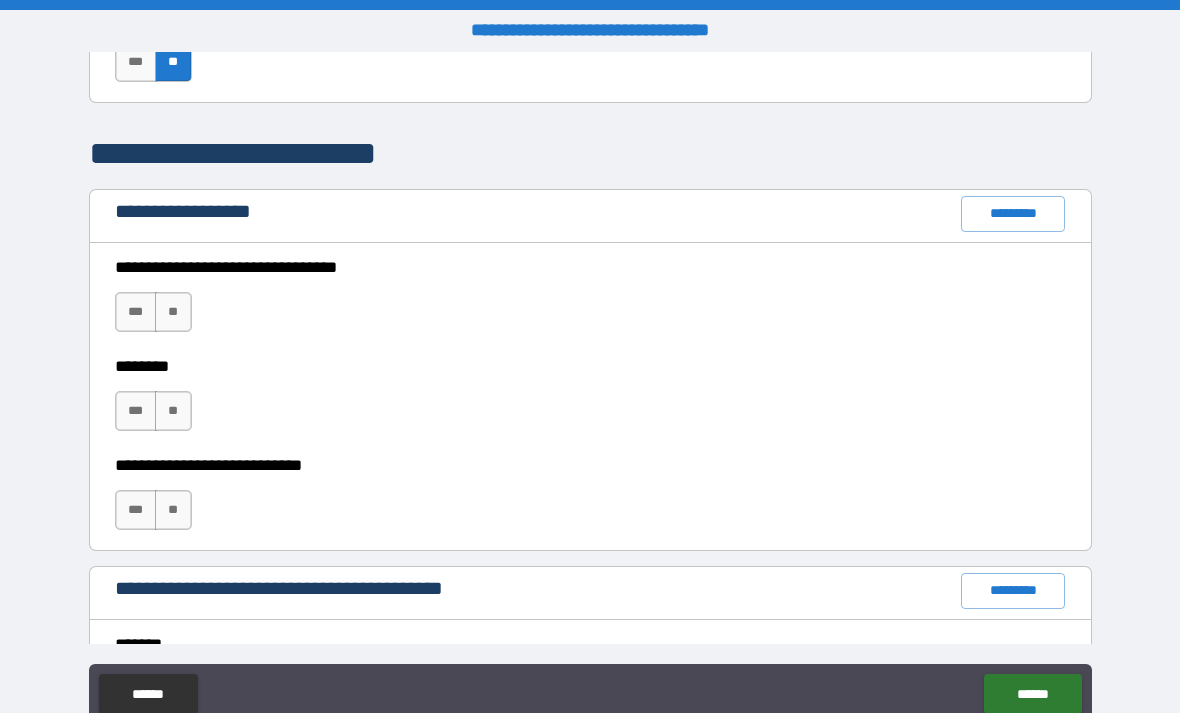 scroll, scrollTop: 1193, scrollLeft: 0, axis: vertical 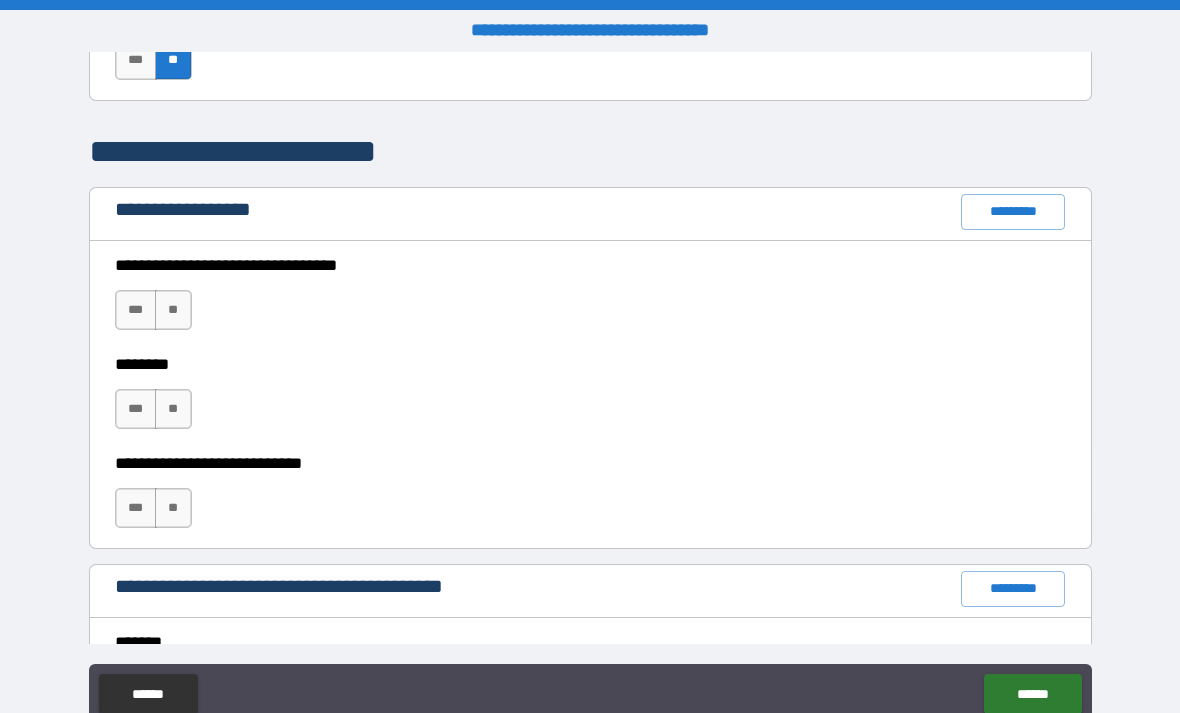 click on "**" at bounding box center [173, 310] 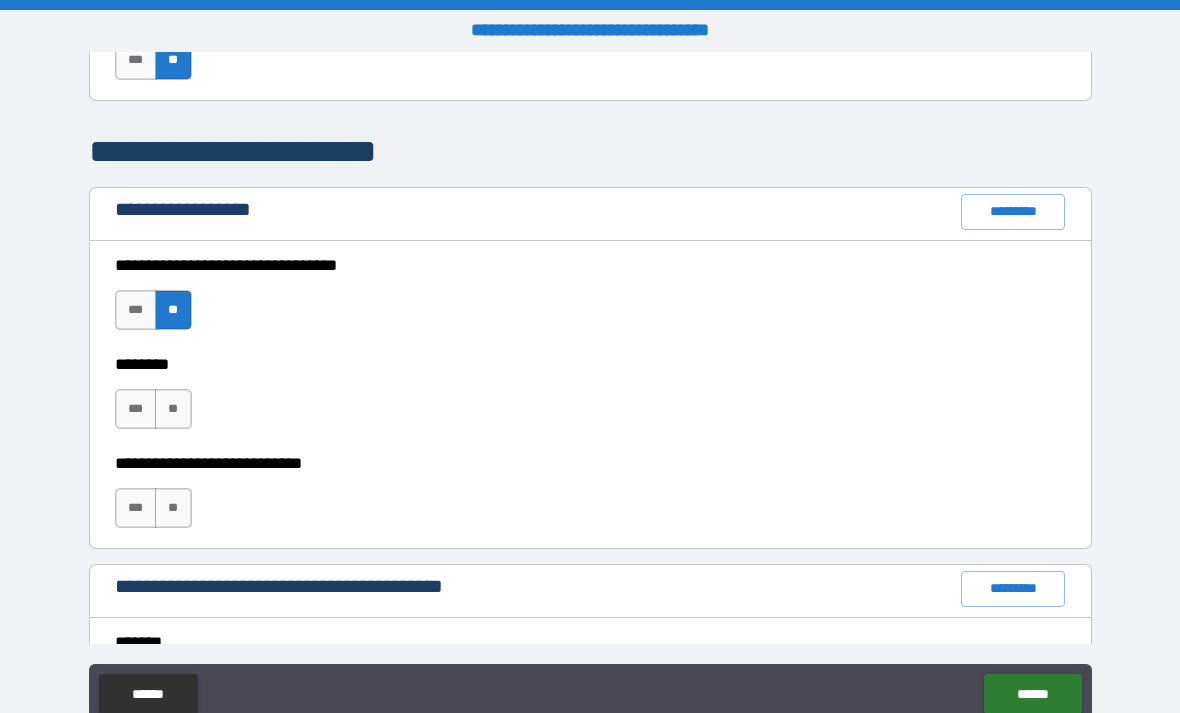 click on "**" at bounding box center (173, 409) 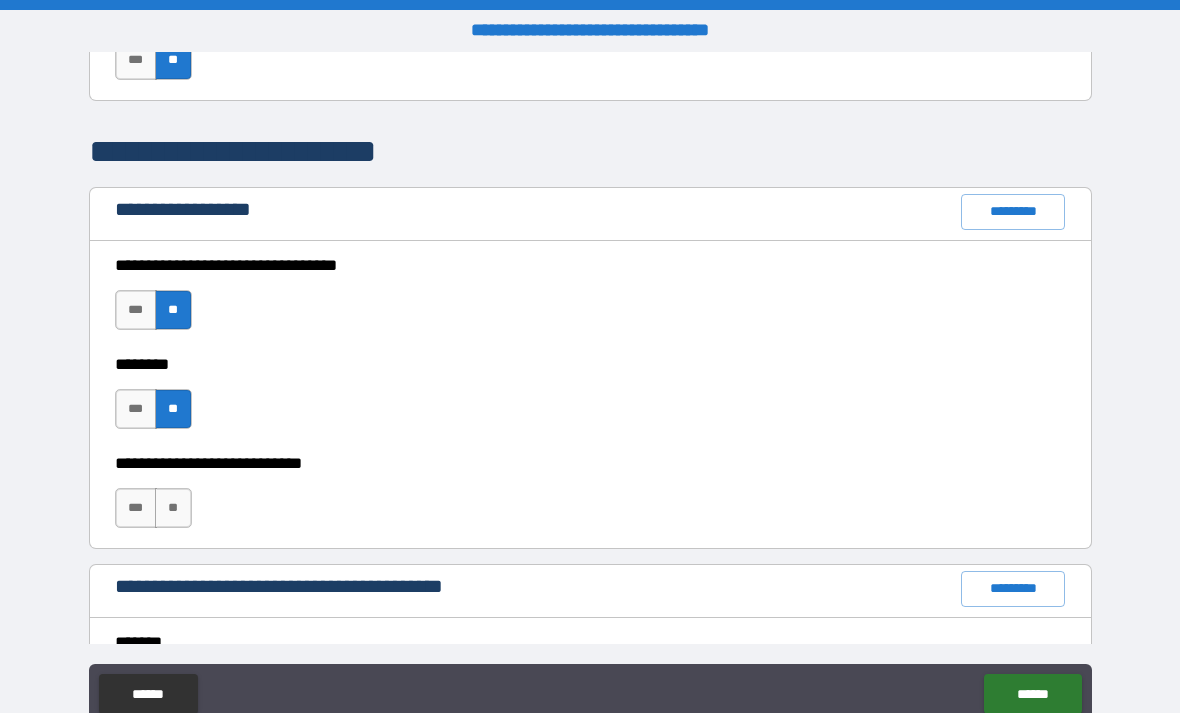 click on "**" at bounding box center (173, 508) 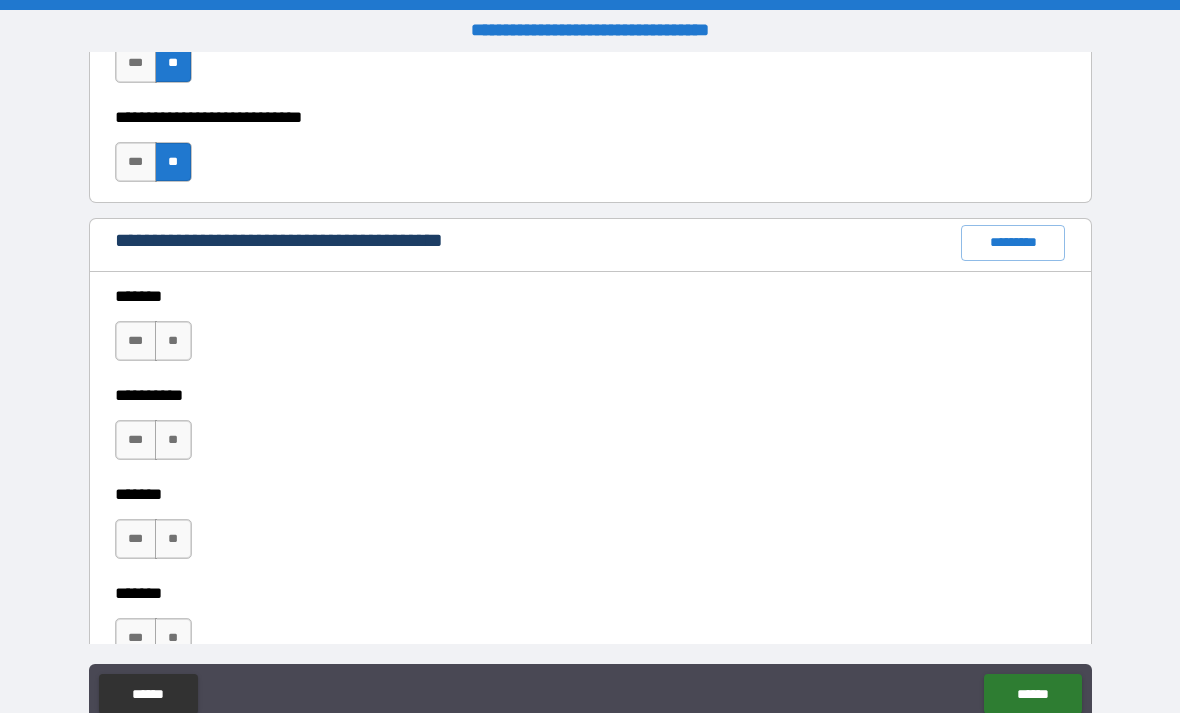 scroll, scrollTop: 1540, scrollLeft: 0, axis: vertical 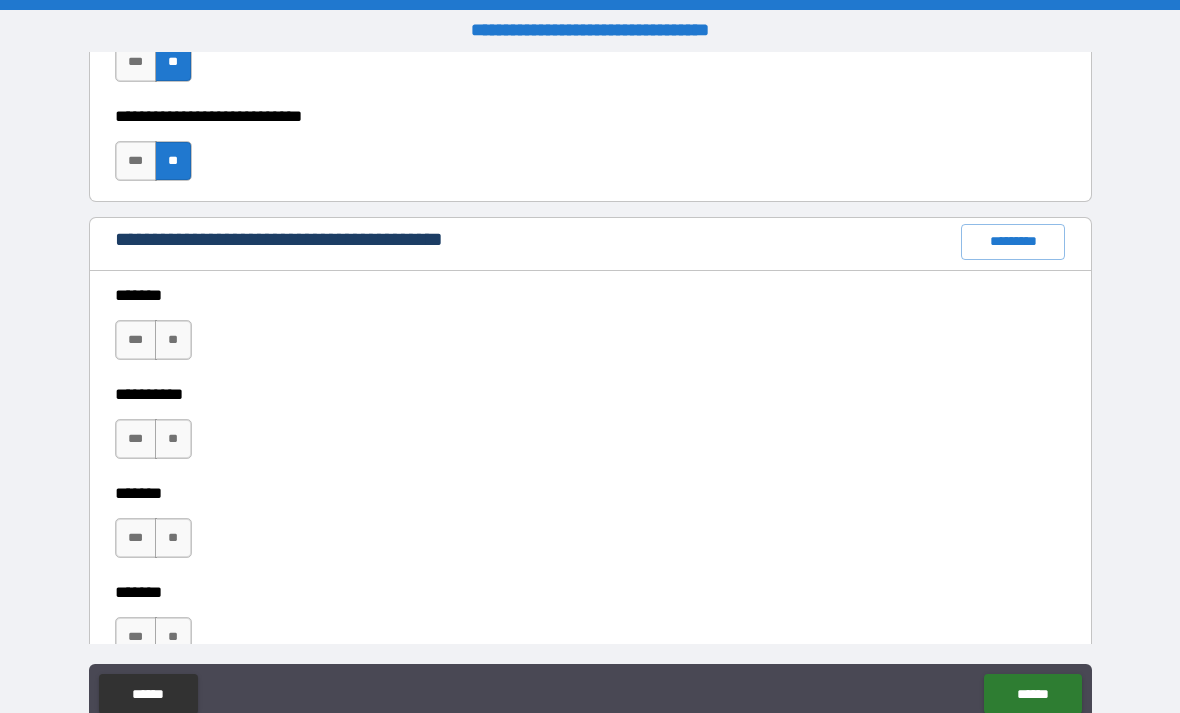 click on "**" at bounding box center (173, 340) 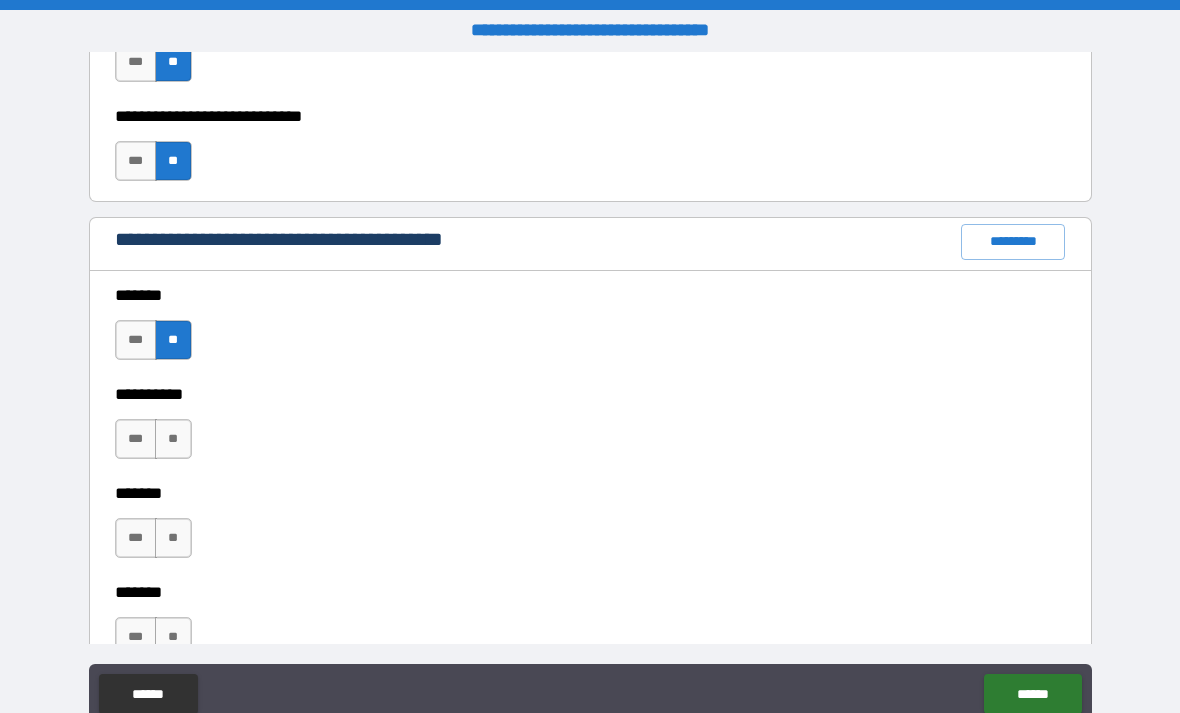 click on "***" at bounding box center [136, 439] 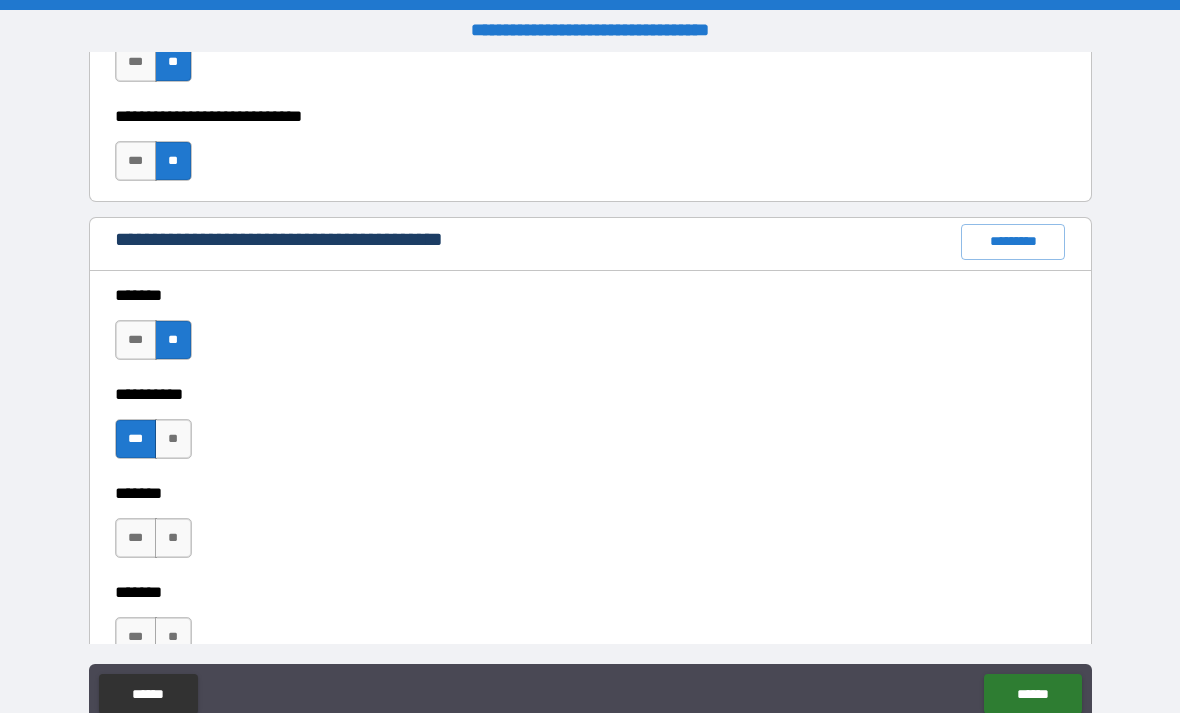 click on "**" at bounding box center [173, 538] 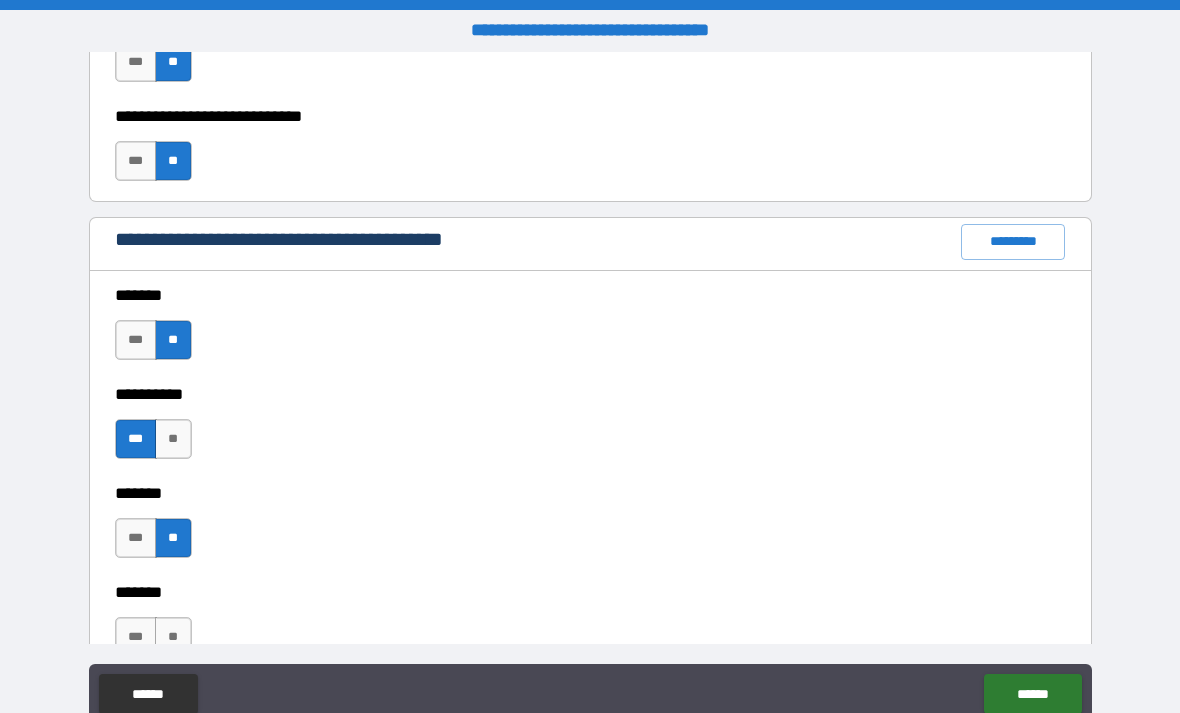 click on "**" at bounding box center [173, 637] 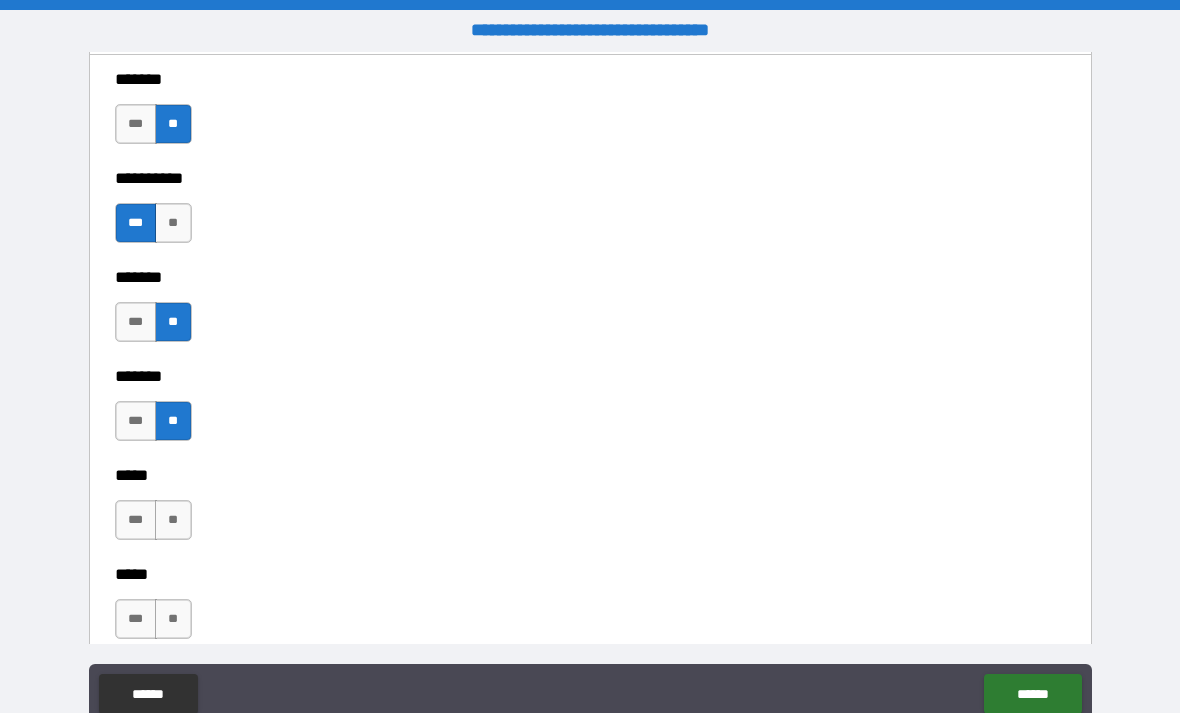 scroll, scrollTop: 1779, scrollLeft: 0, axis: vertical 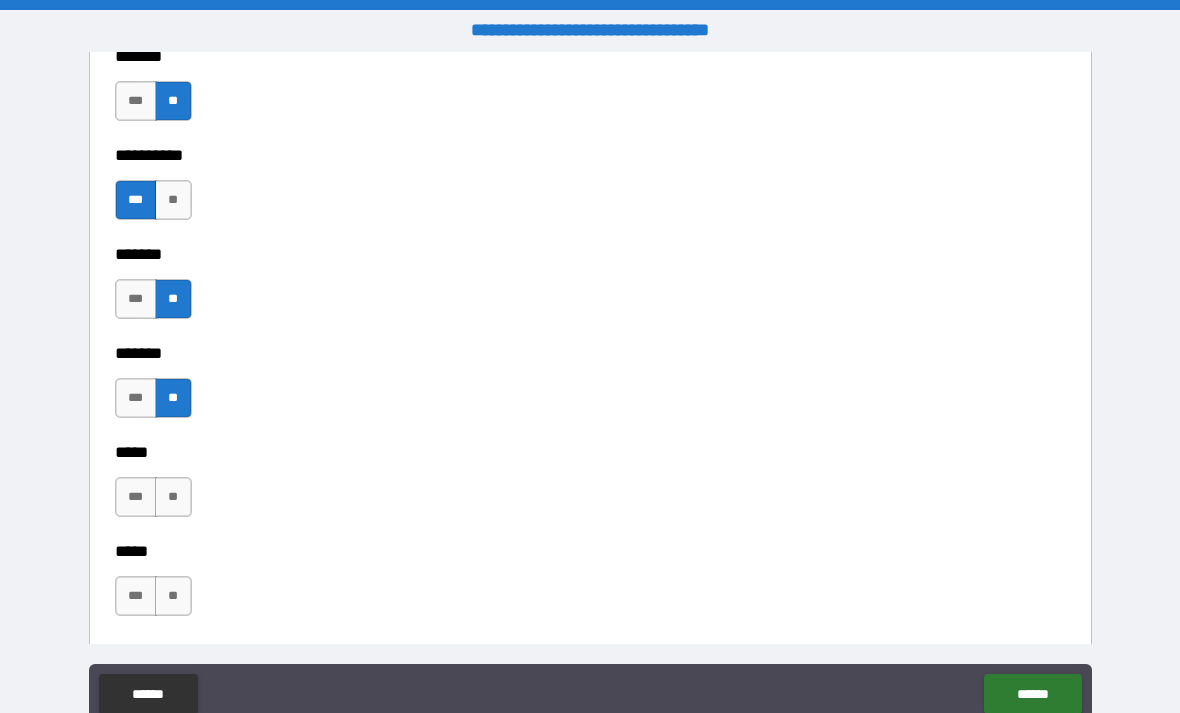 click on "**" at bounding box center (173, 497) 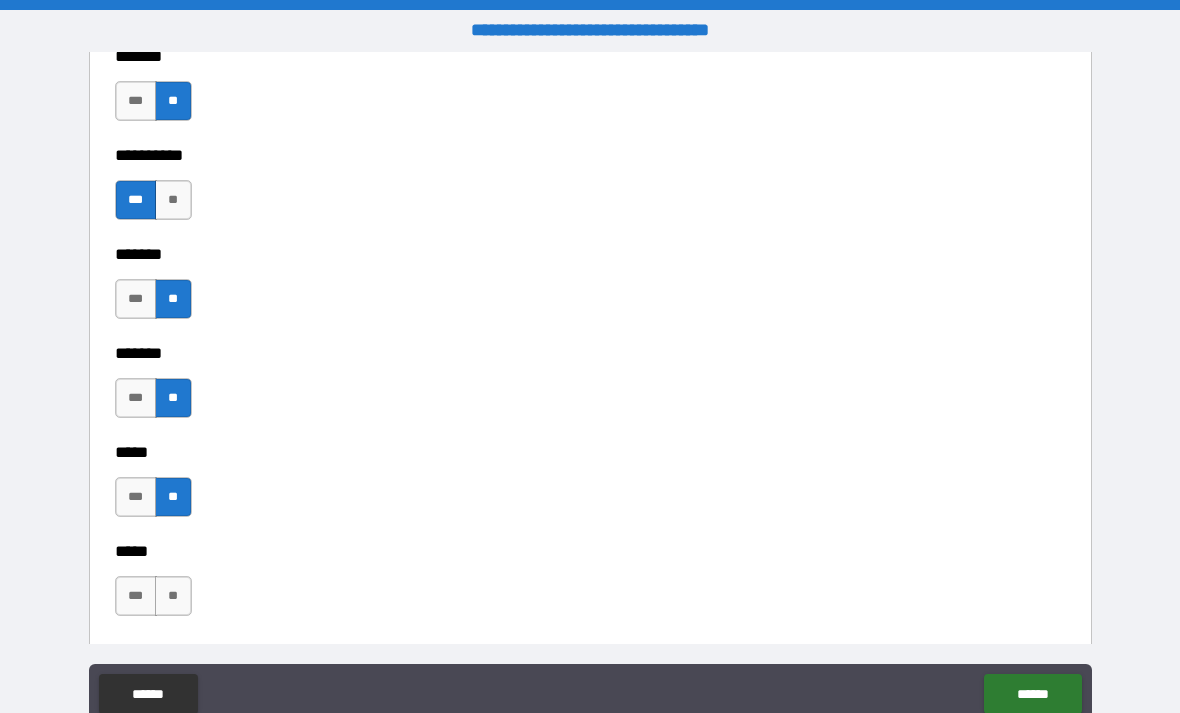 click on "**" at bounding box center (173, 596) 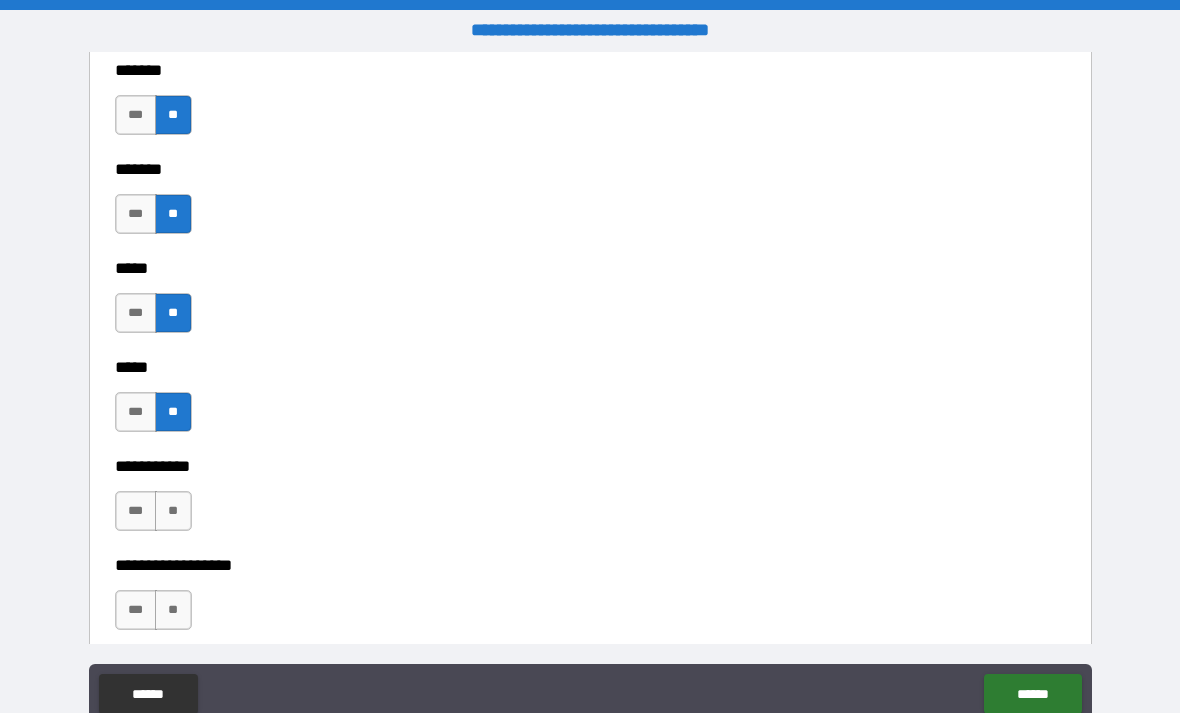scroll, scrollTop: 1979, scrollLeft: 0, axis: vertical 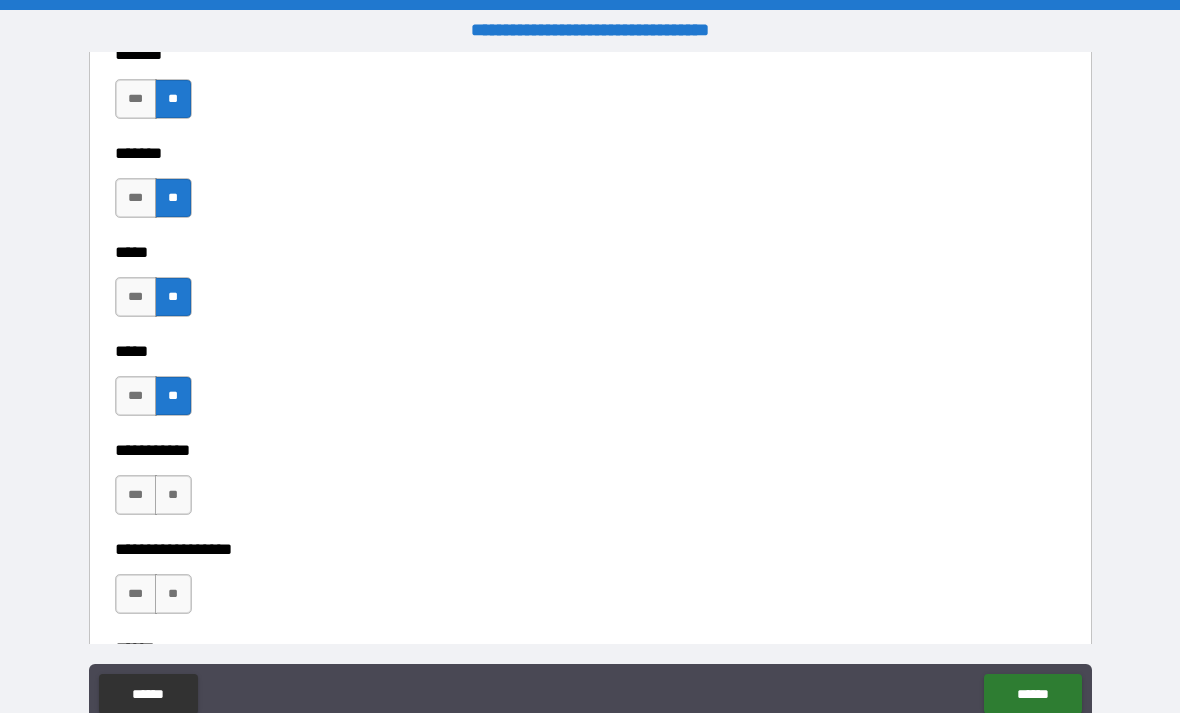click on "**" at bounding box center (173, 495) 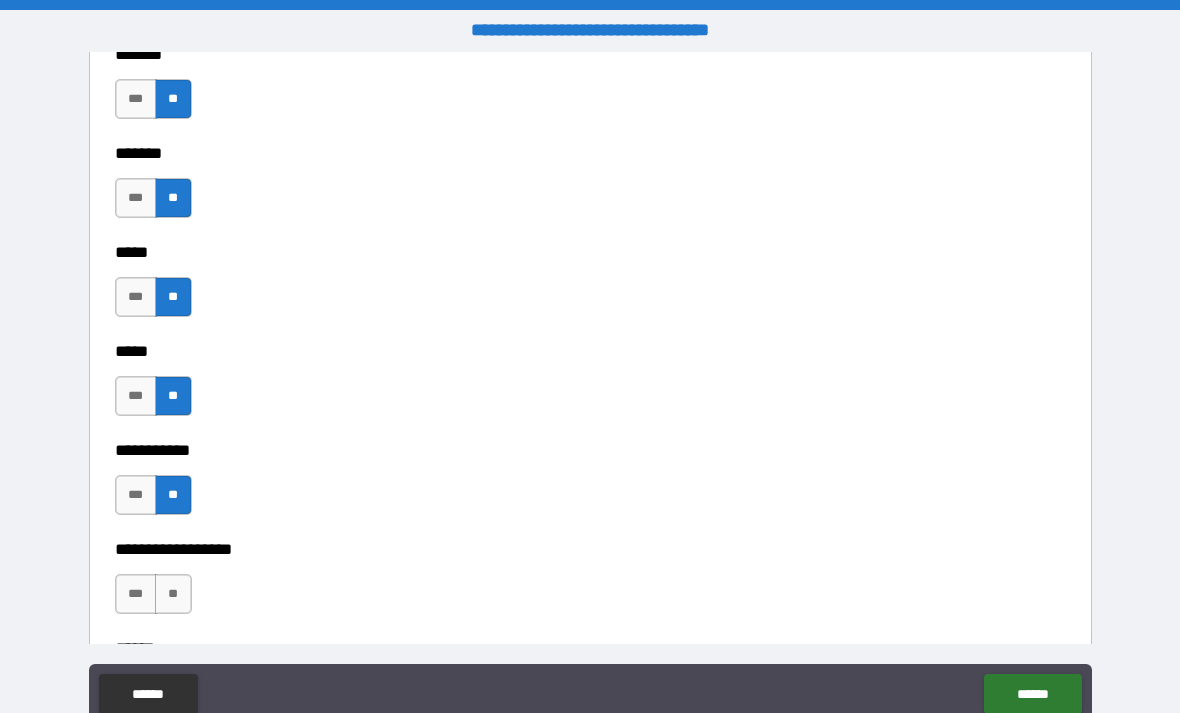 click on "**" at bounding box center (173, 594) 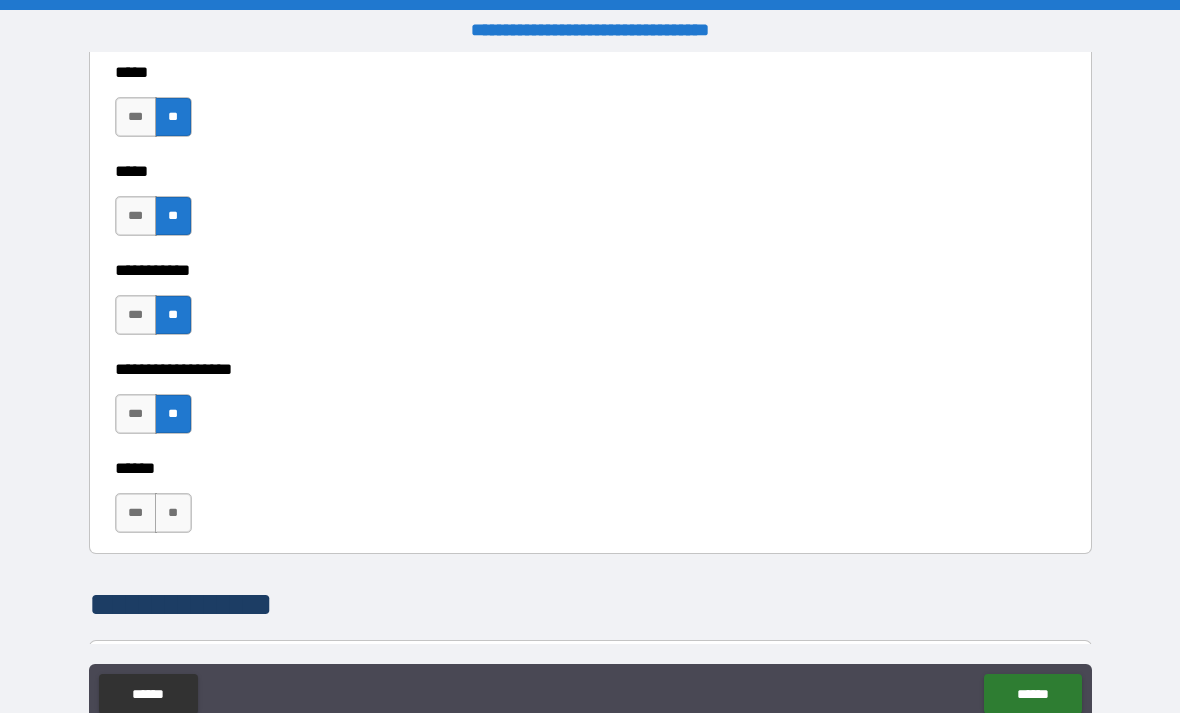 scroll, scrollTop: 2162, scrollLeft: 0, axis: vertical 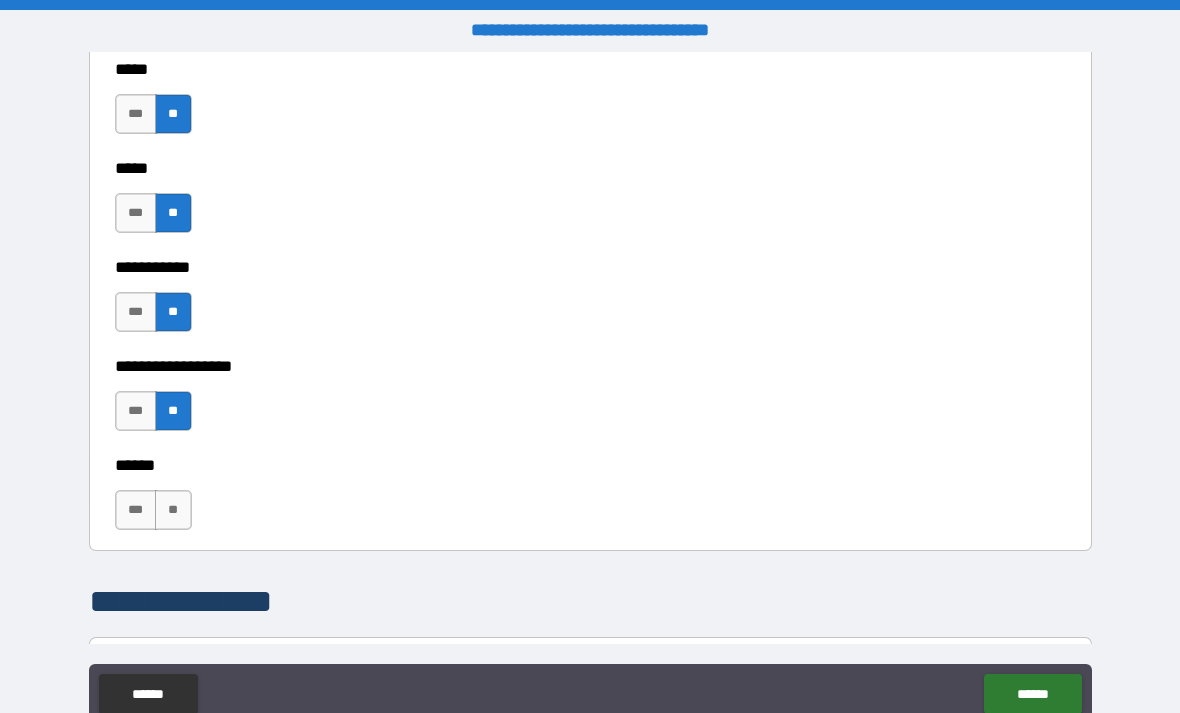 click on "**" at bounding box center [173, 510] 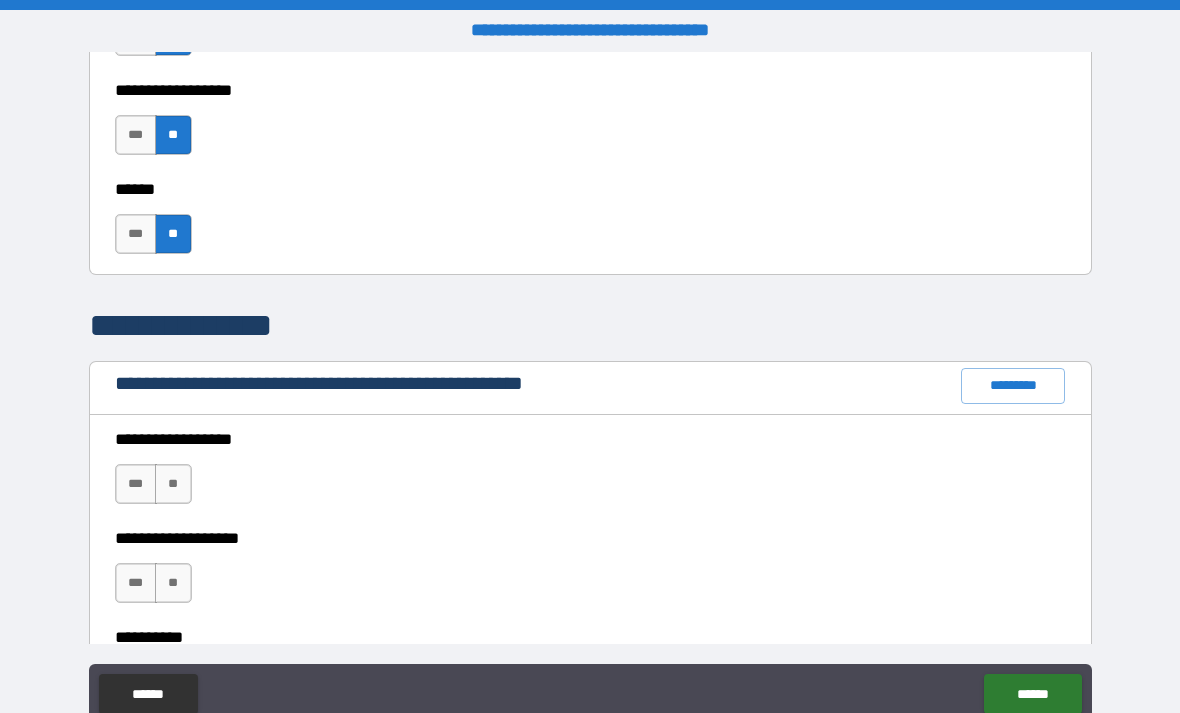 scroll, scrollTop: 2443, scrollLeft: 0, axis: vertical 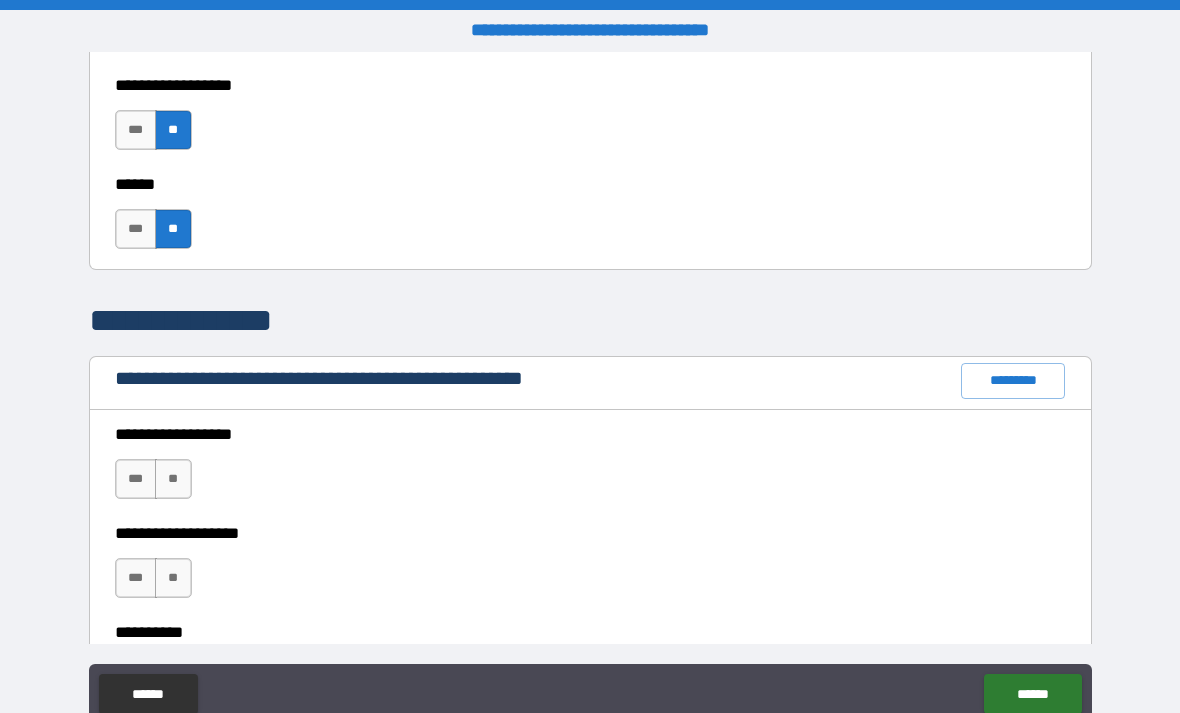 click on "**" at bounding box center (173, 479) 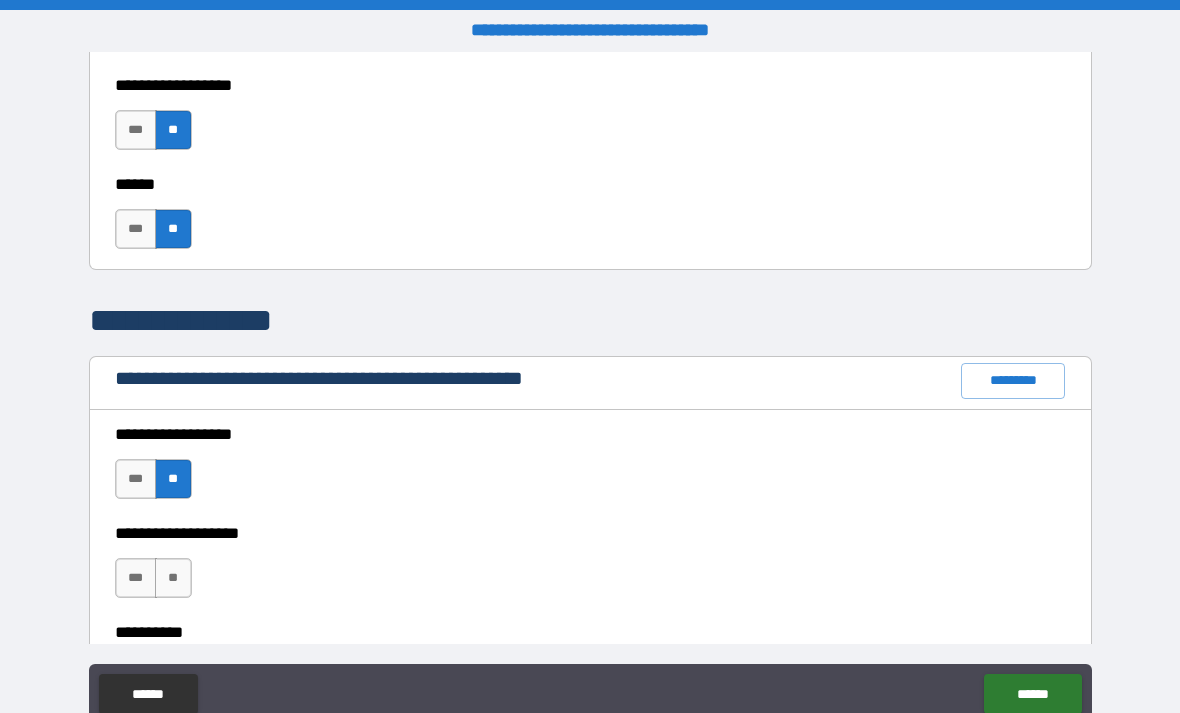 click on "**" at bounding box center [173, 578] 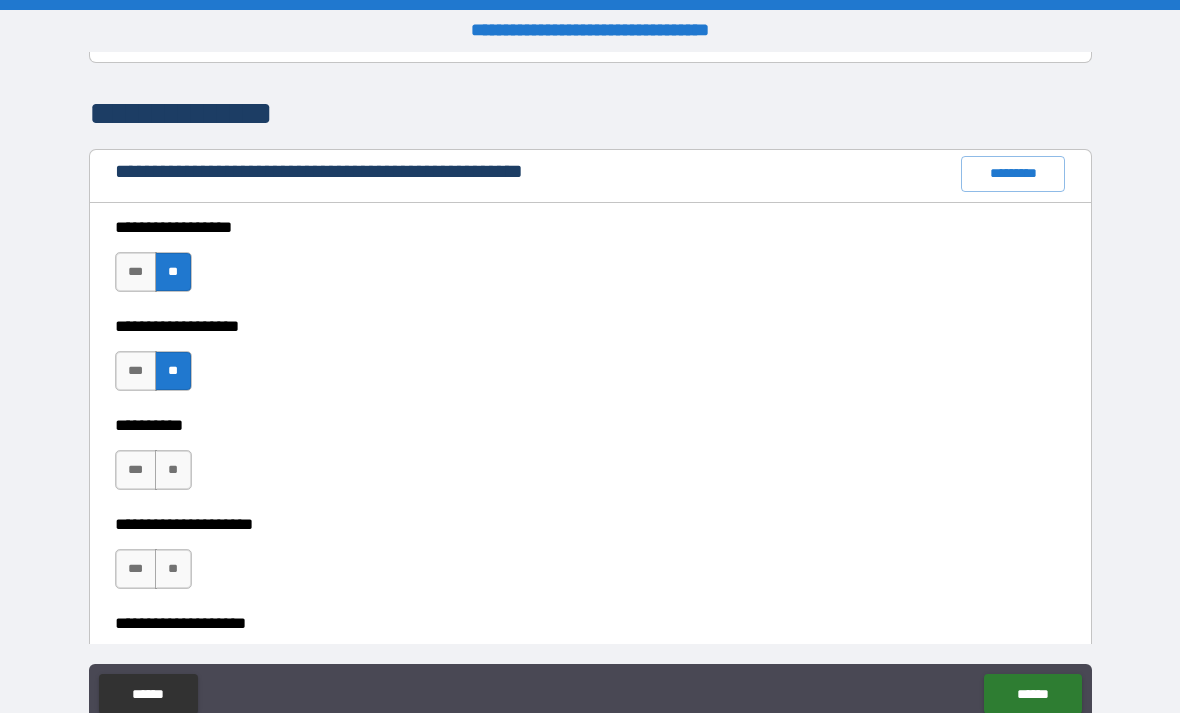 scroll, scrollTop: 2660, scrollLeft: 0, axis: vertical 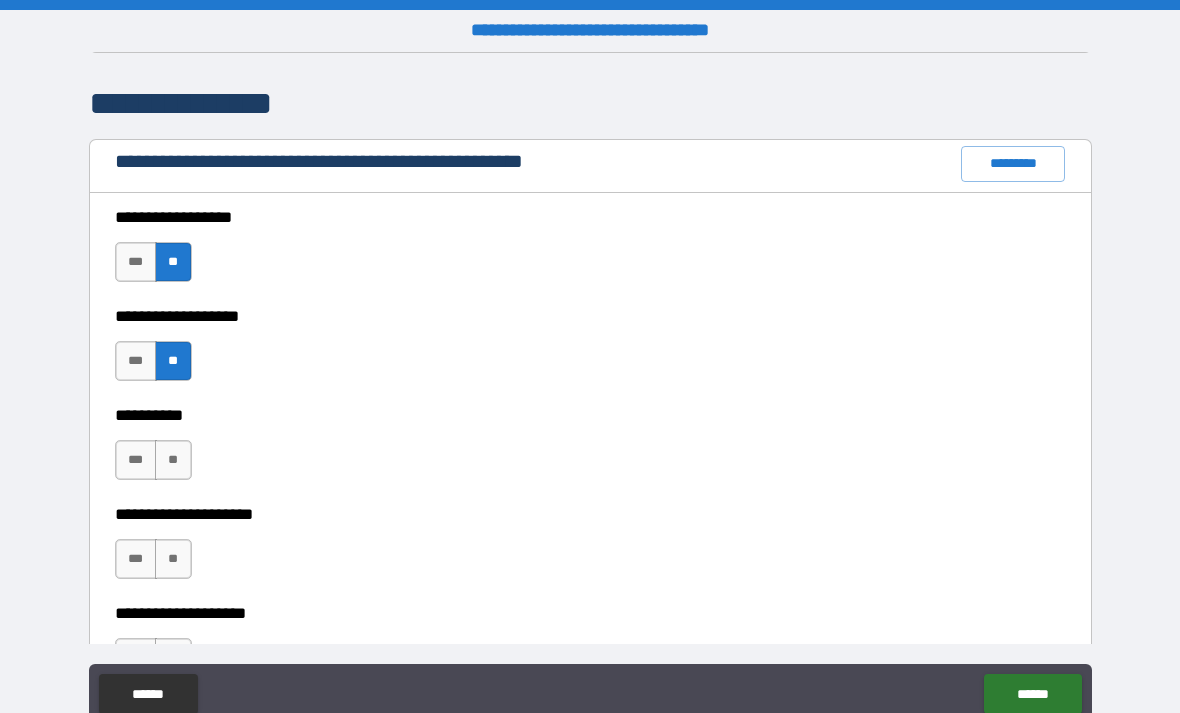 click on "**" at bounding box center (173, 460) 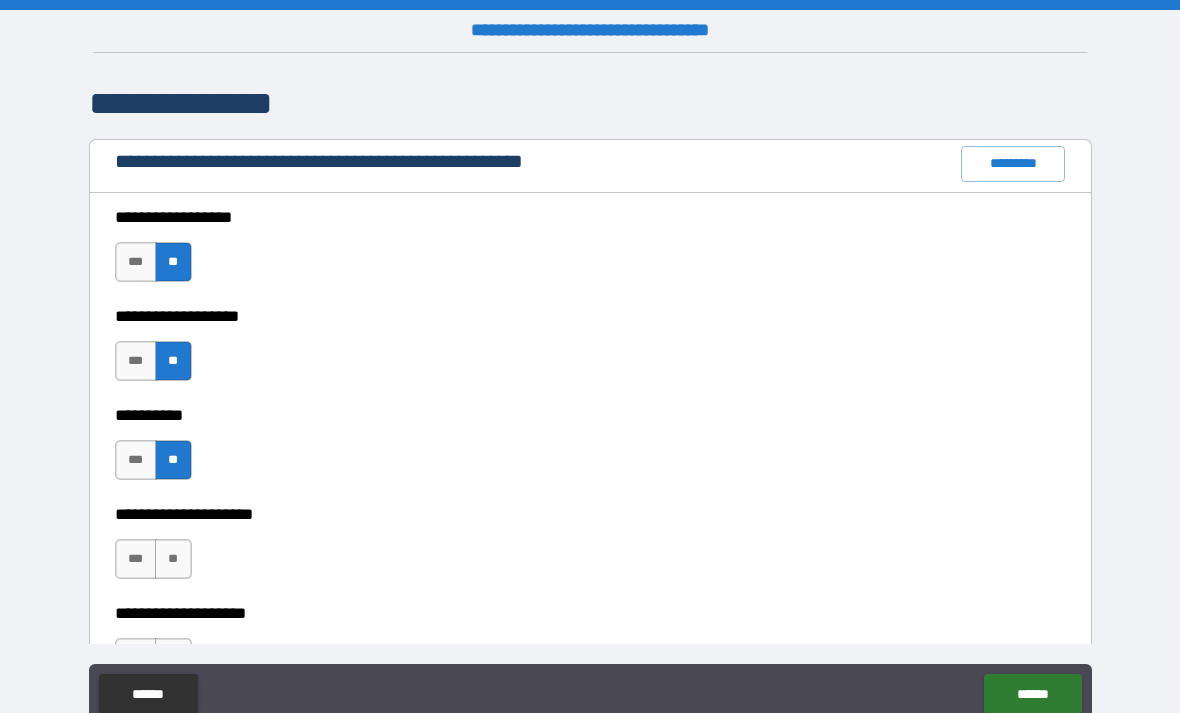 click on "**" at bounding box center (173, 559) 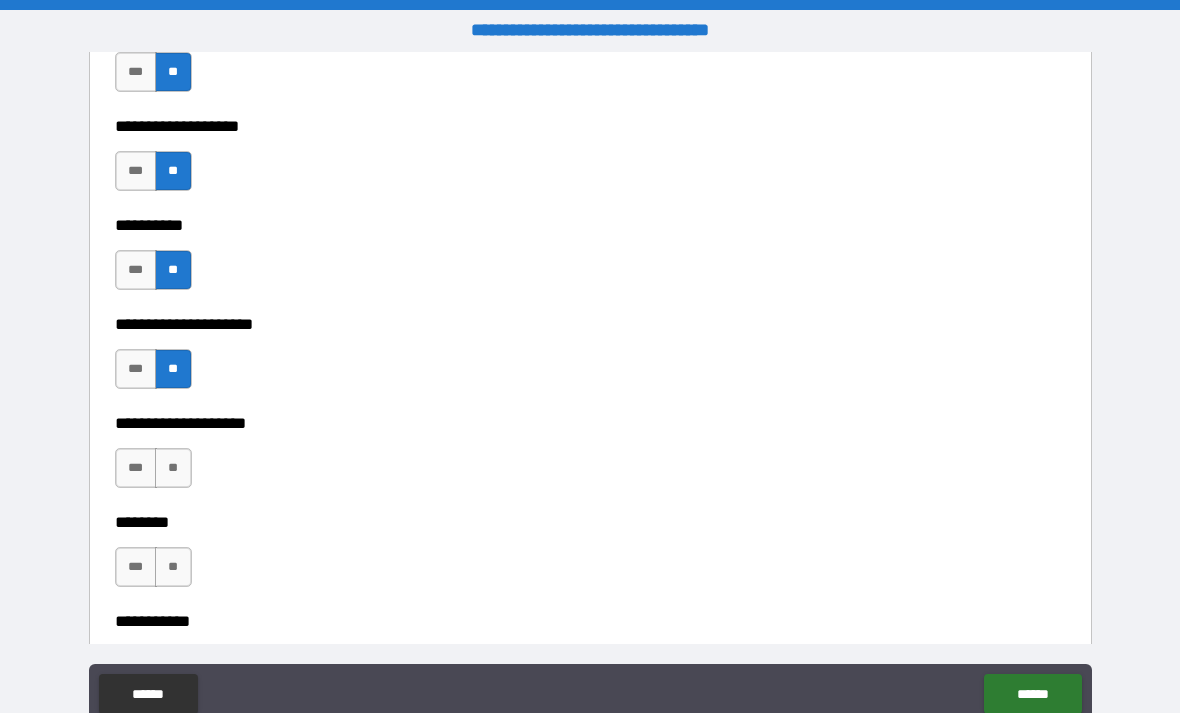 scroll, scrollTop: 2856, scrollLeft: 0, axis: vertical 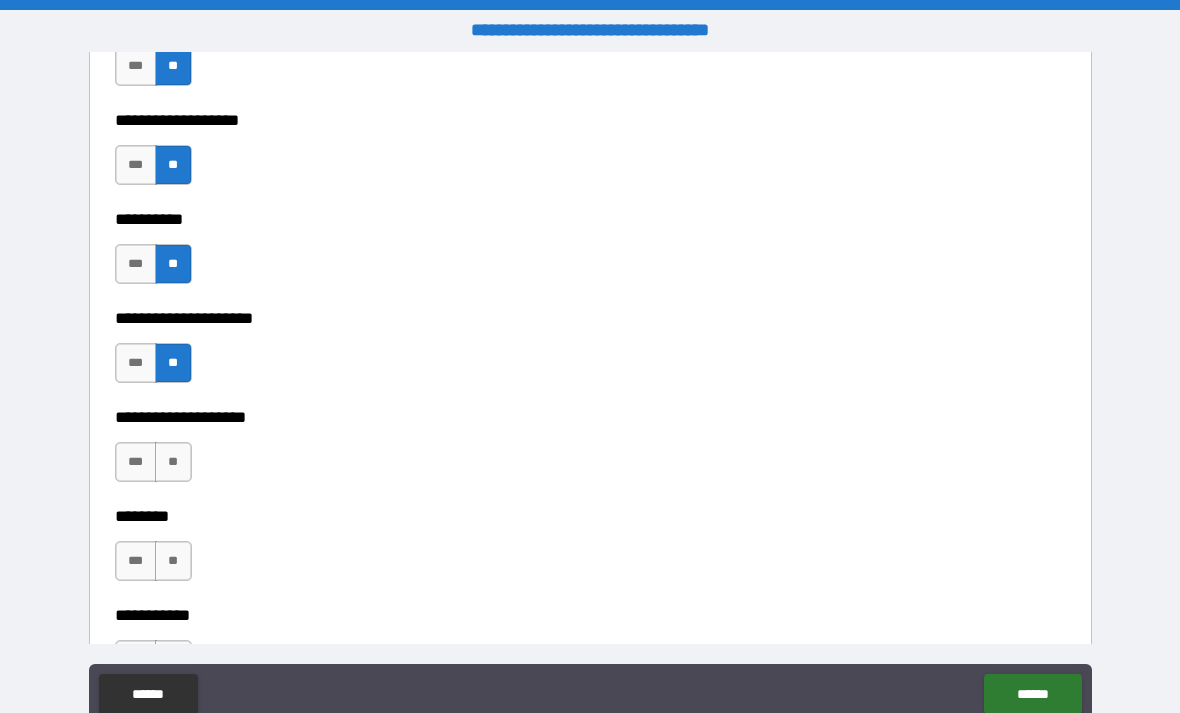click on "**" at bounding box center (173, 462) 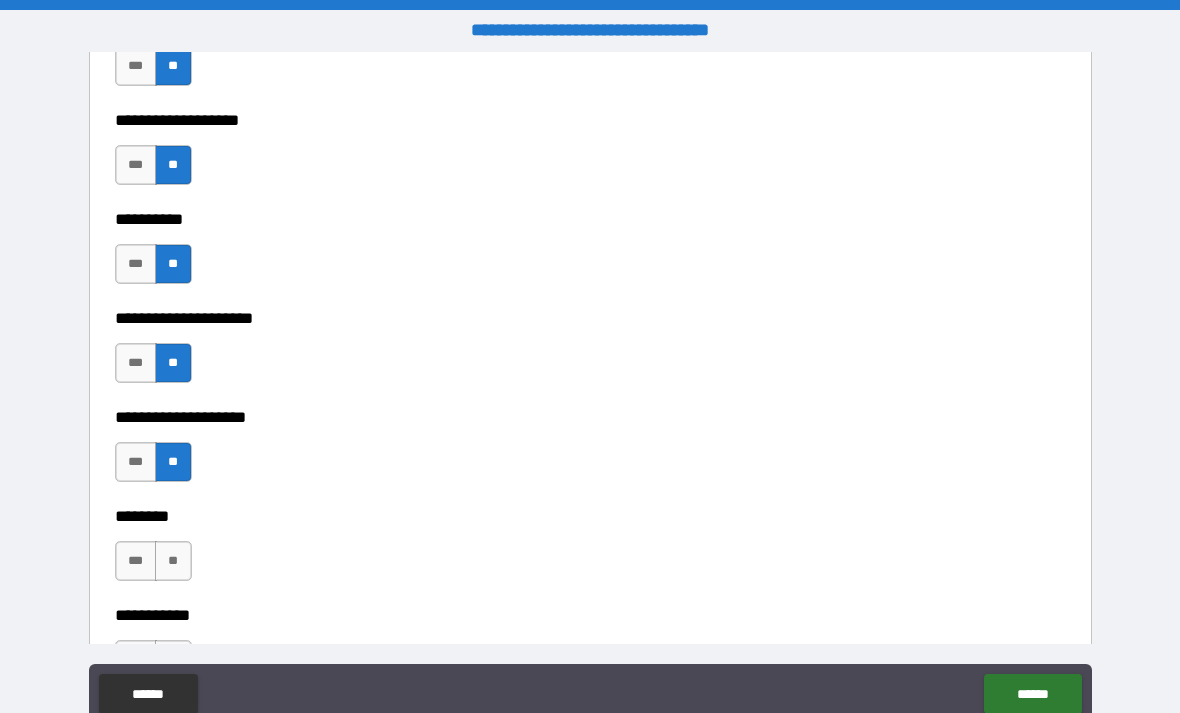 click on "**" at bounding box center [173, 561] 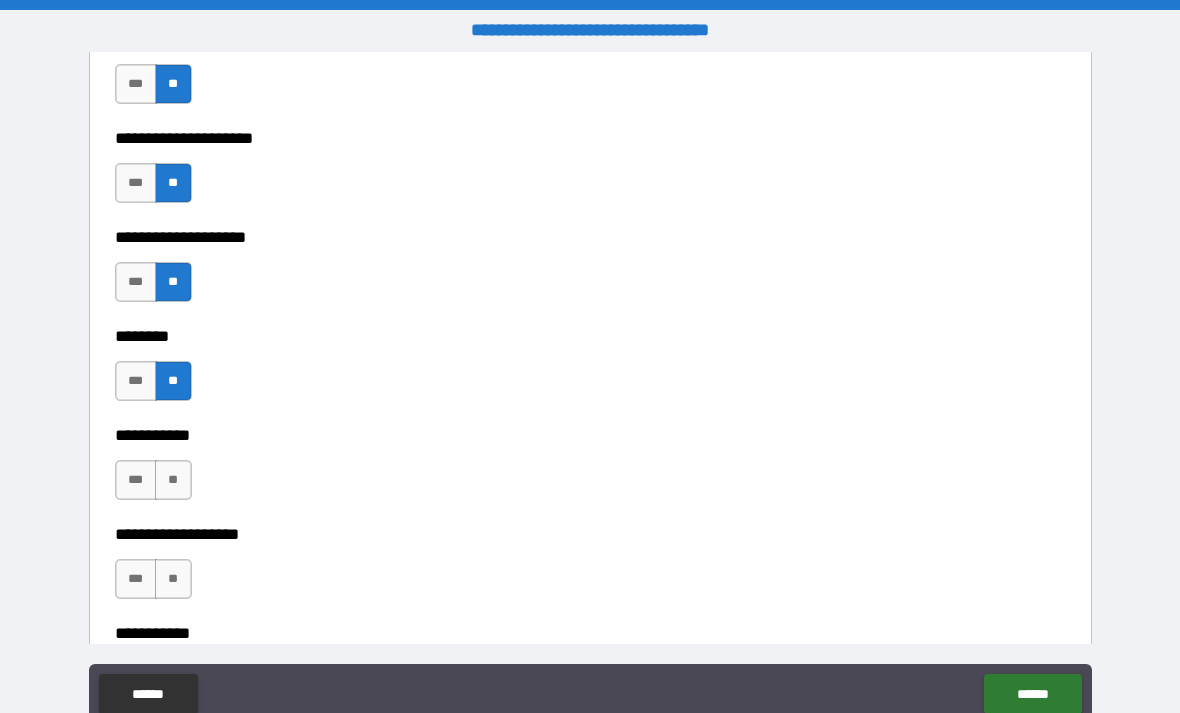 scroll, scrollTop: 3066, scrollLeft: 0, axis: vertical 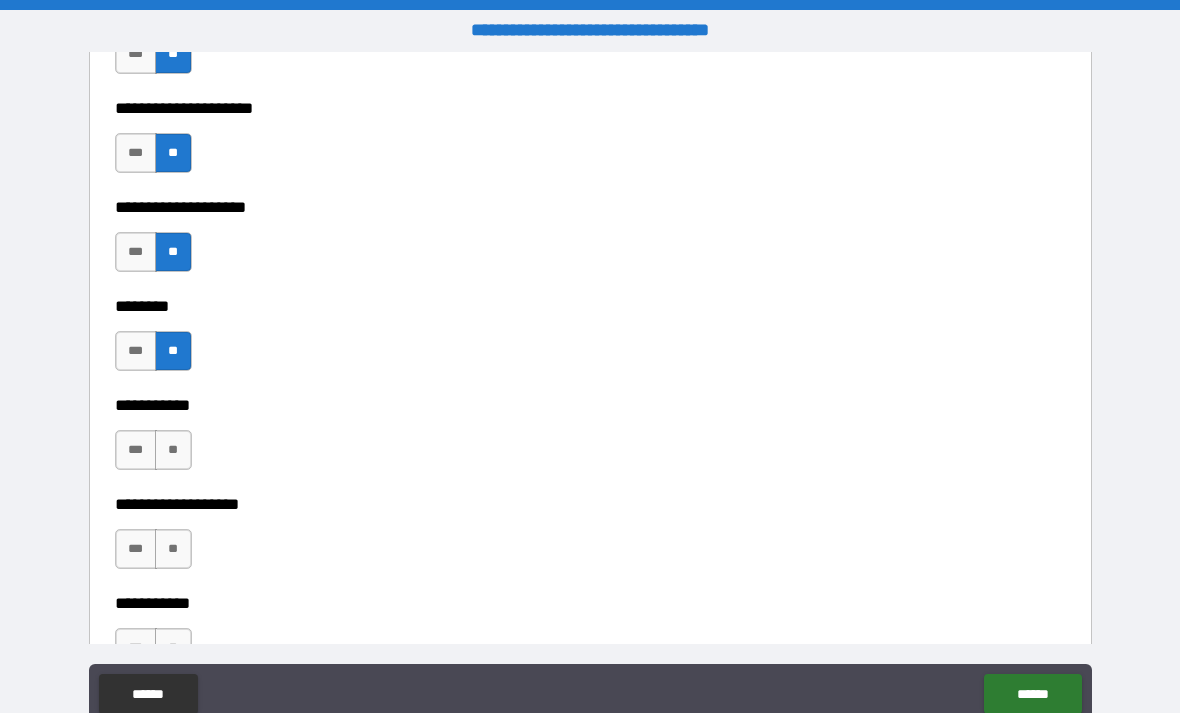 click on "**" at bounding box center [173, 450] 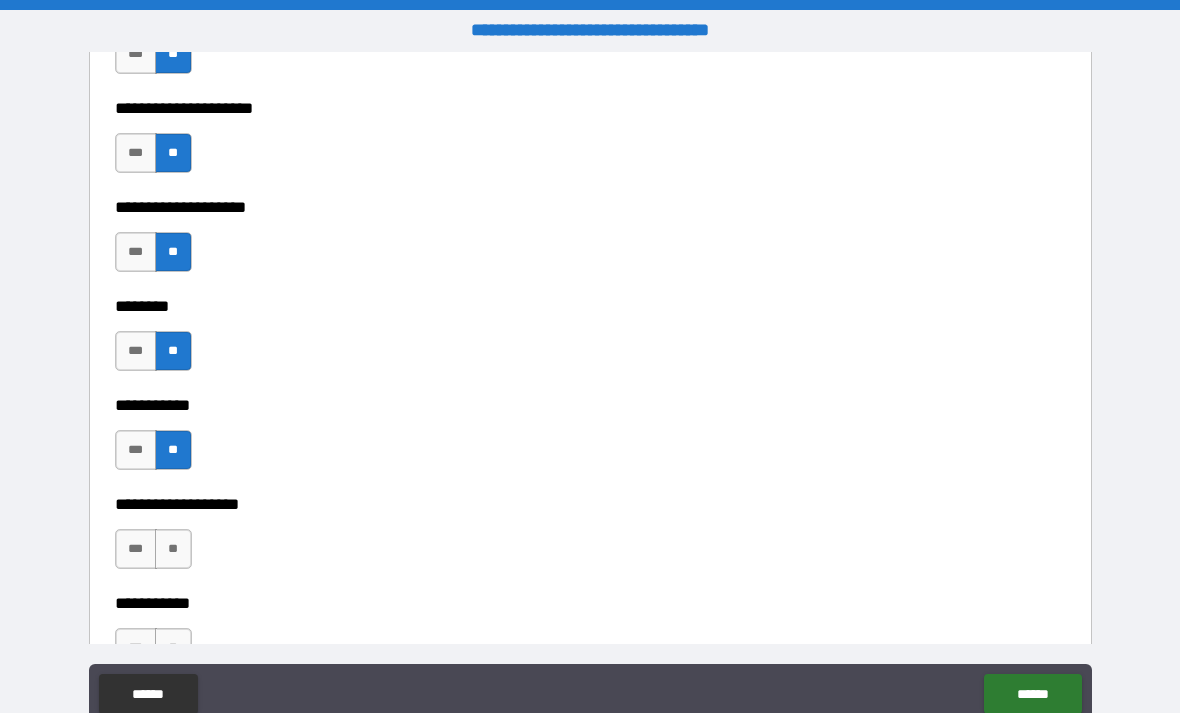 click on "**" at bounding box center [173, 549] 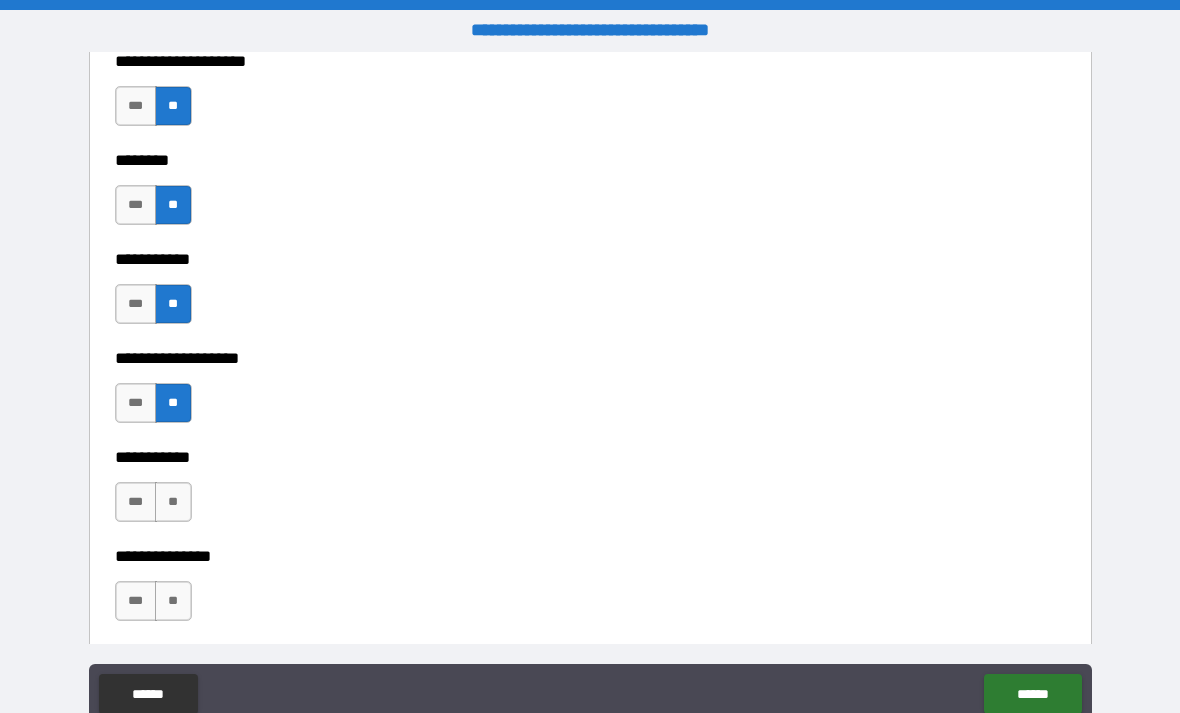 scroll, scrollTop: 3233, scrollLeft: 0, axis: vertical 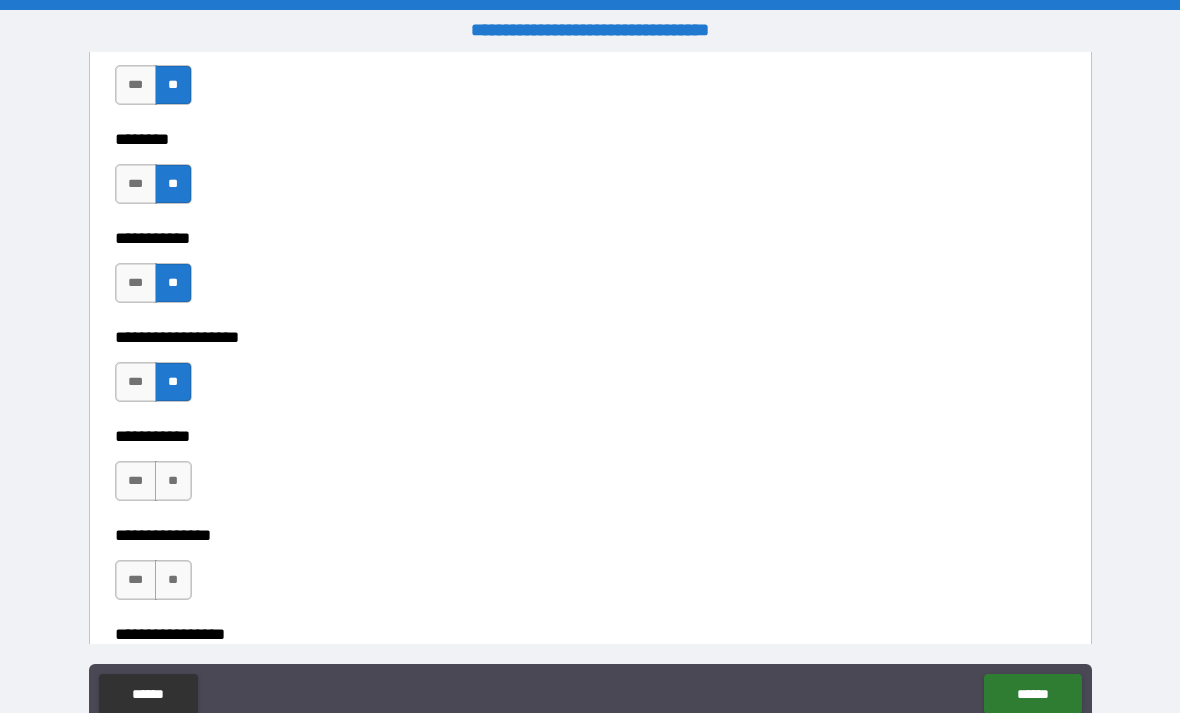 click on "***" at bounding box center [136, 481] 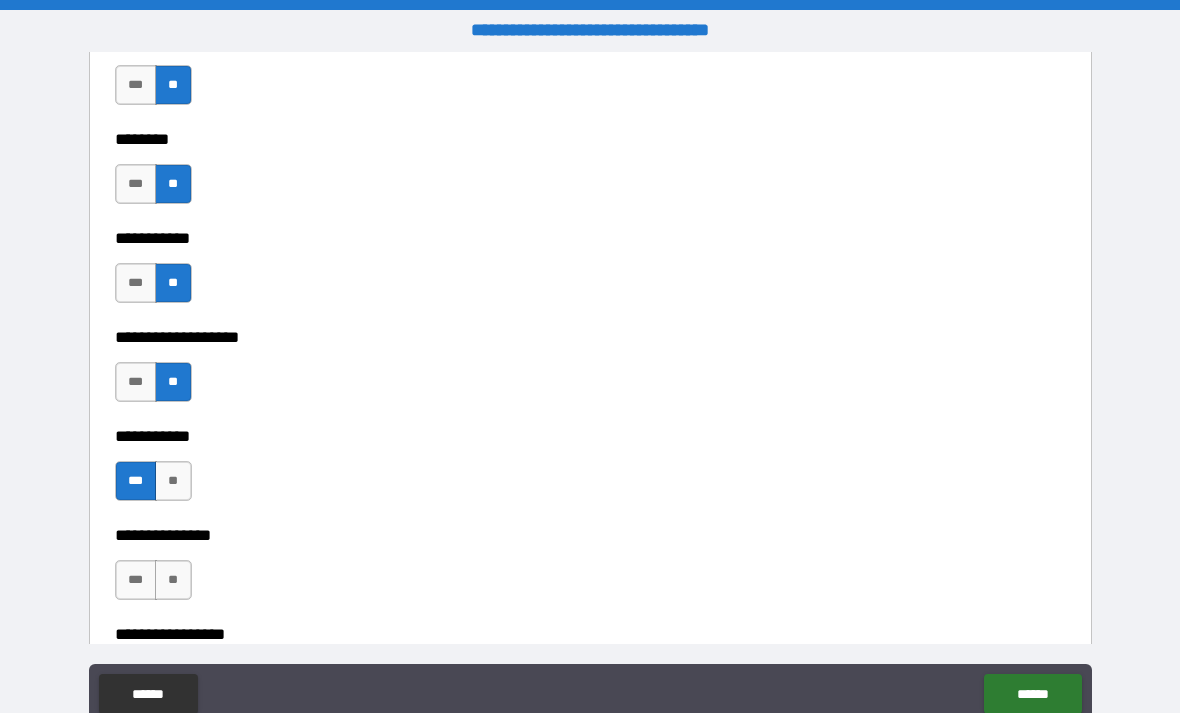 click on "**" at bounding box center (173, 580) 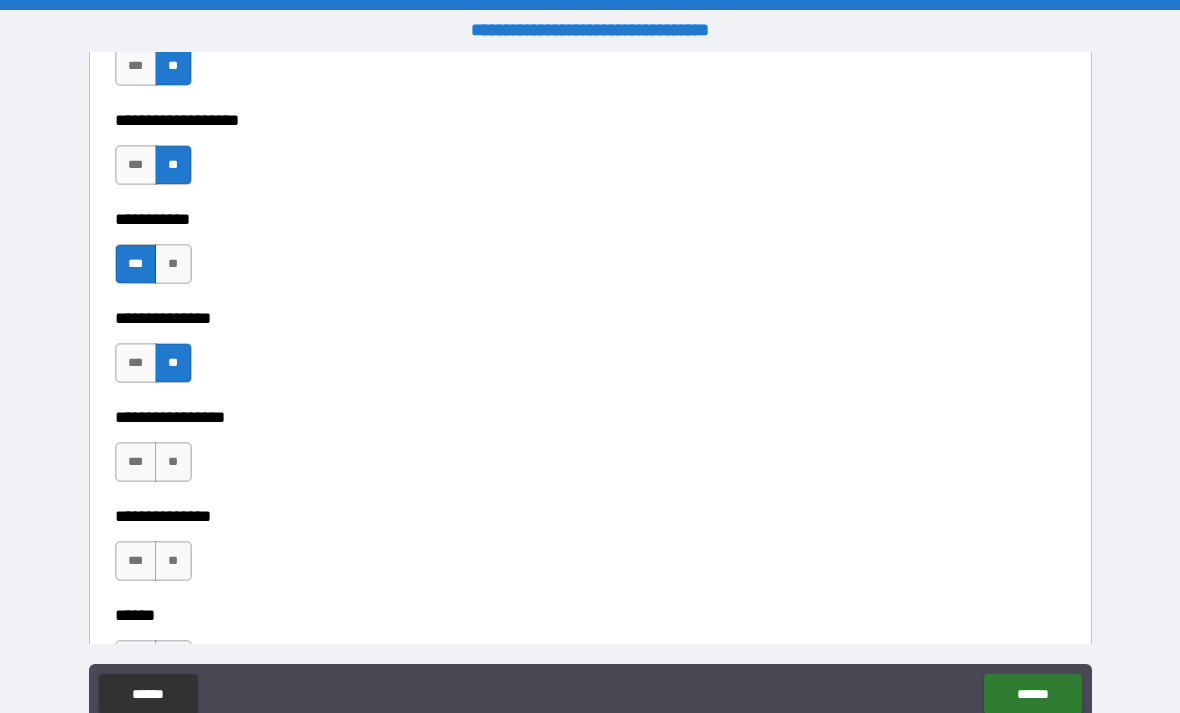 scroll, scrollTop: 3497, scrollLeft: 0, axis: vertical 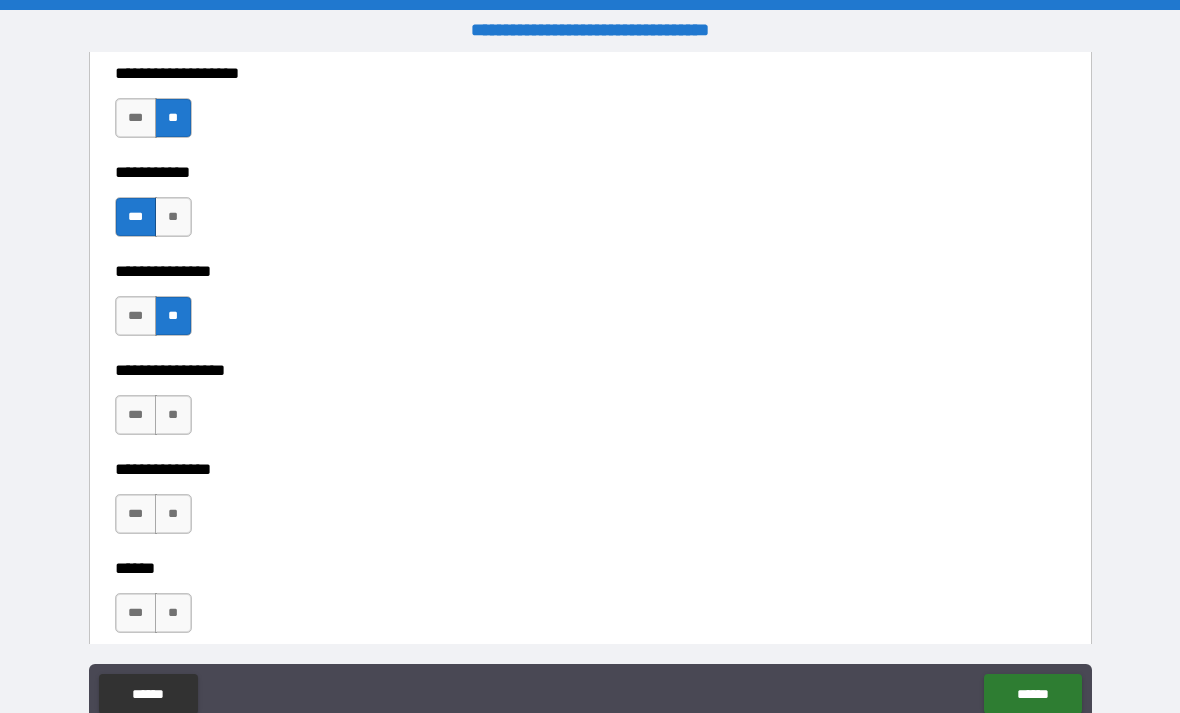 click on "**" at bounding box center (173, 415) 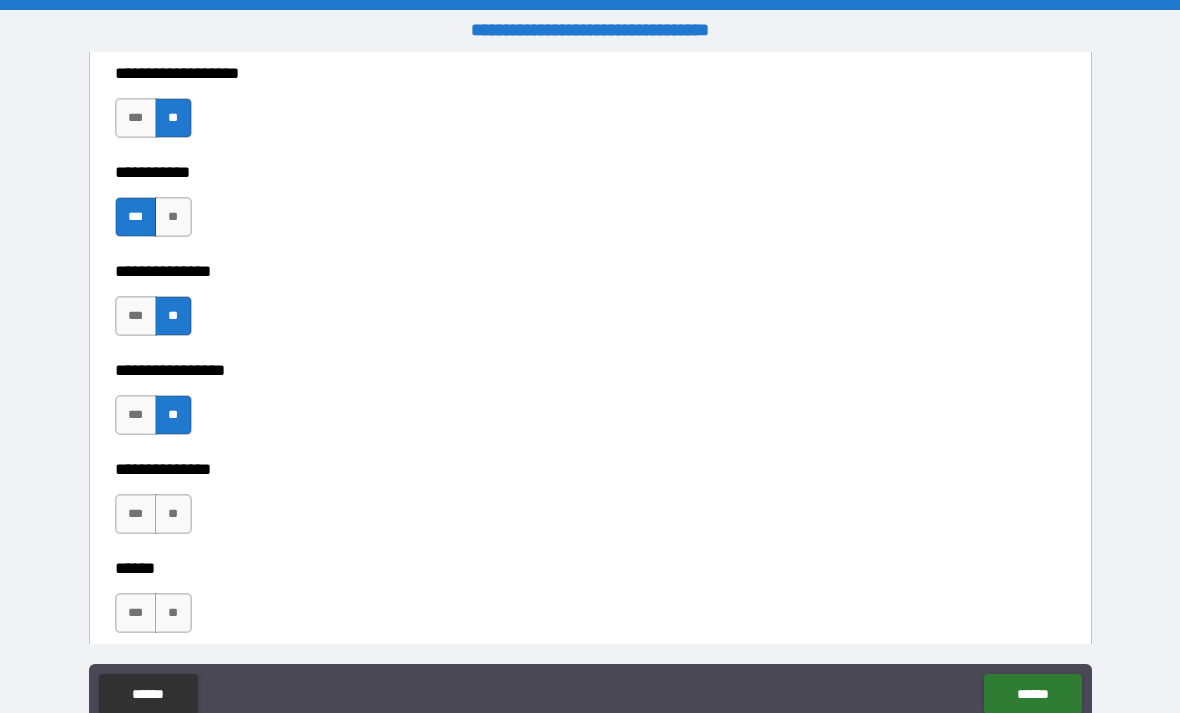 click on "**" at bounding box center [173, 514] 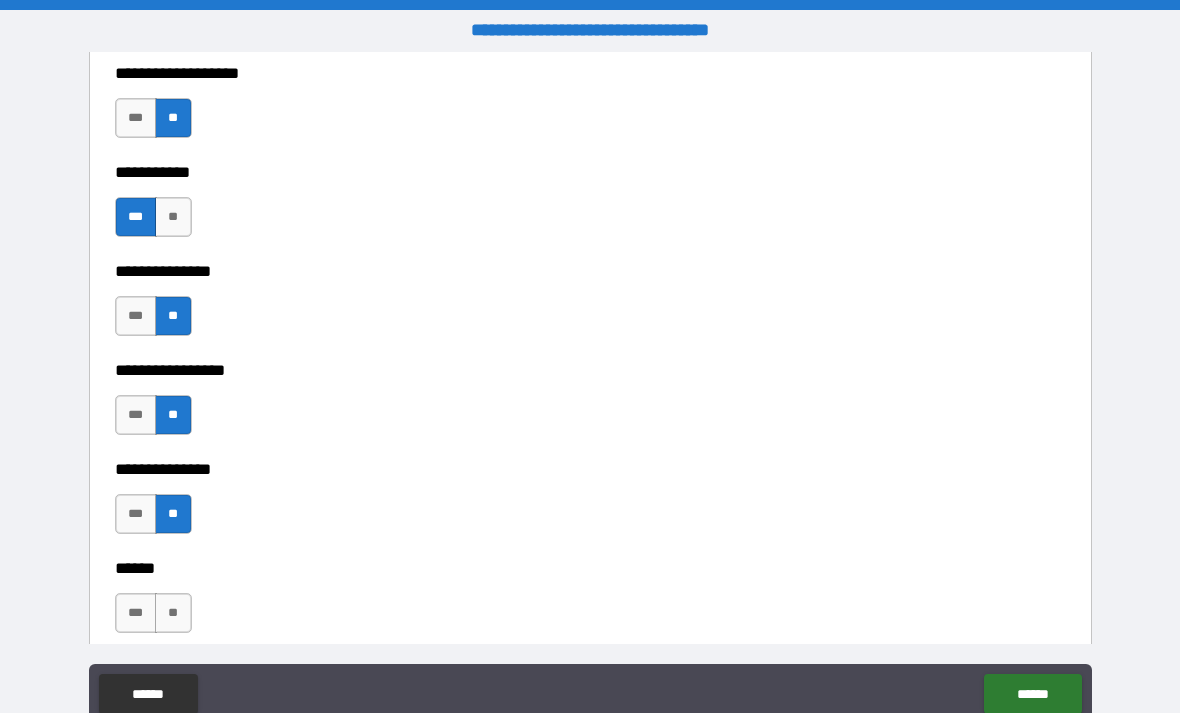 click on "**" at bounding box center [173, 613] 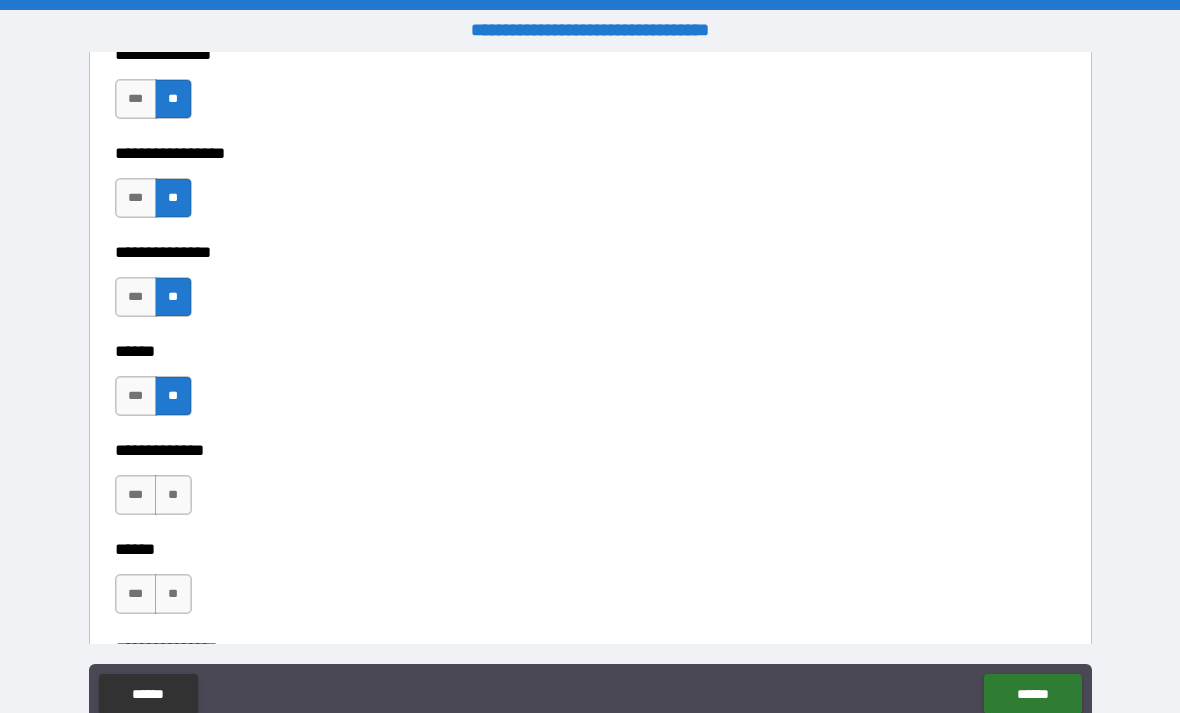 scroll, scrollTop: 3753, scrollLeft: 0, axis: vertical 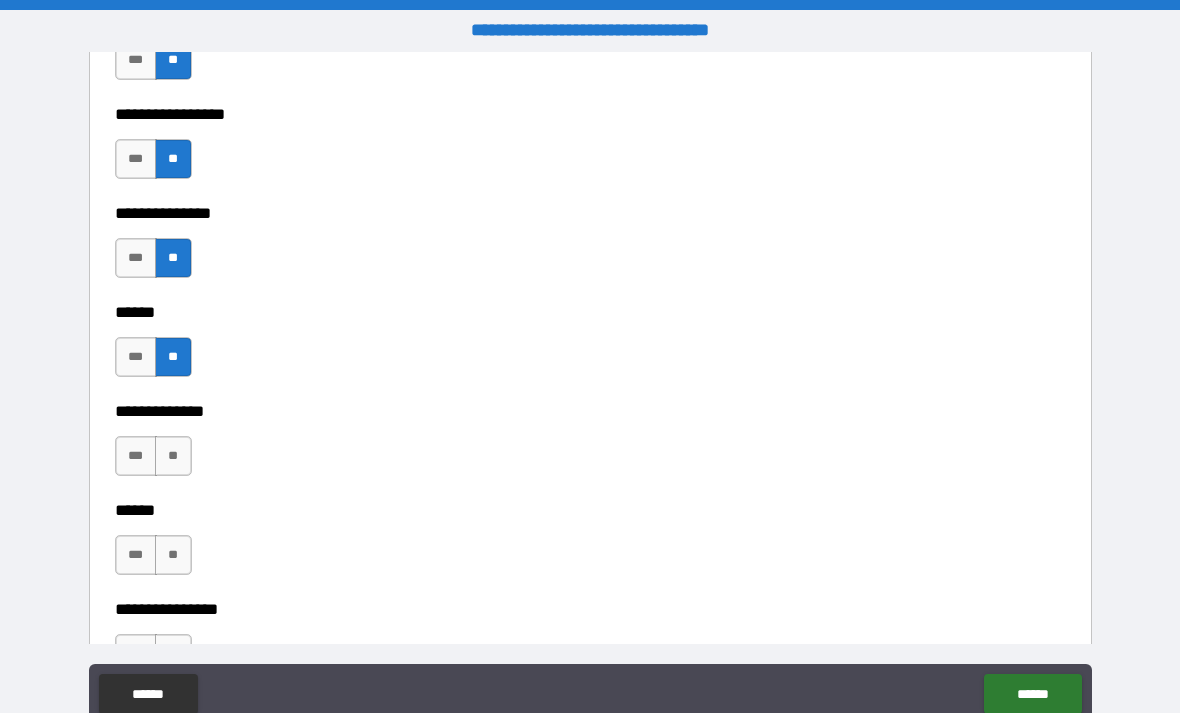 click on "**" at bounding box center [173, 456] 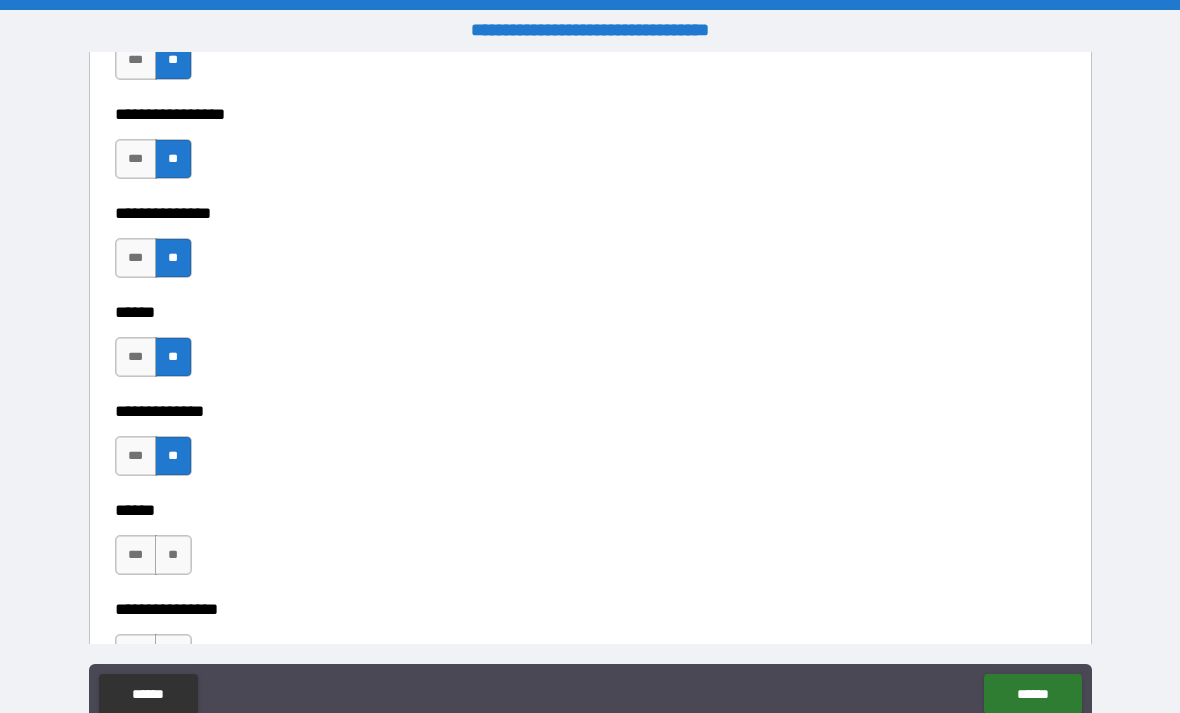 click on "**" at bounding box center (173, 555) 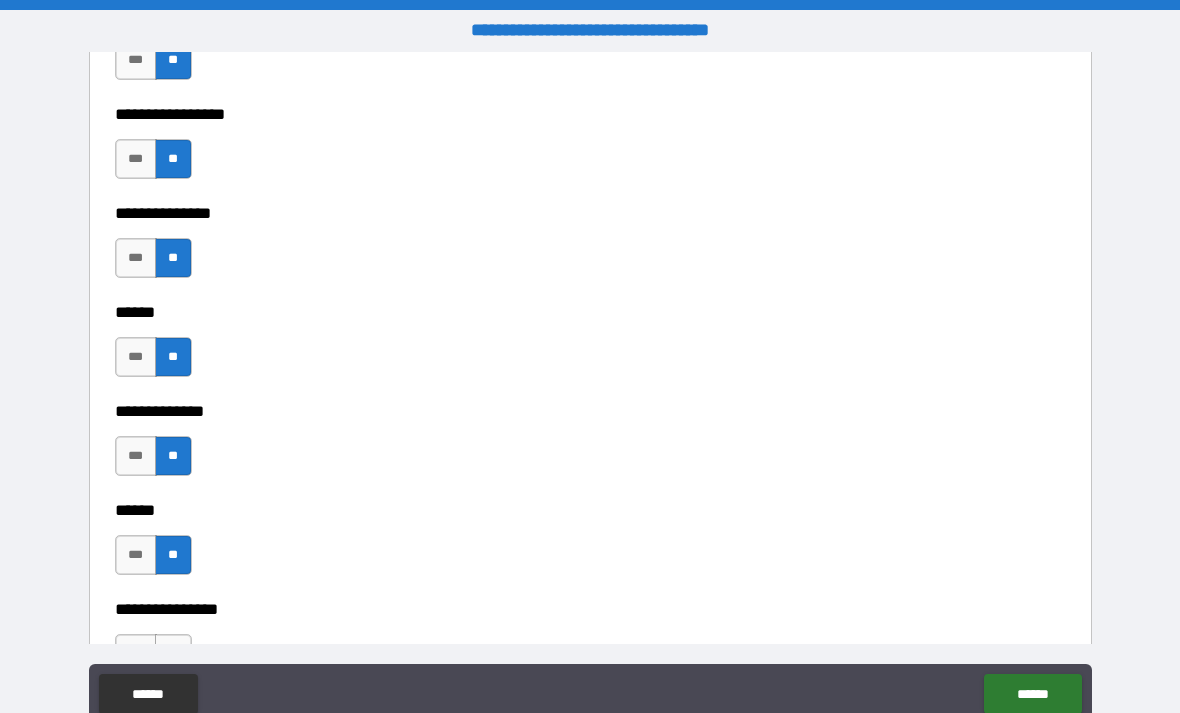 click on "**********" at bounding box center [590, 199] 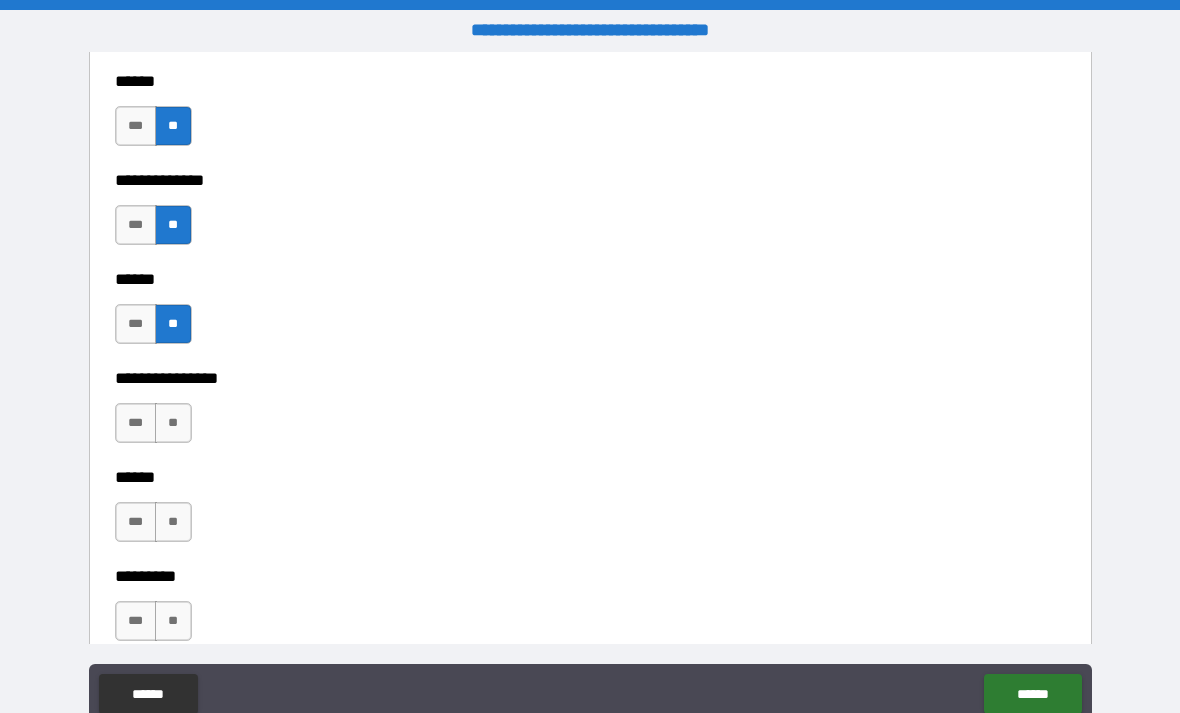 scroll, scrollTop: 3985, scrollLeft: 0, axis: vertical 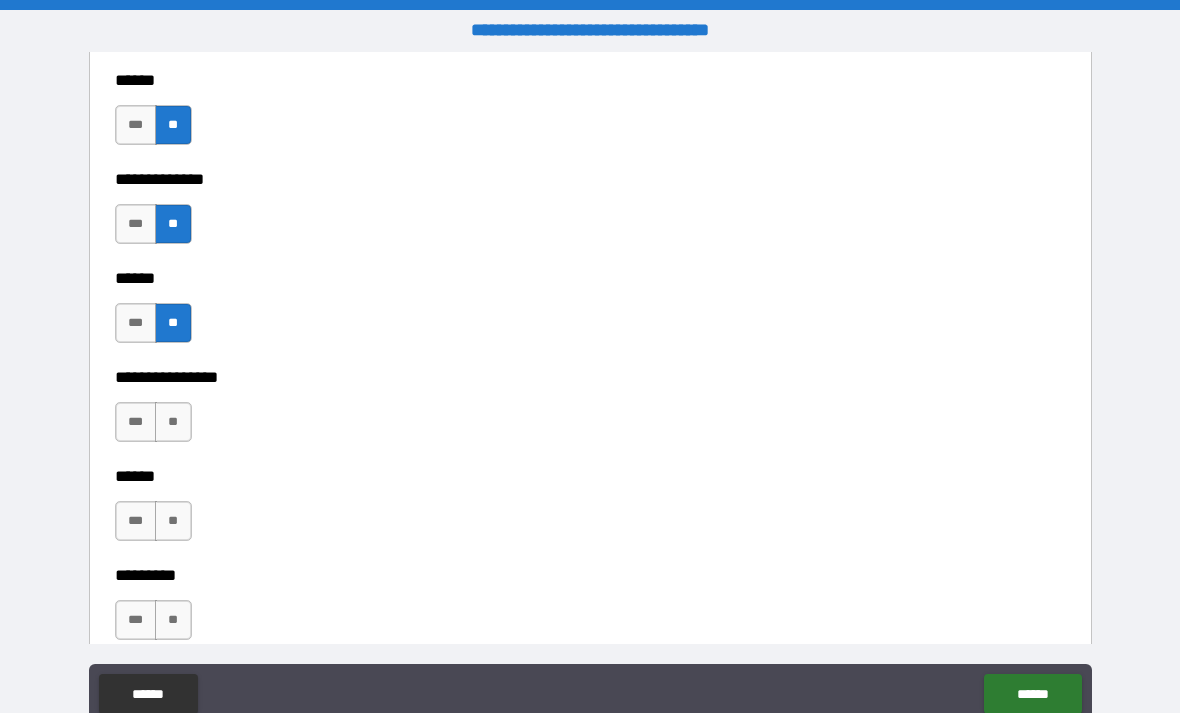 click on "**" at bounding box center [173, 422] 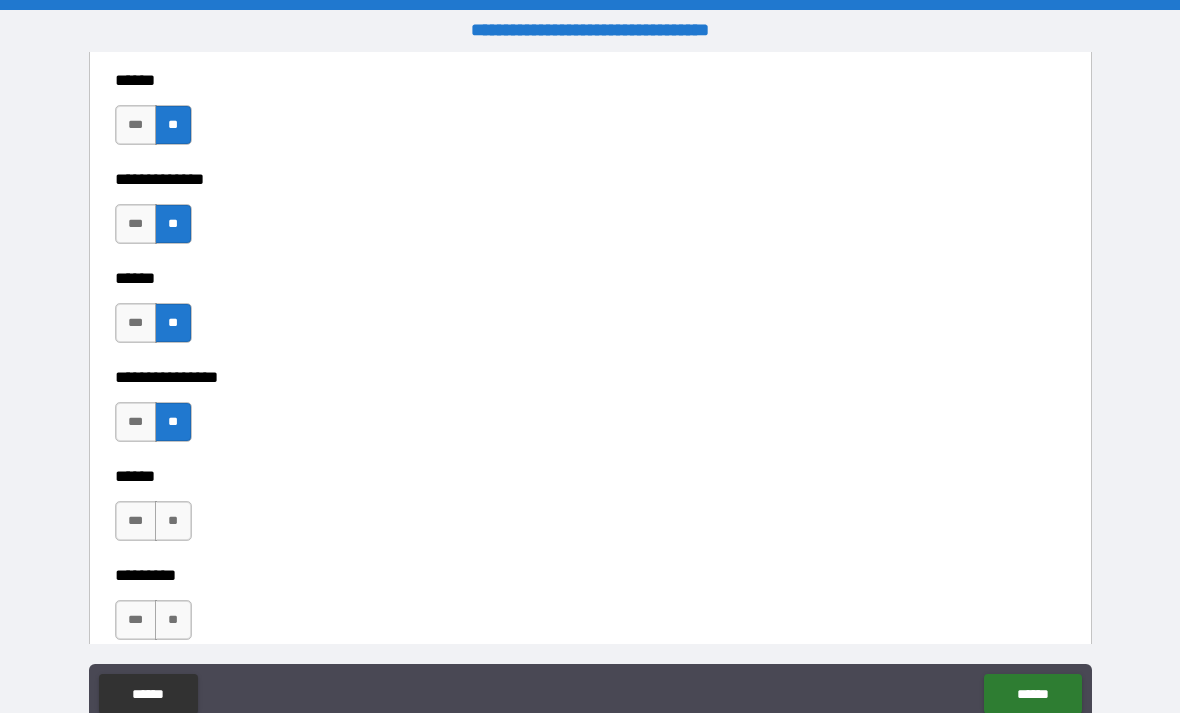 click on "**" at bounding box center [173, 620] 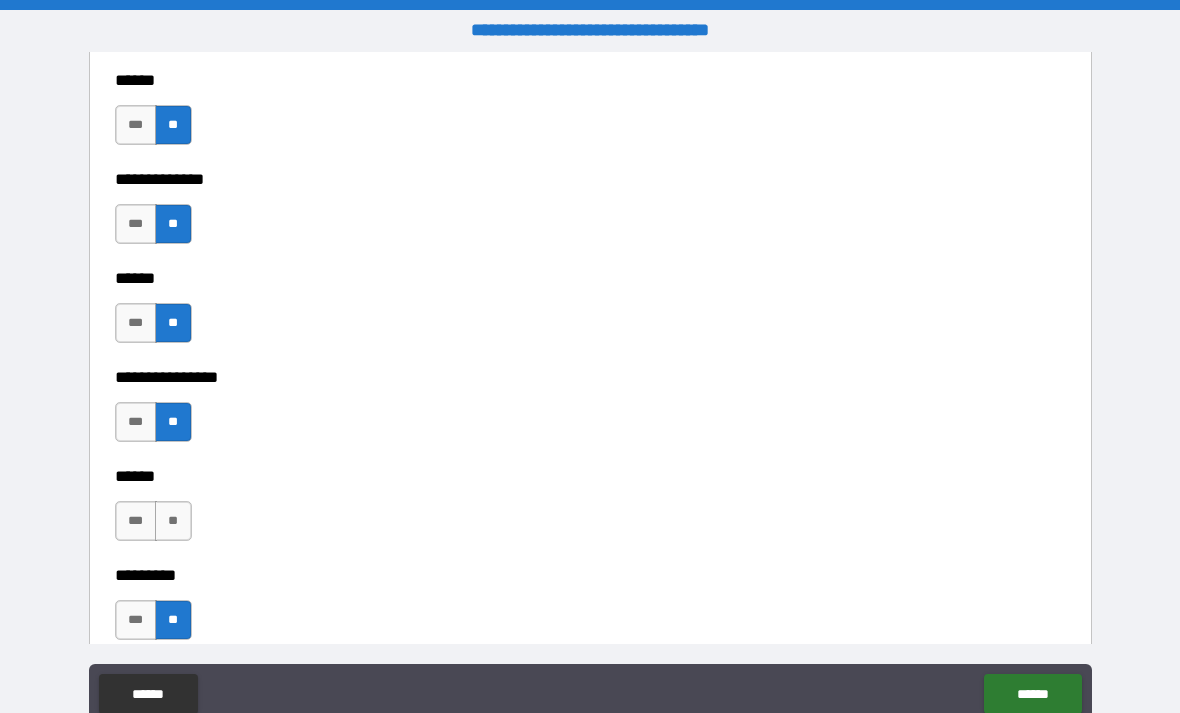 click on "**" at bounding box center [173, 521] 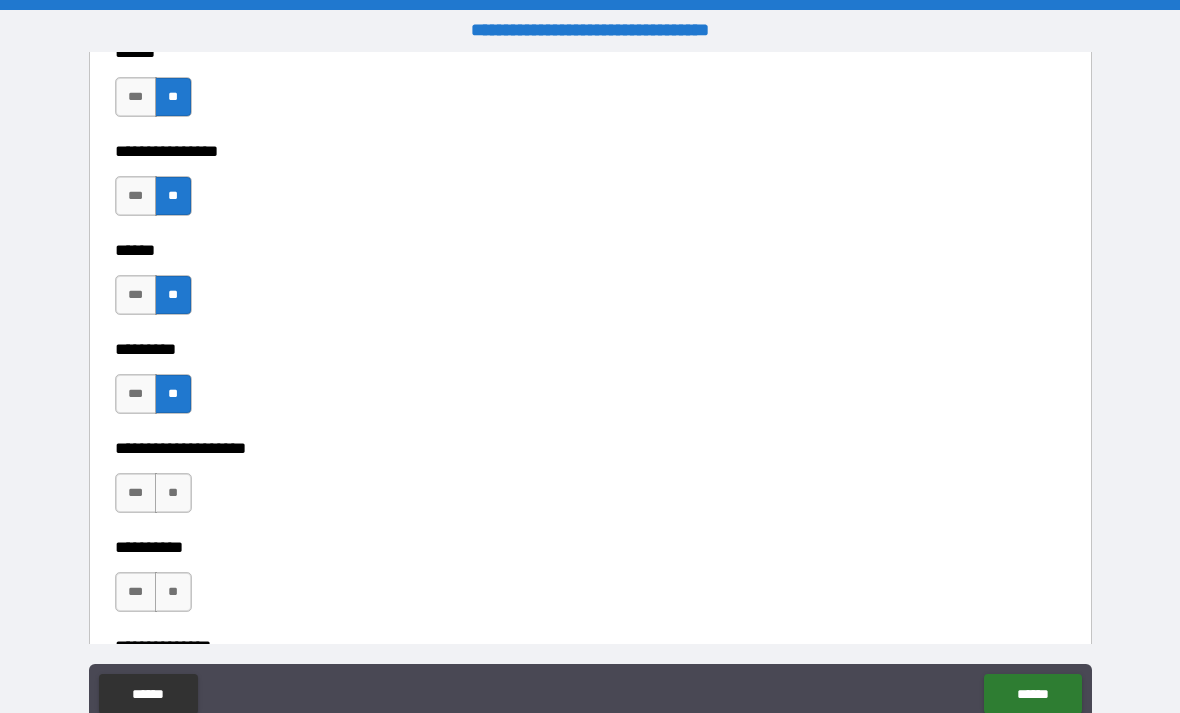 scroll, scrollTop: 4213, scrollLeft: 0, axis: vertical 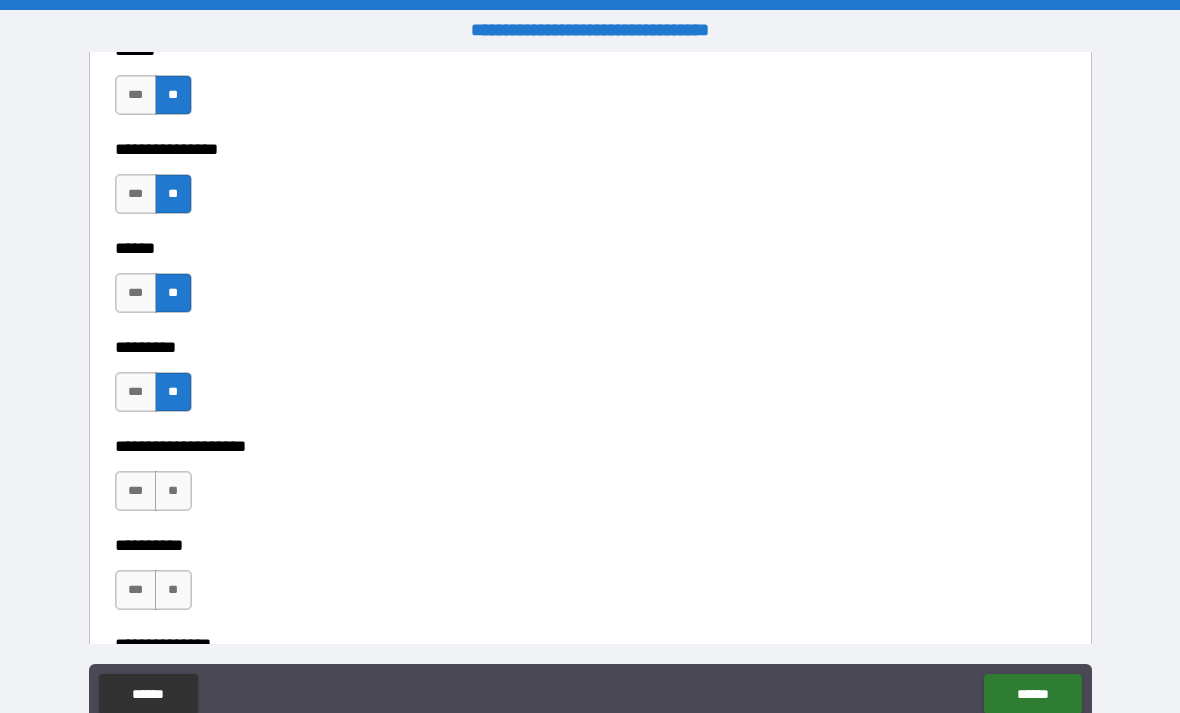 click on "**" at bounding box center [173, 491] 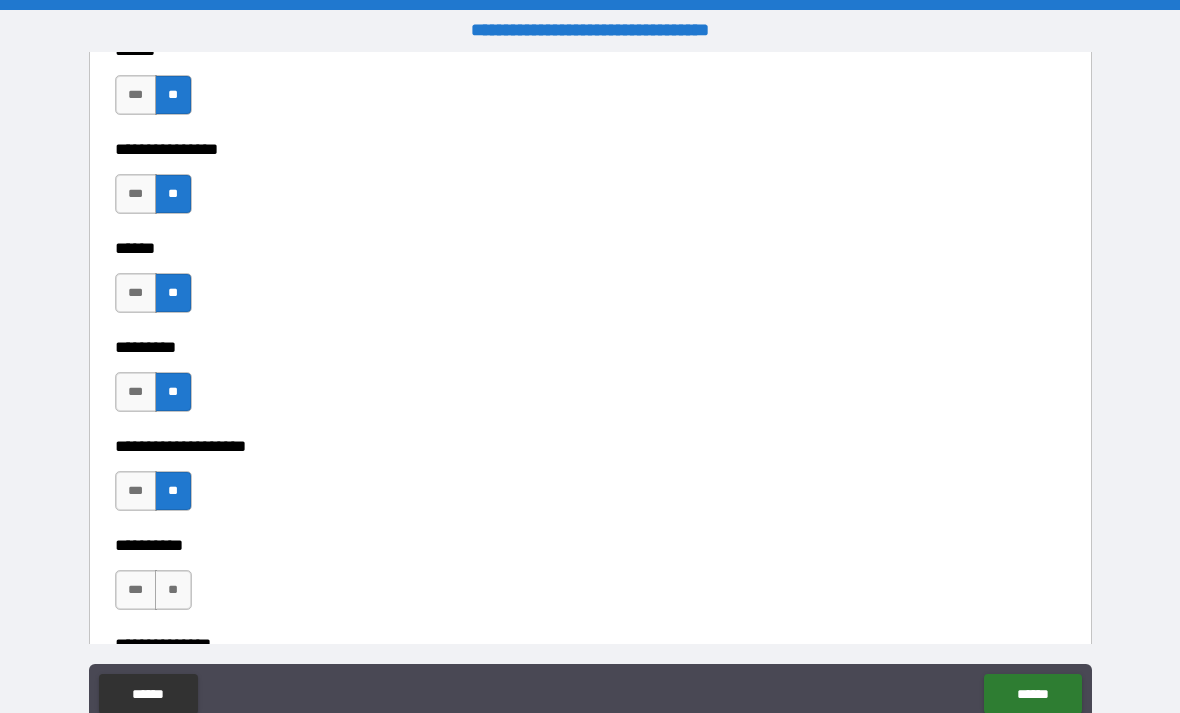click on "**" at bounding box center (173, 590) 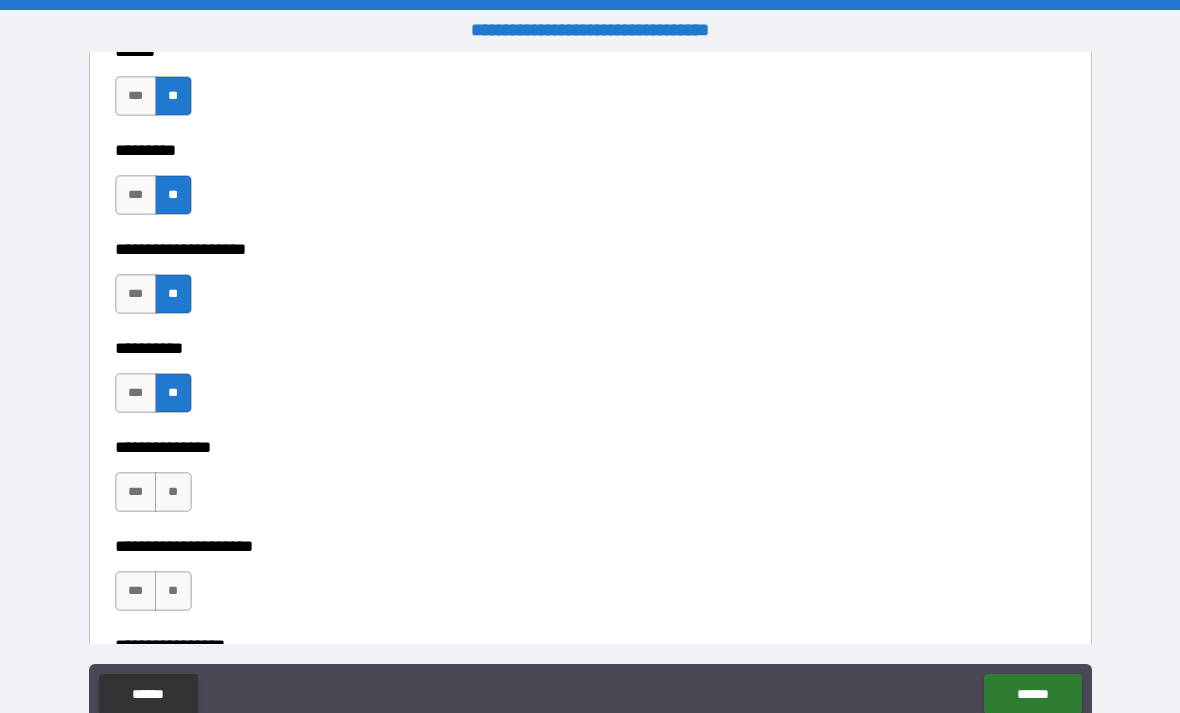 scroll, scrollTop: 4411, scrollLeft: 0, axis: vertical 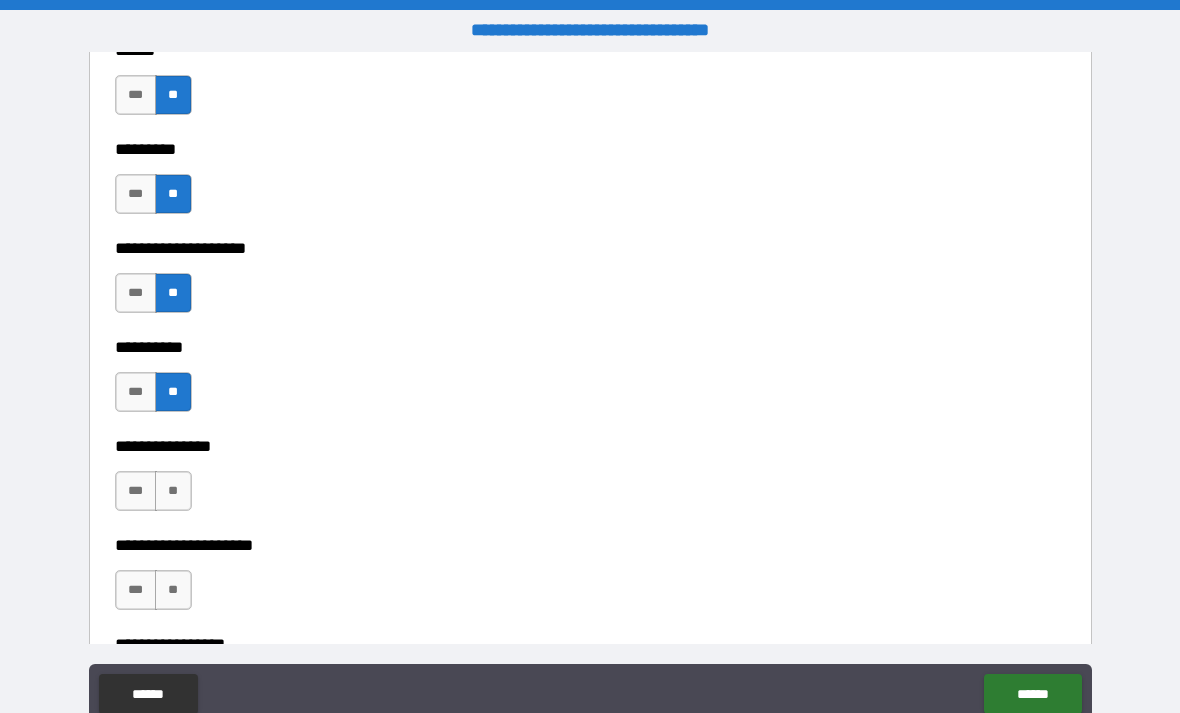 click on "**" at bounding box center [173, 491] 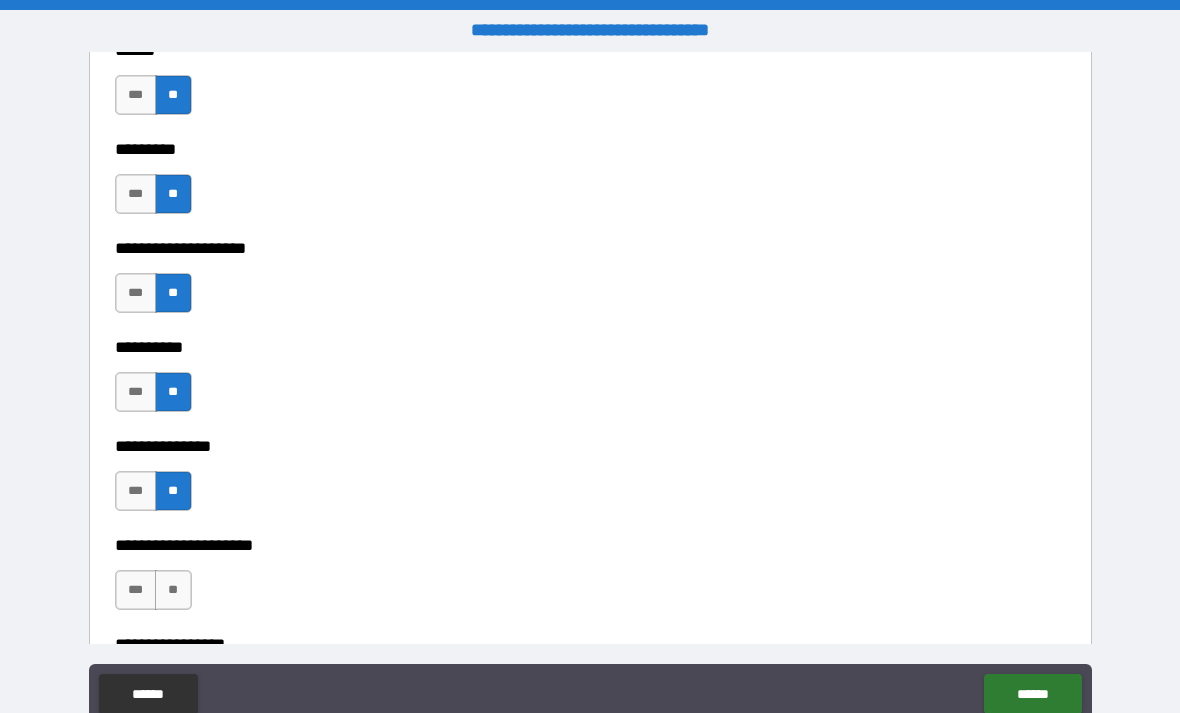 click on "**" at bounding box center (173, 590) 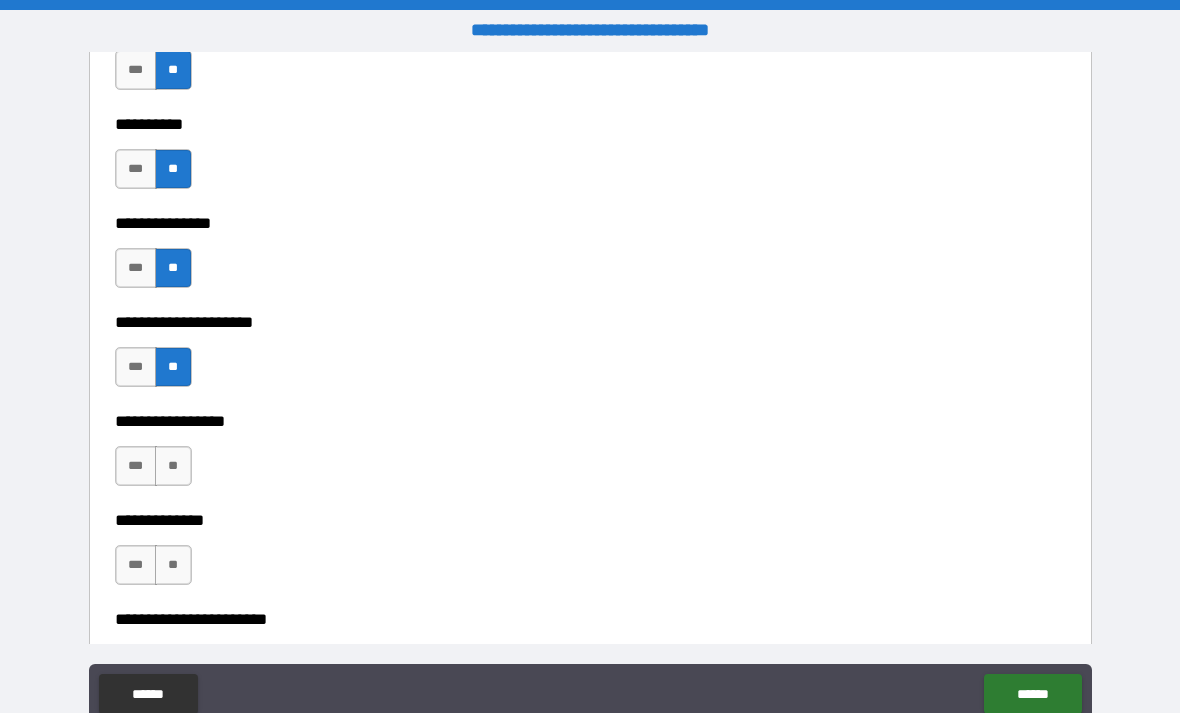 scroll, scrollTop: 4651, scrollLeft: 0, axis: vertical 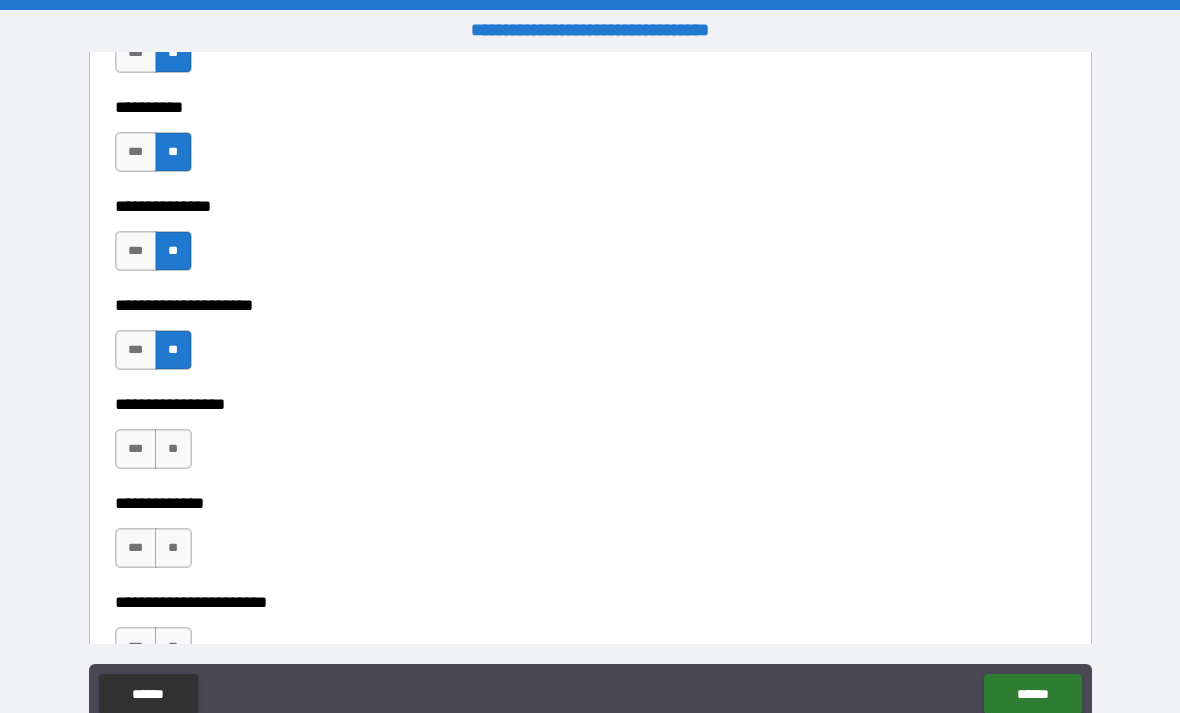 click on "**" at bounding box center [173, 449] 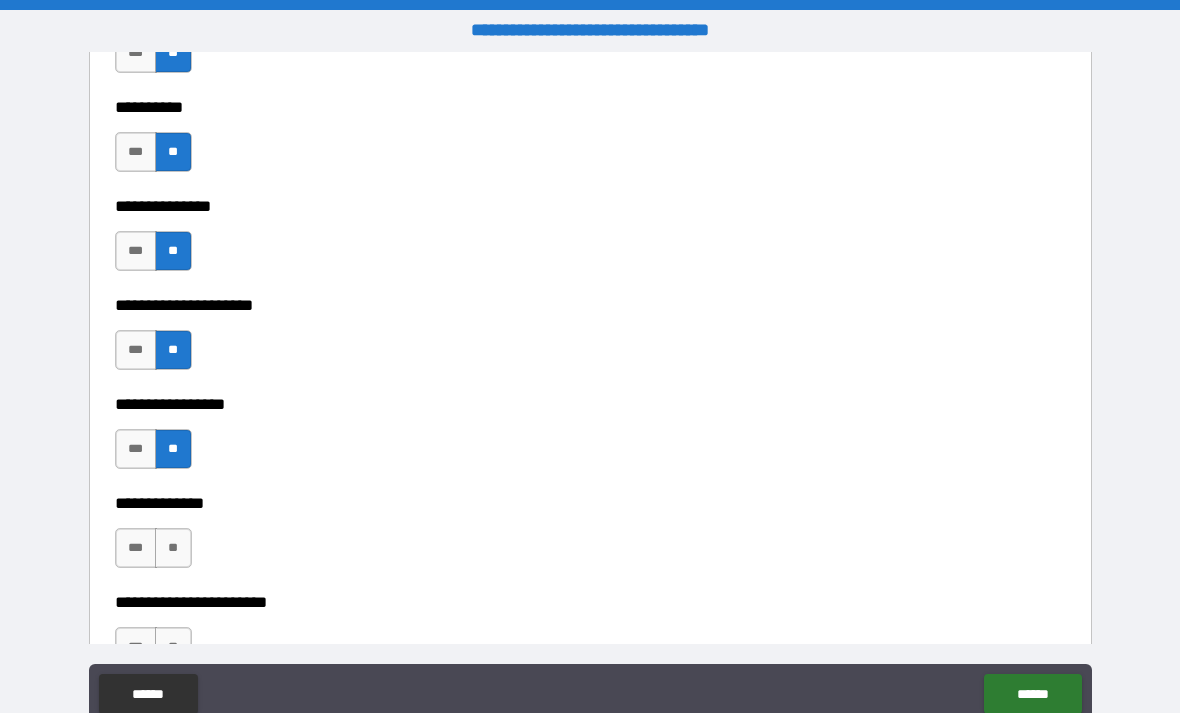 click on "**" at bounding box center (173, 548) 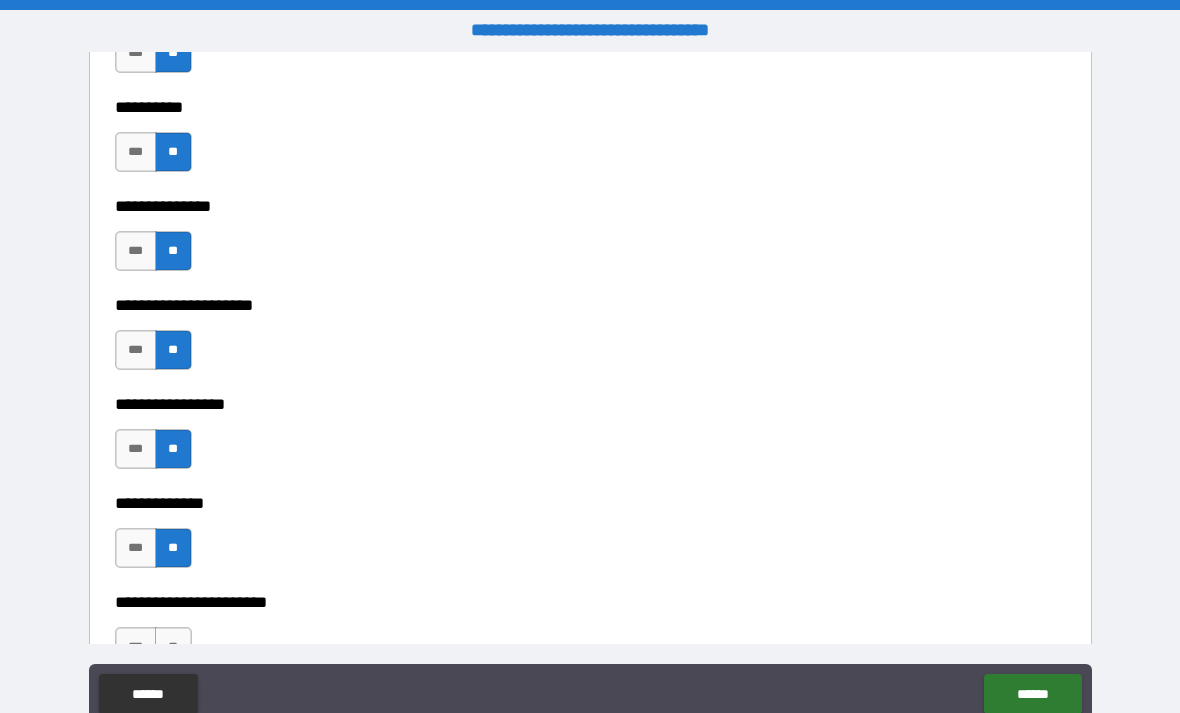 click on "**" at bounding box center [173, 647] 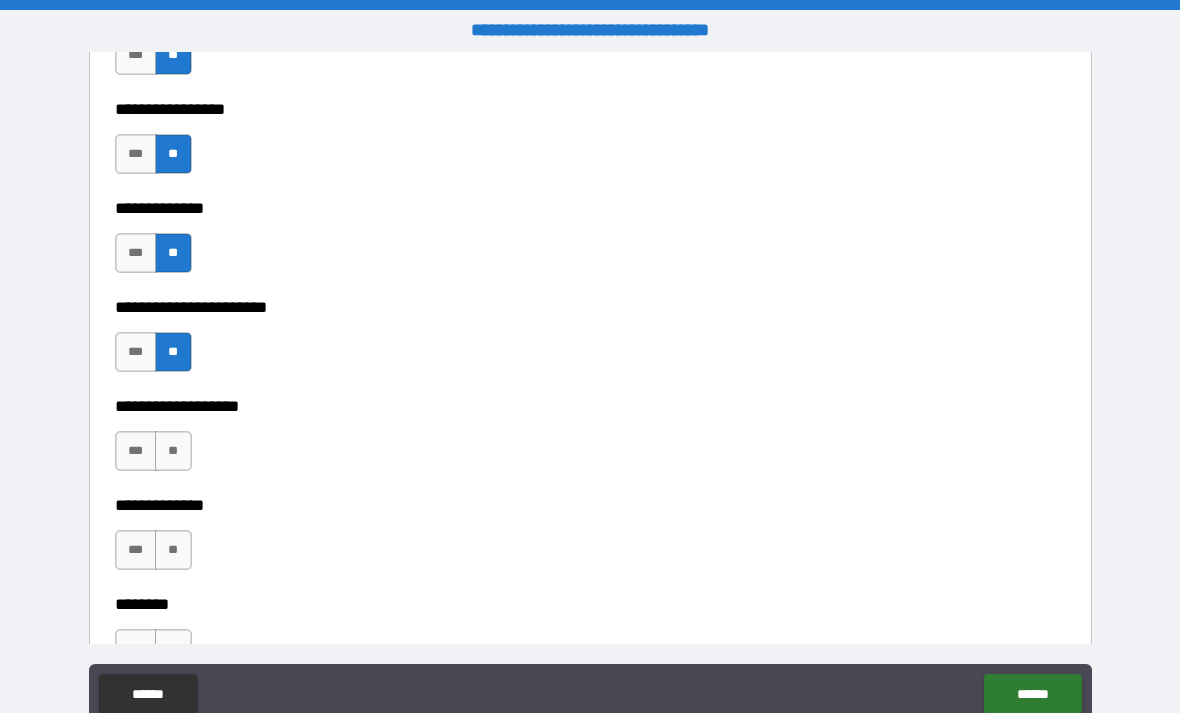 scroll, scrollTop: 4947, scrollLeft: 0, axis: vertical 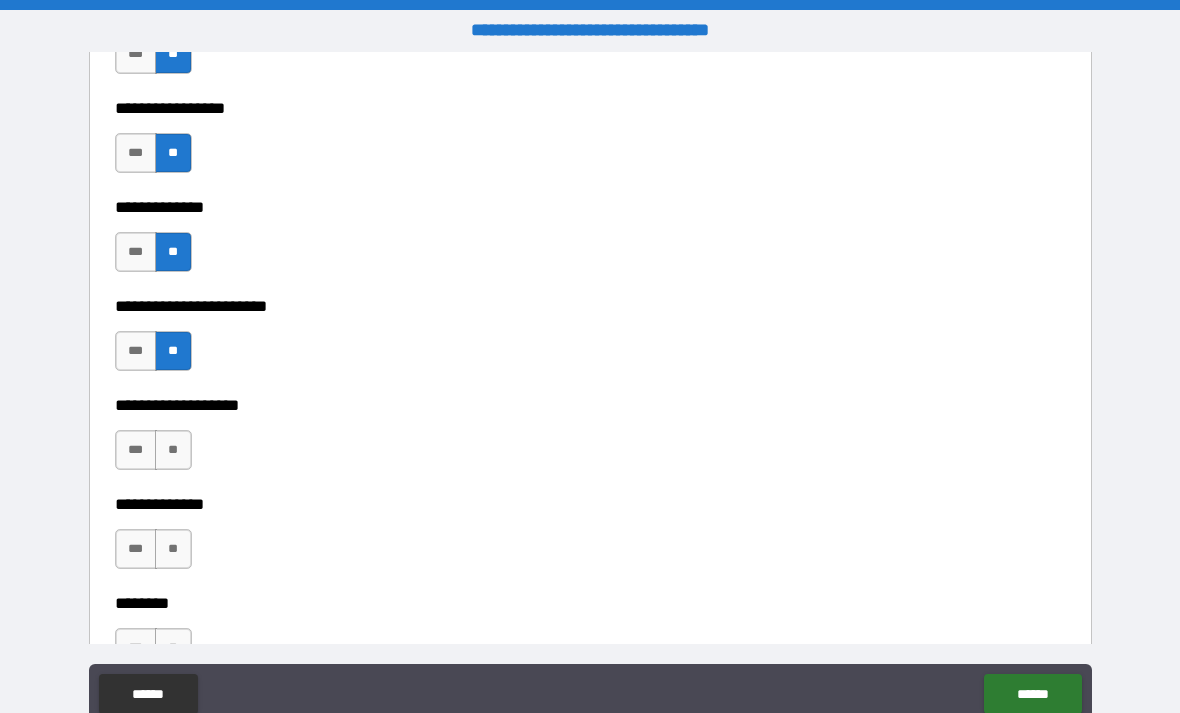 click on "**" at bounding box center [173, 450] 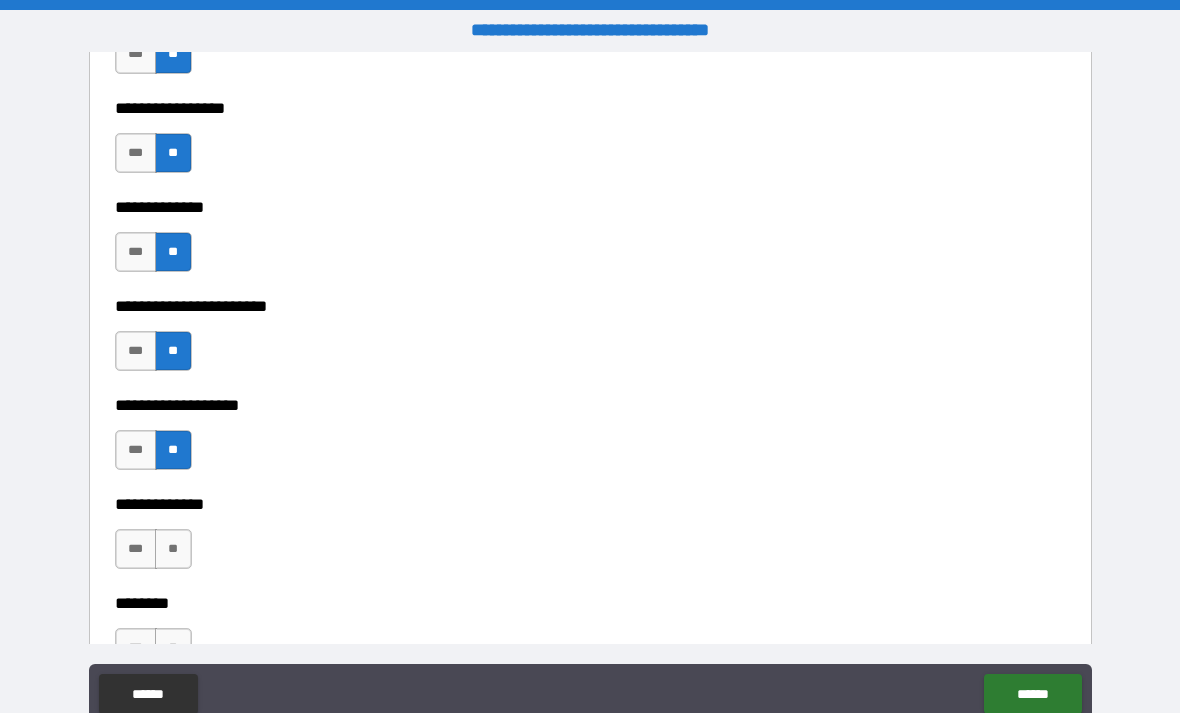 click on "**" at bounding box center (173, 549) 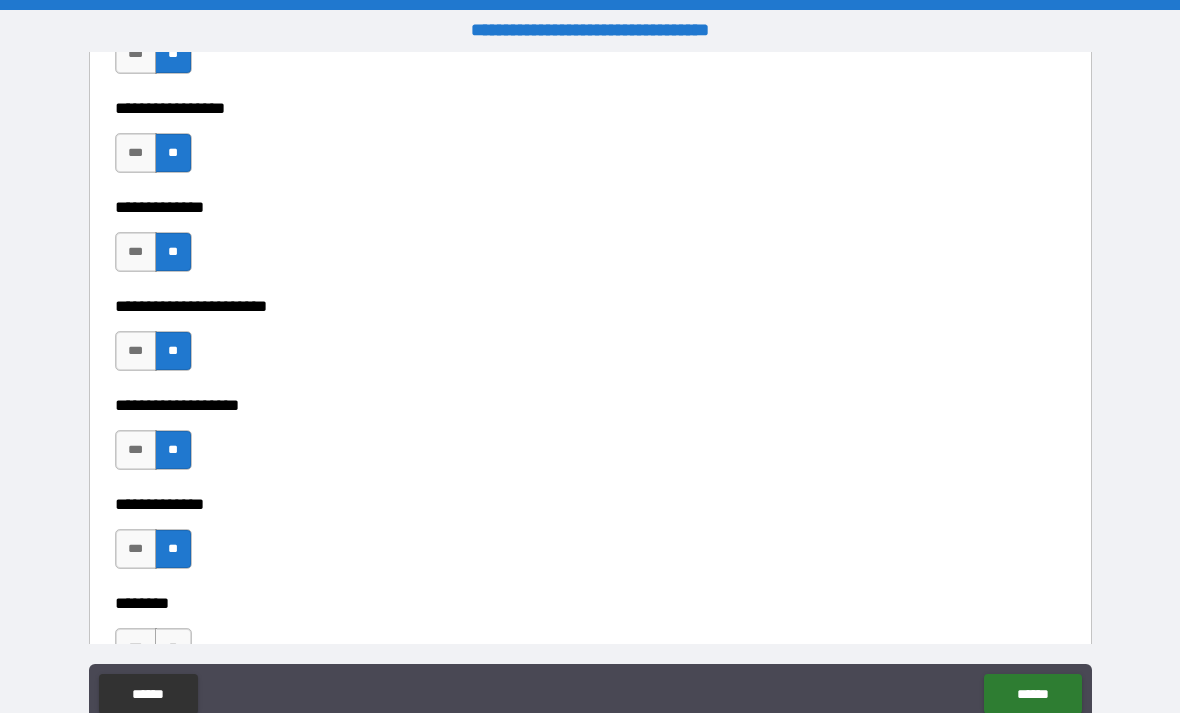 click on "**" at bounding box center (173, 648) 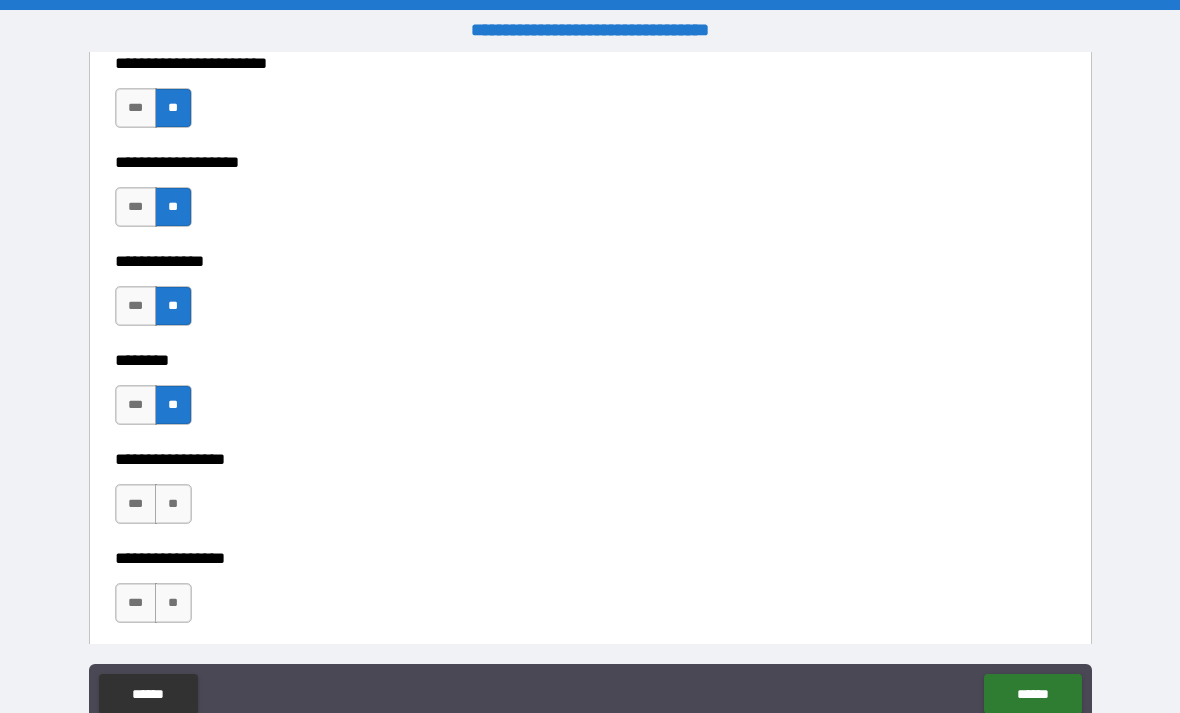 scroll, scrollTop: 5250, scrollLeft: 0, axis: vertical 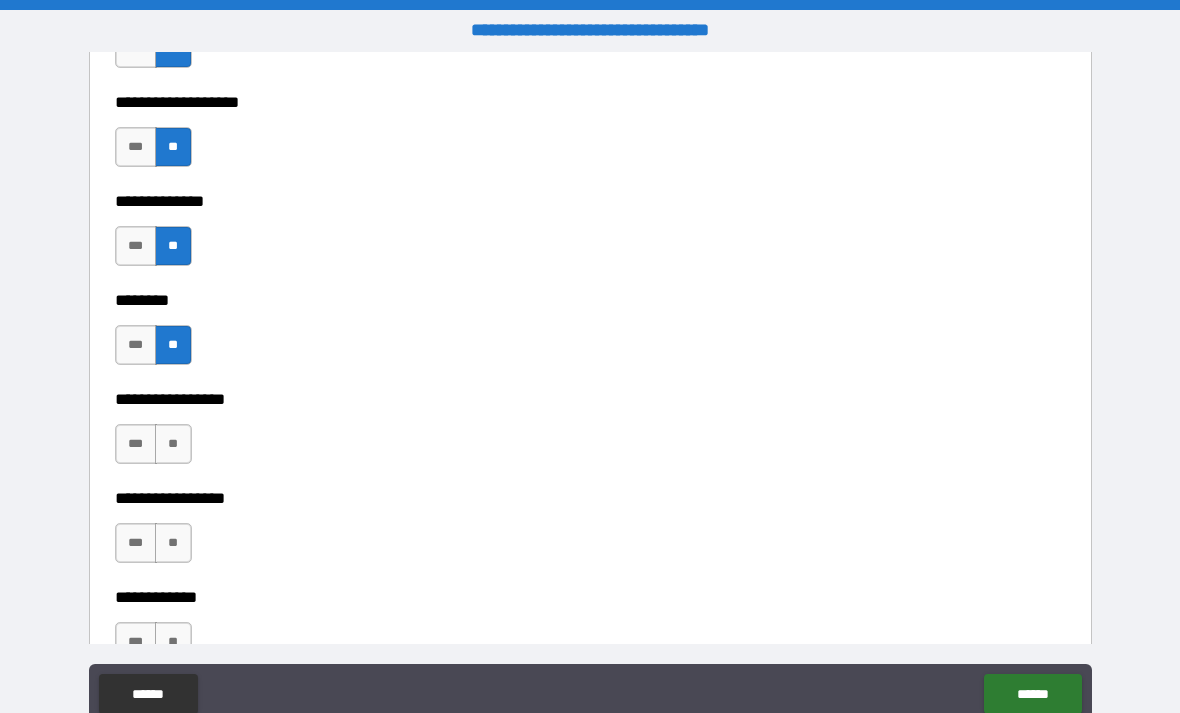 click on "**" at bounding box center (173, 444) 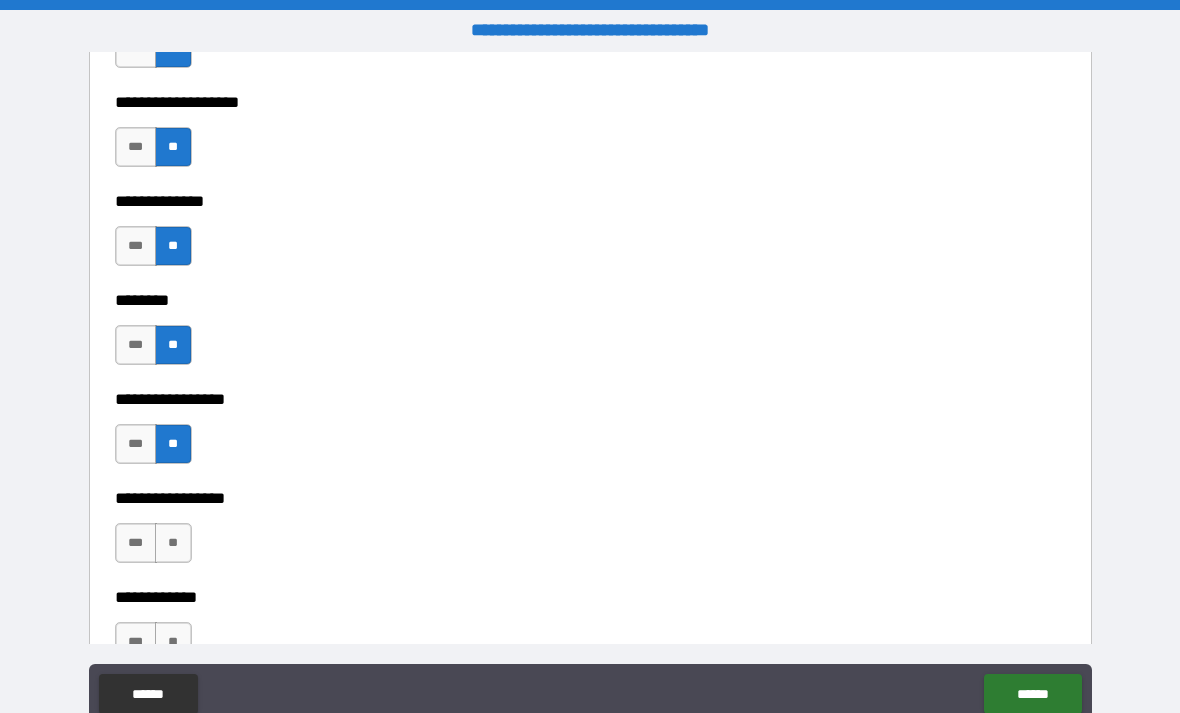 click on "**" at bounding box center [173, 543] 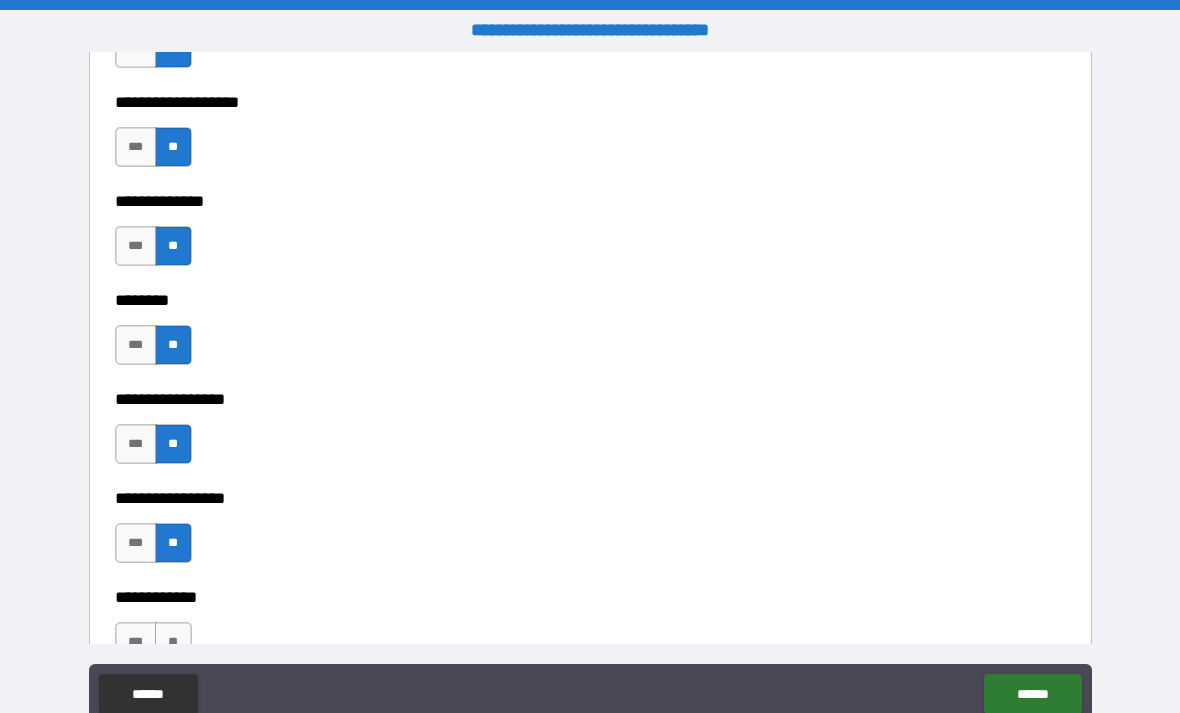 click on "**" at bounding box center (173, 642) 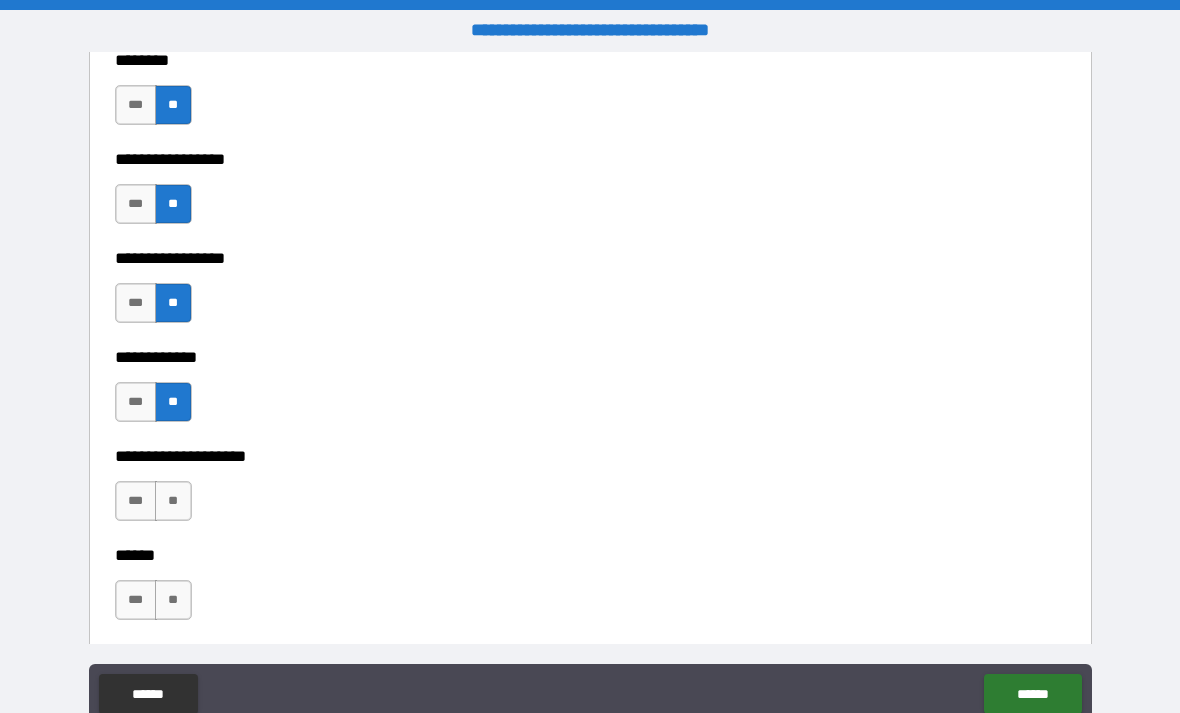 scroll, scrollTop: 5541, scrollLeft: 0, axis: vertical 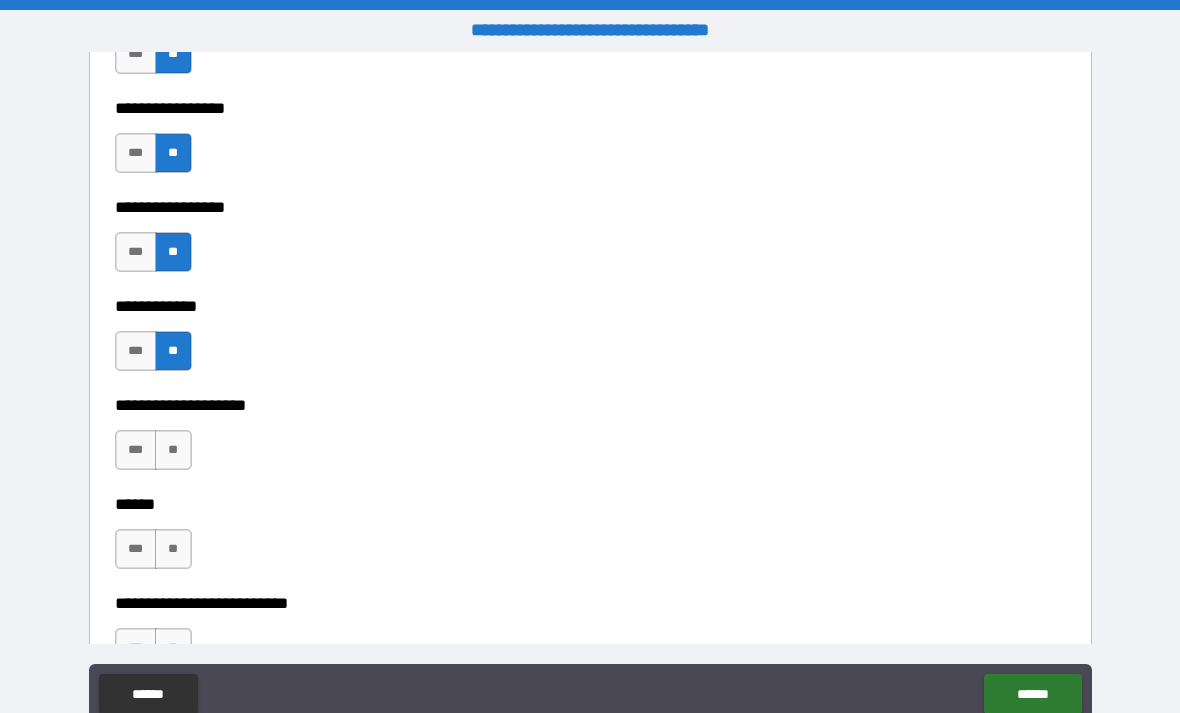 click on "**" at bounding box center [173, 450] 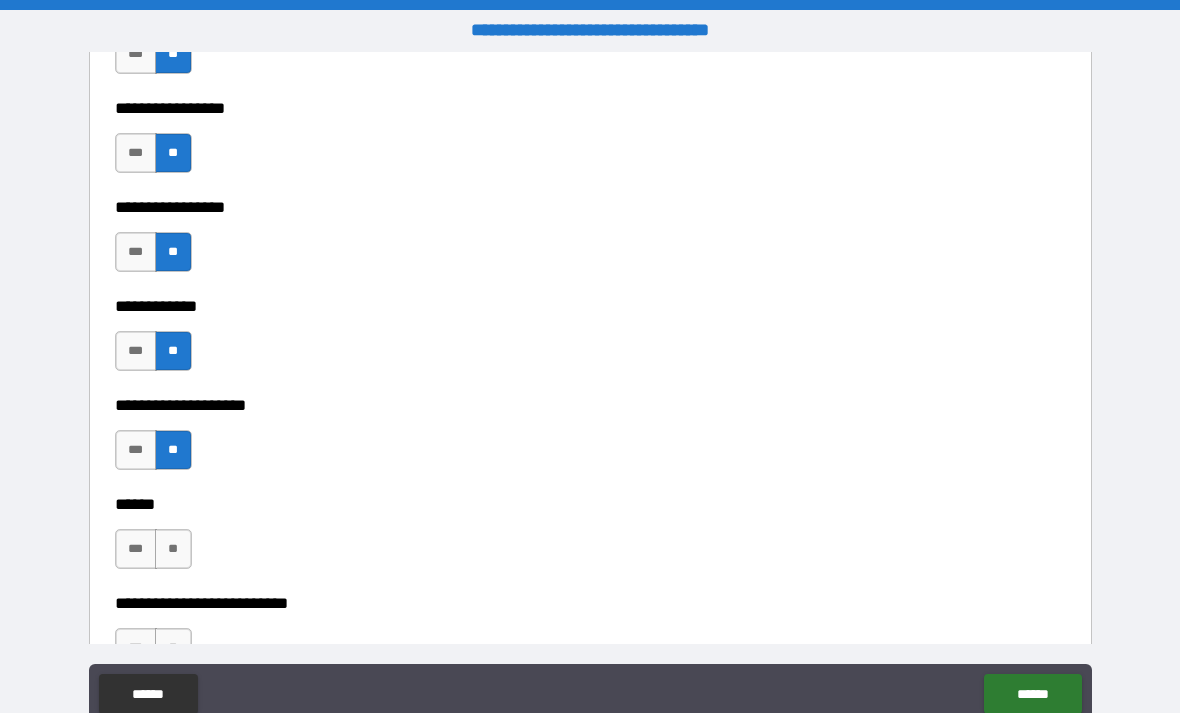 click on "**" at bounding box center [173, 549] 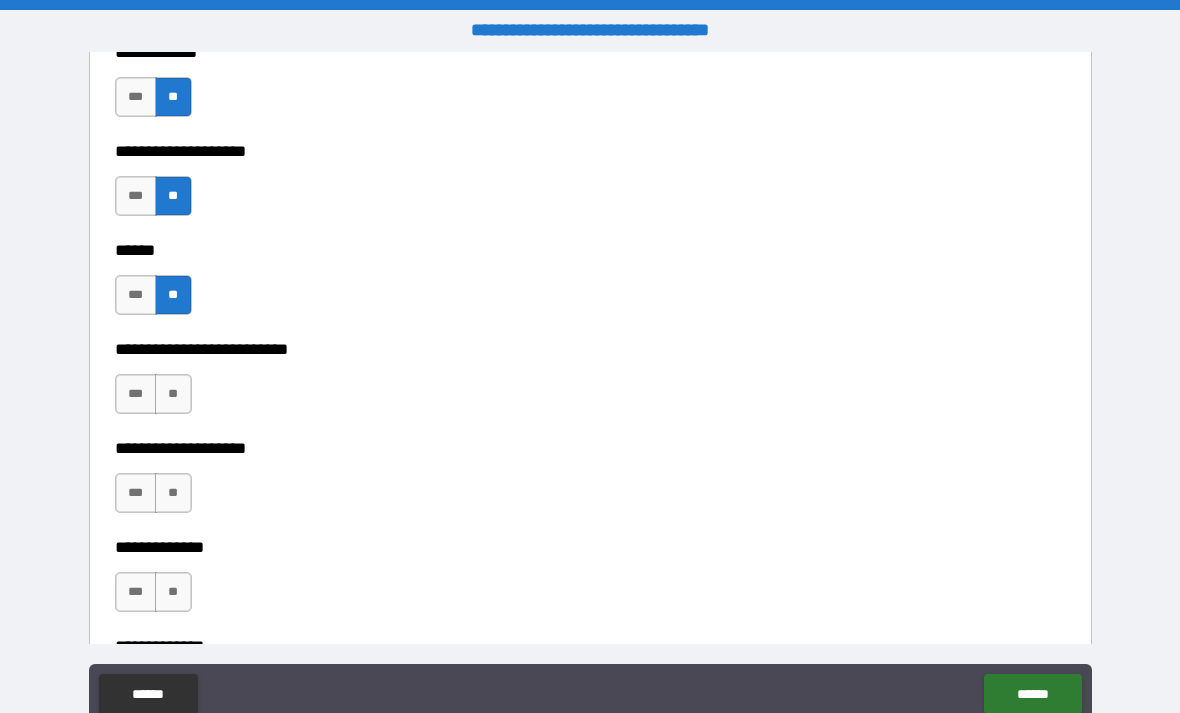 scroll, scrollTop: 5807, scrollLeft: 0, axis: vertical 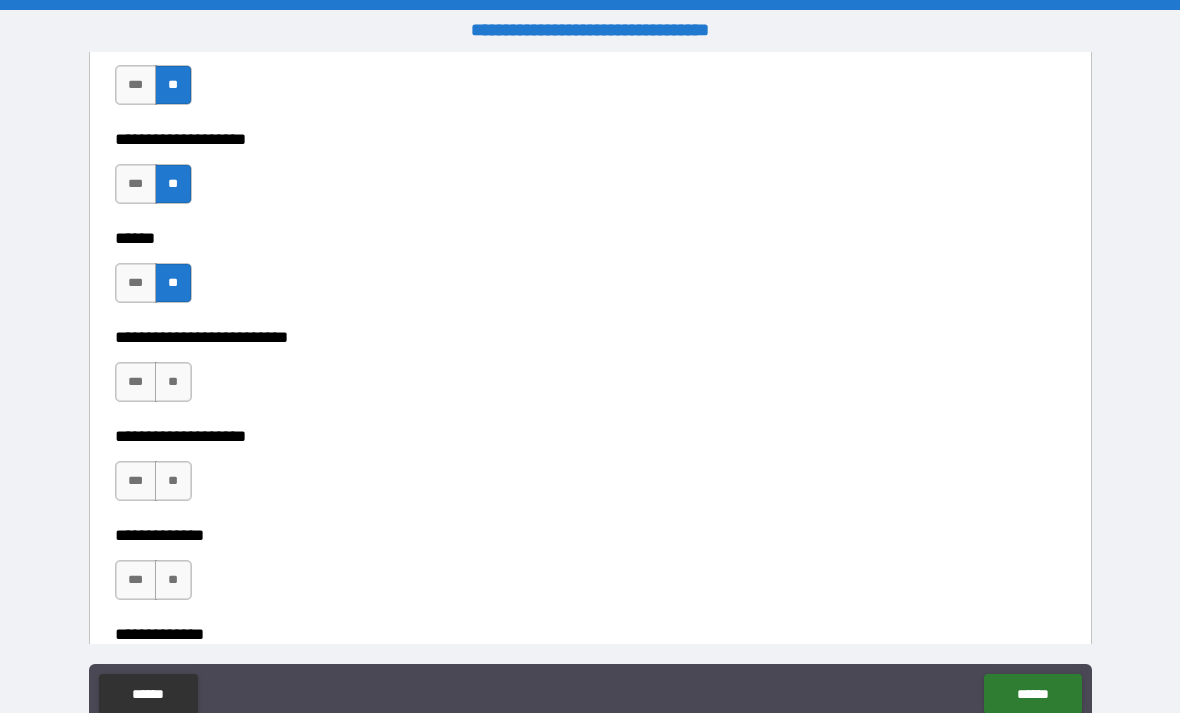 click on "**" at bounding box center (173, 382) 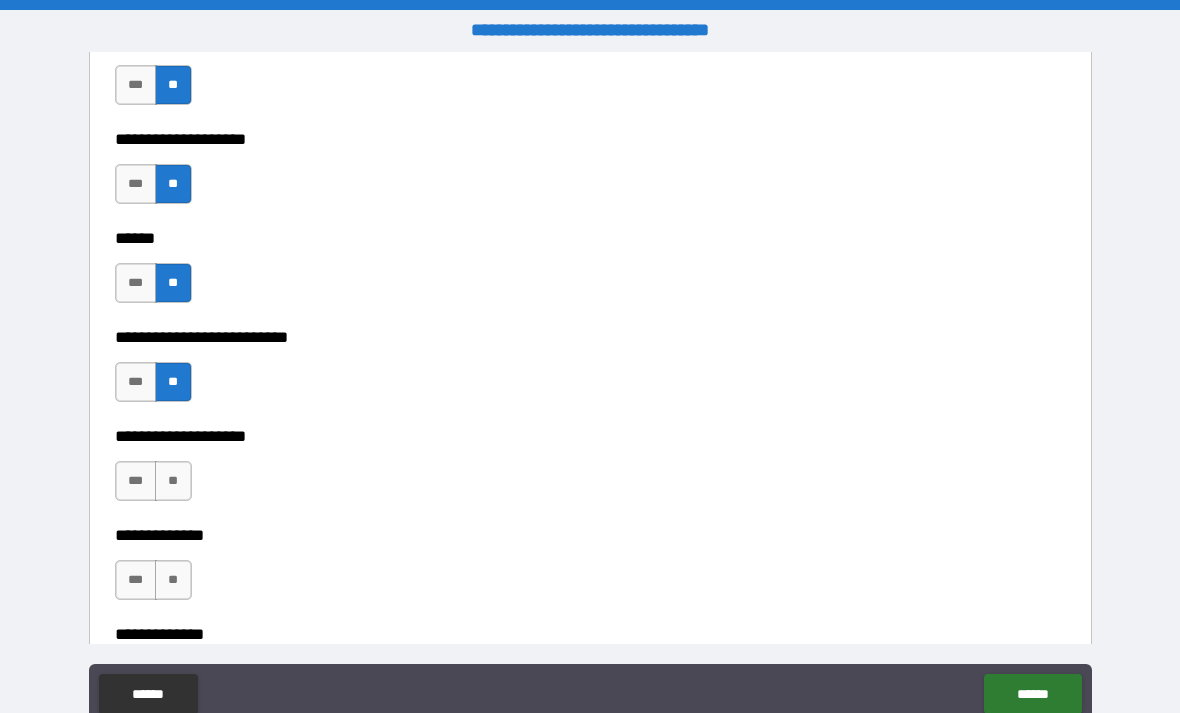 click on "**" at bounding box center (173, 481) 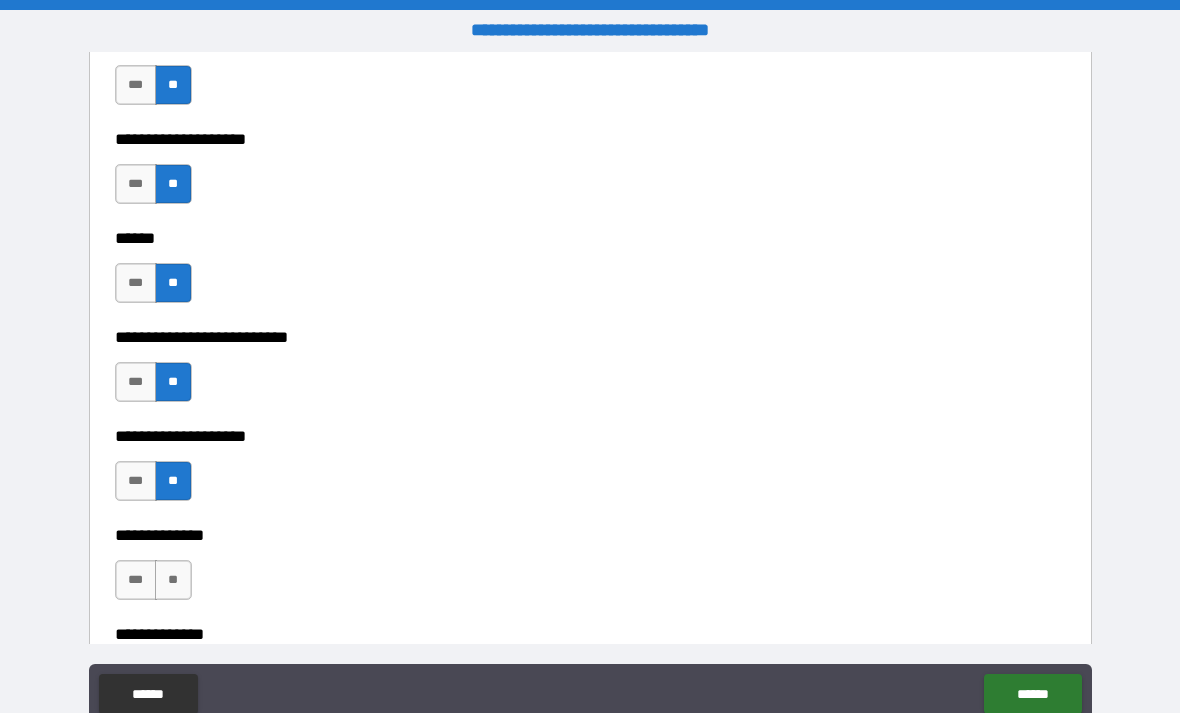 click on "***" at bounding box center (136, 580) 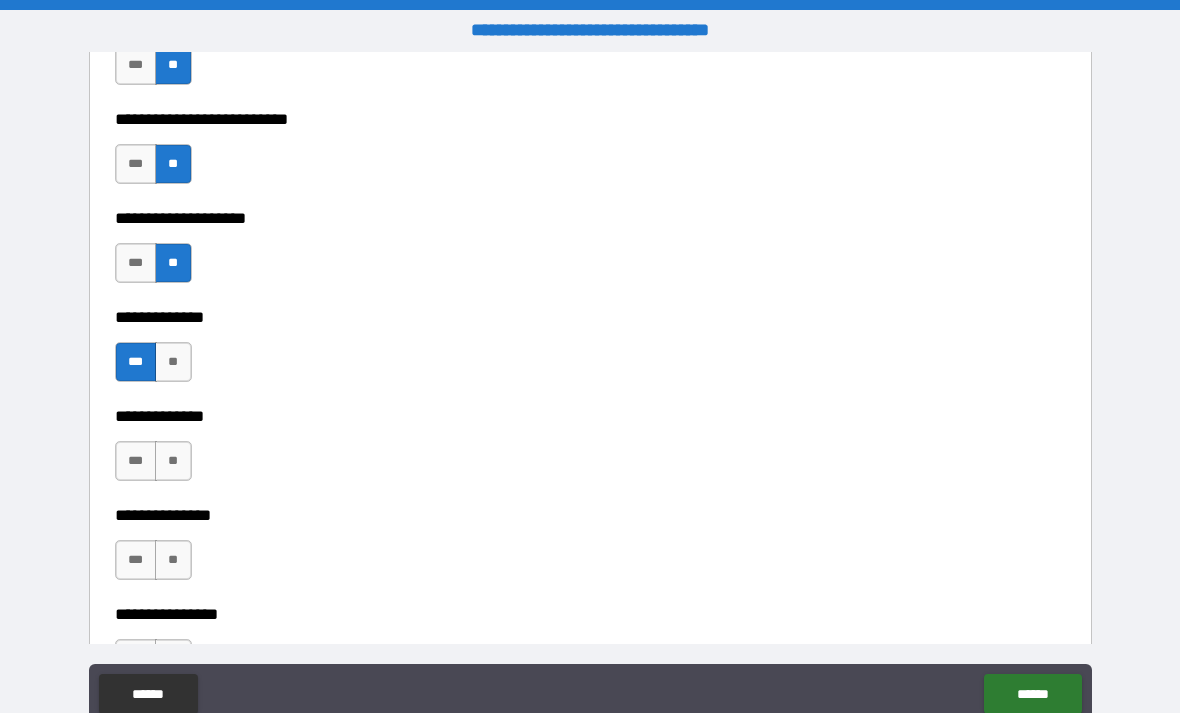 scroll, scrollTop: 6043, scrollLeft: 0, axis: vertical 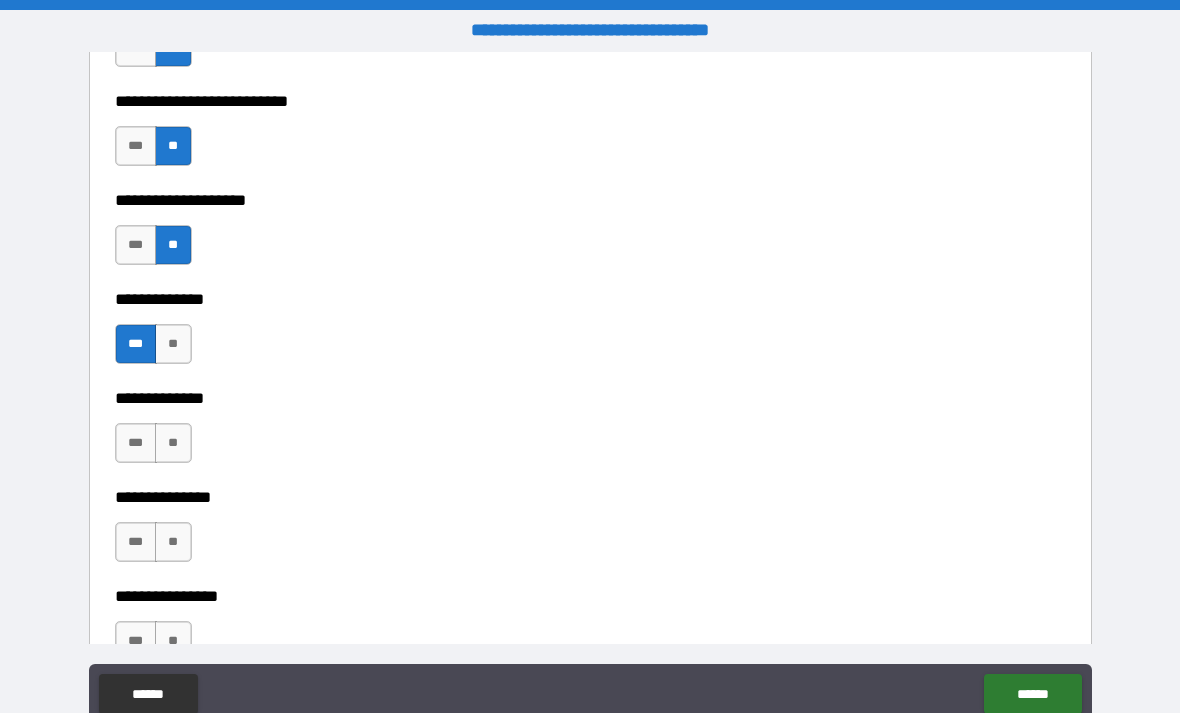 click on "**" at bounding box center [173, 443] 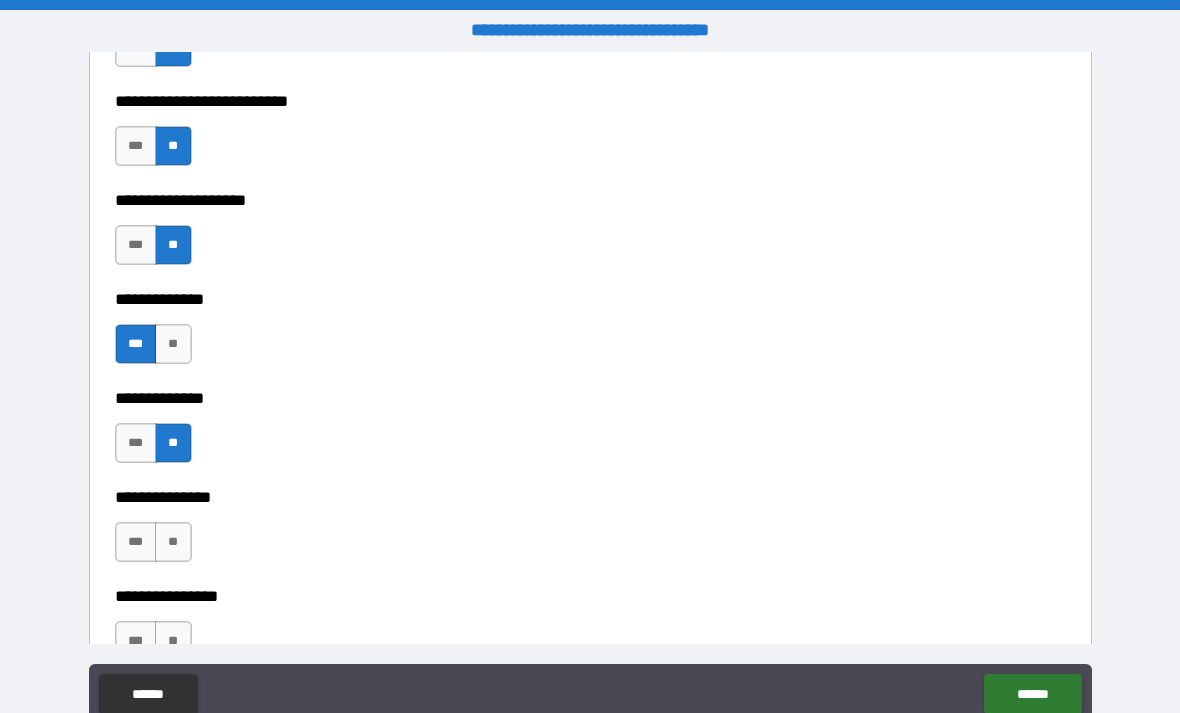 click on "**" at bounding box center (173, 542) 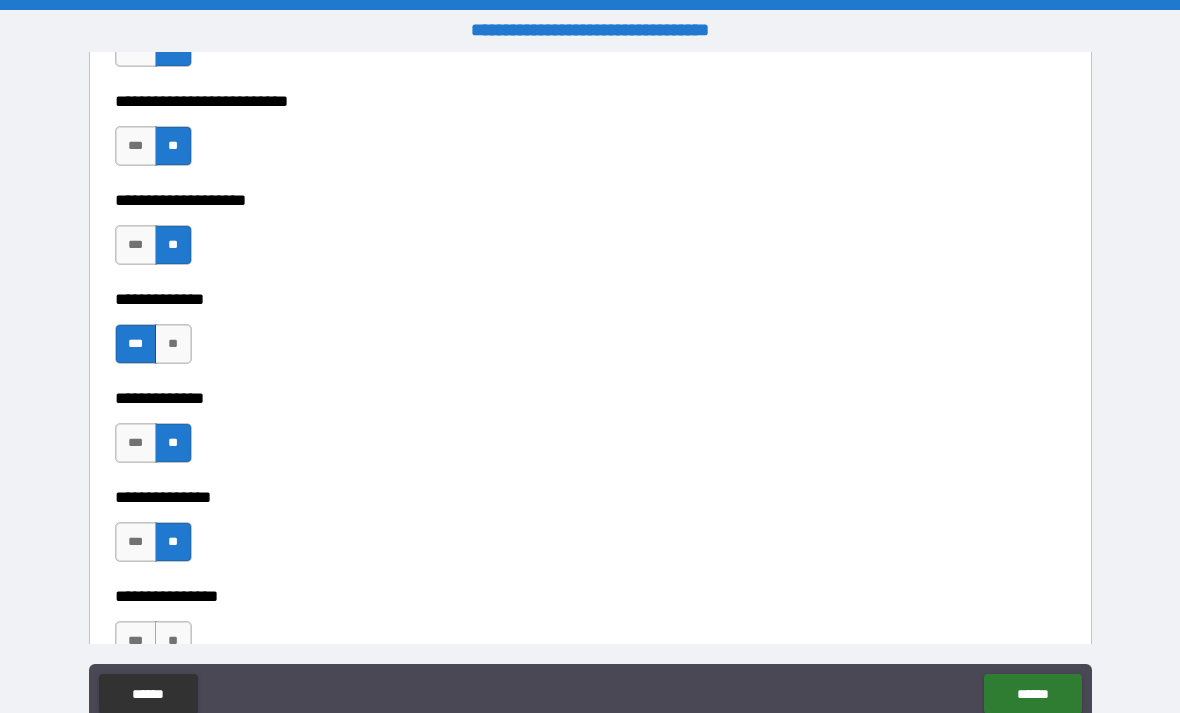 click on "**" at bounding box center (173, 641) 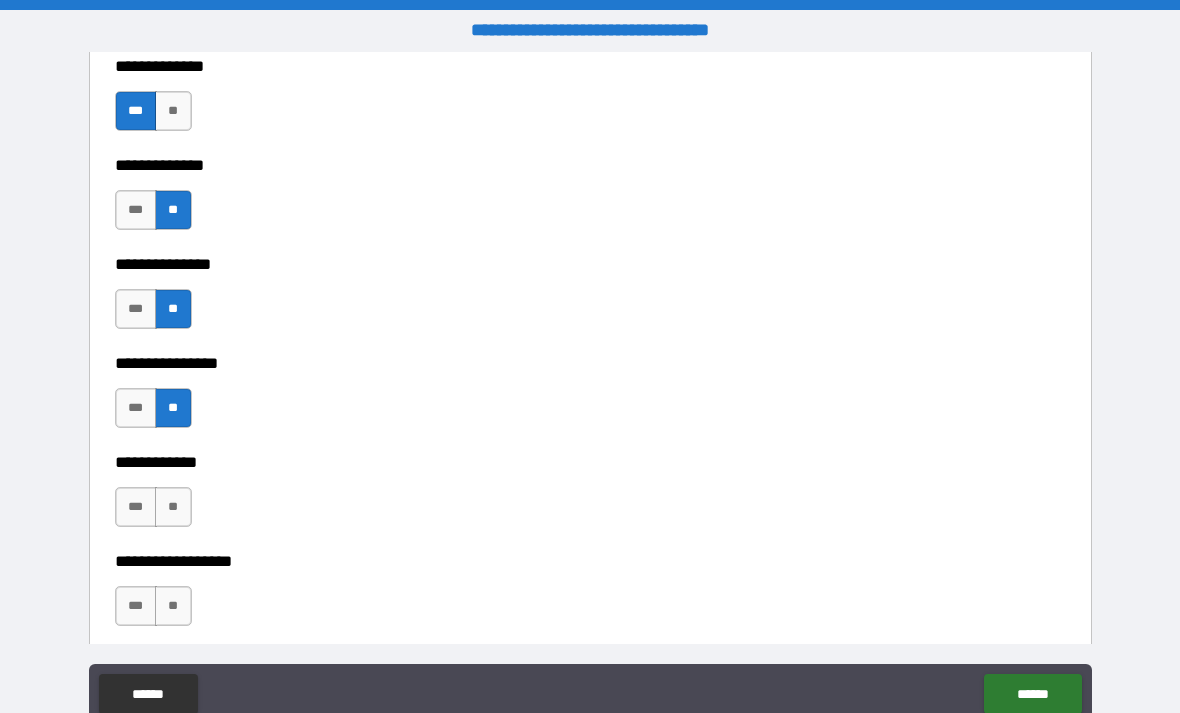 scroll, scrollTop: 6287, scrollLeft: 0, axis: vertical 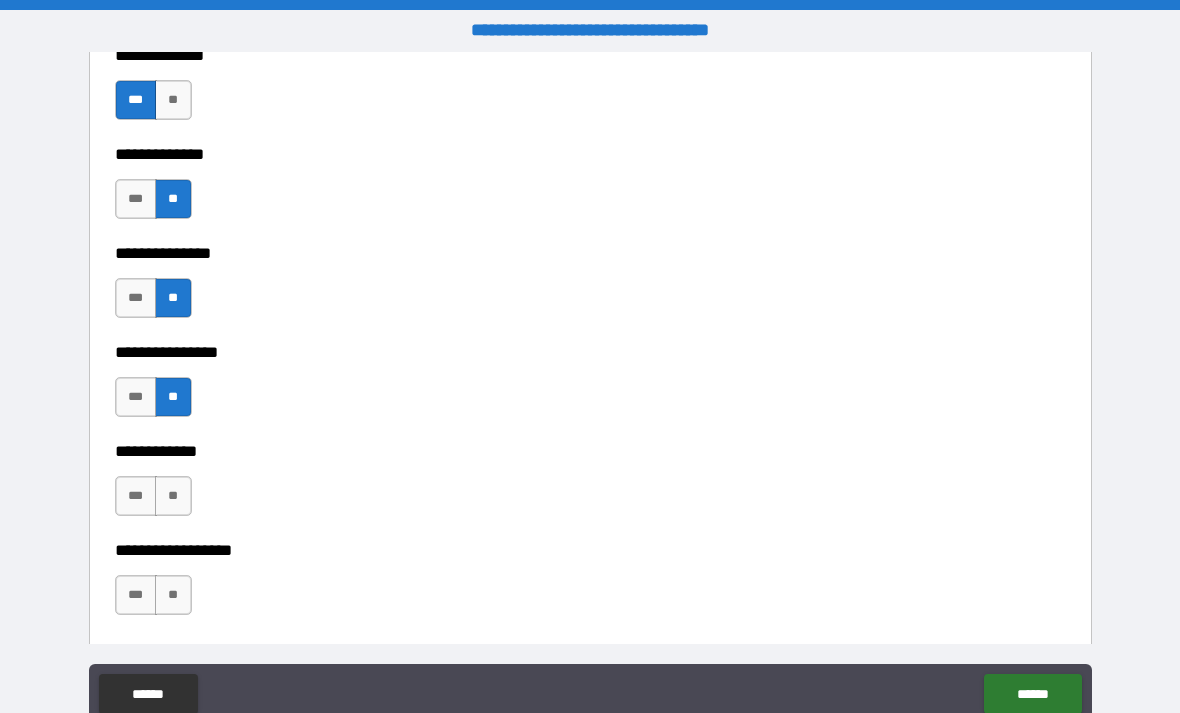 click on "**" at bounding box center [173, 496] 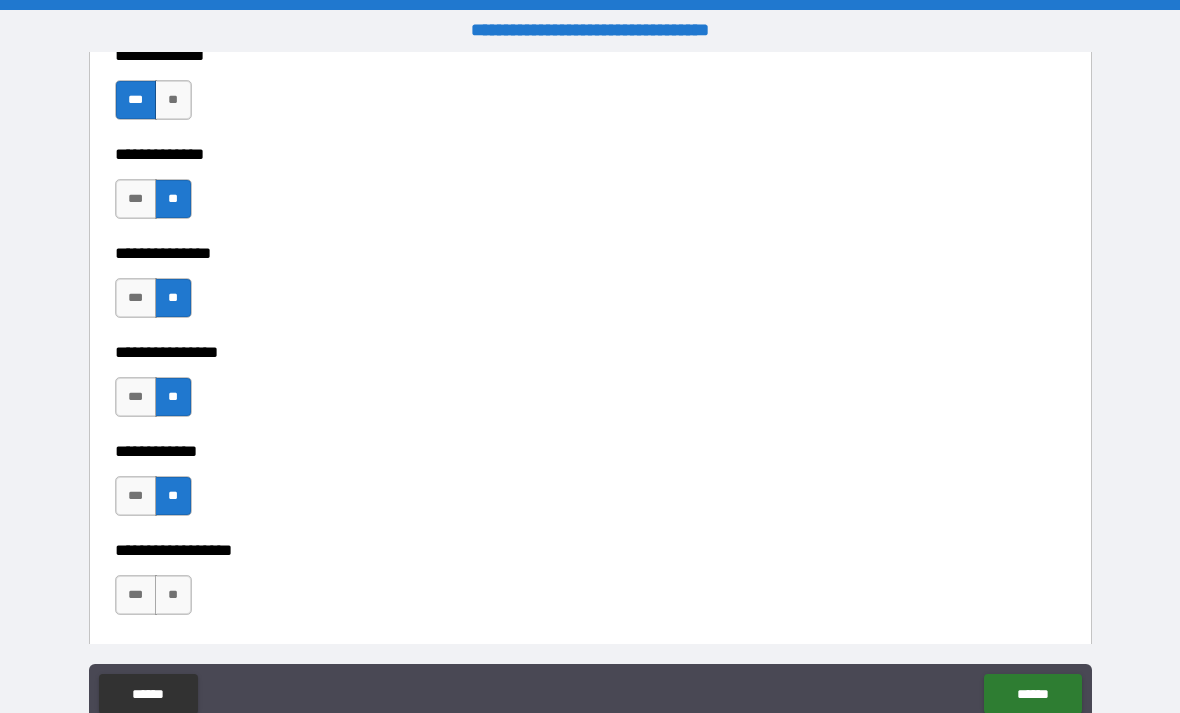 click on "**" at bounding box center [173, 595] 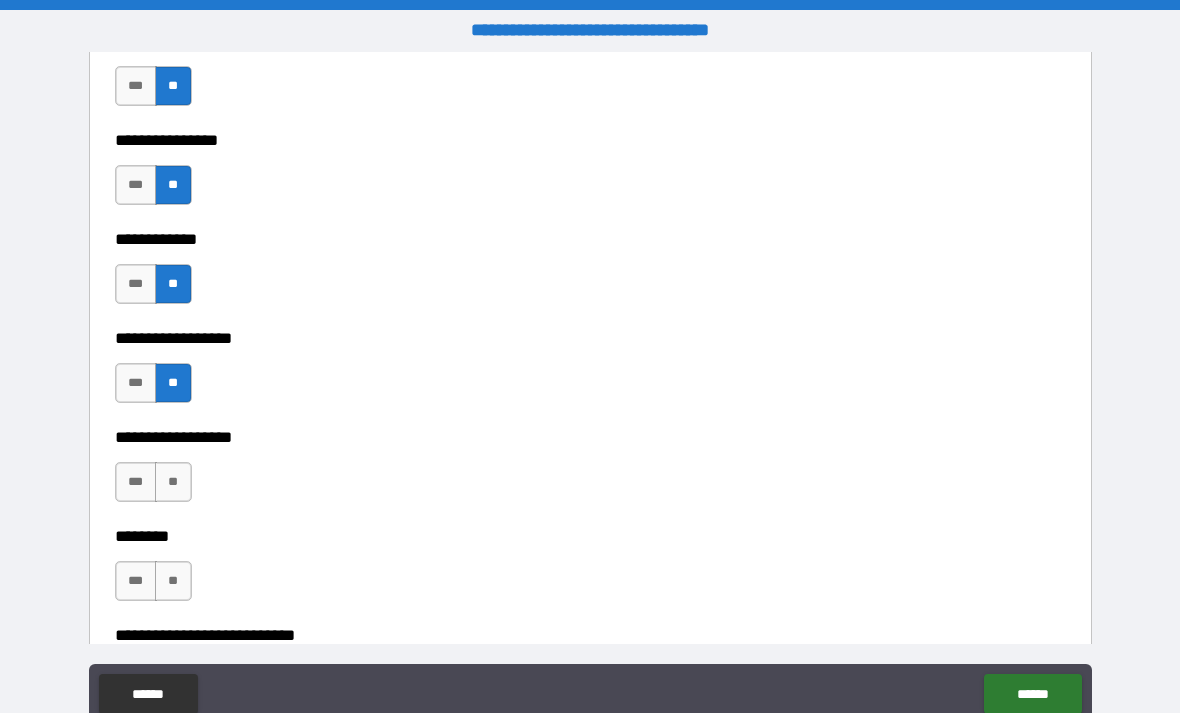 scroll, scrollTop: 6516, scrollLeft: 0, axis: vertical 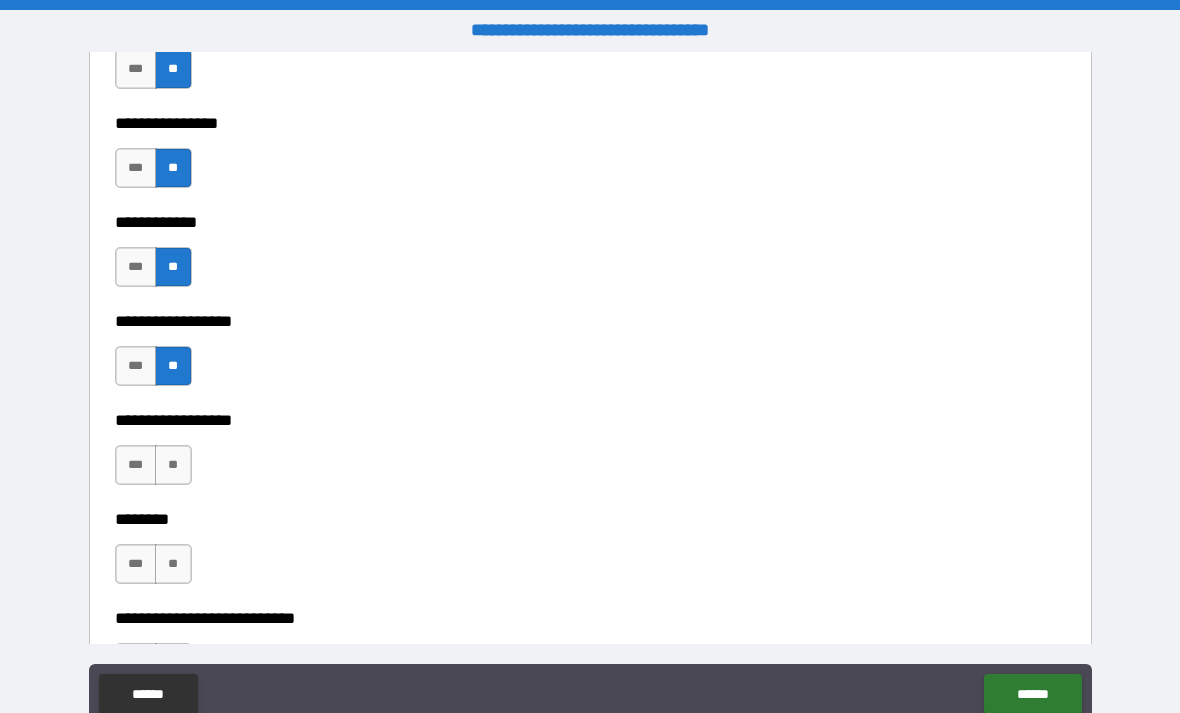 click on "**" at bounding box center (173, 465) 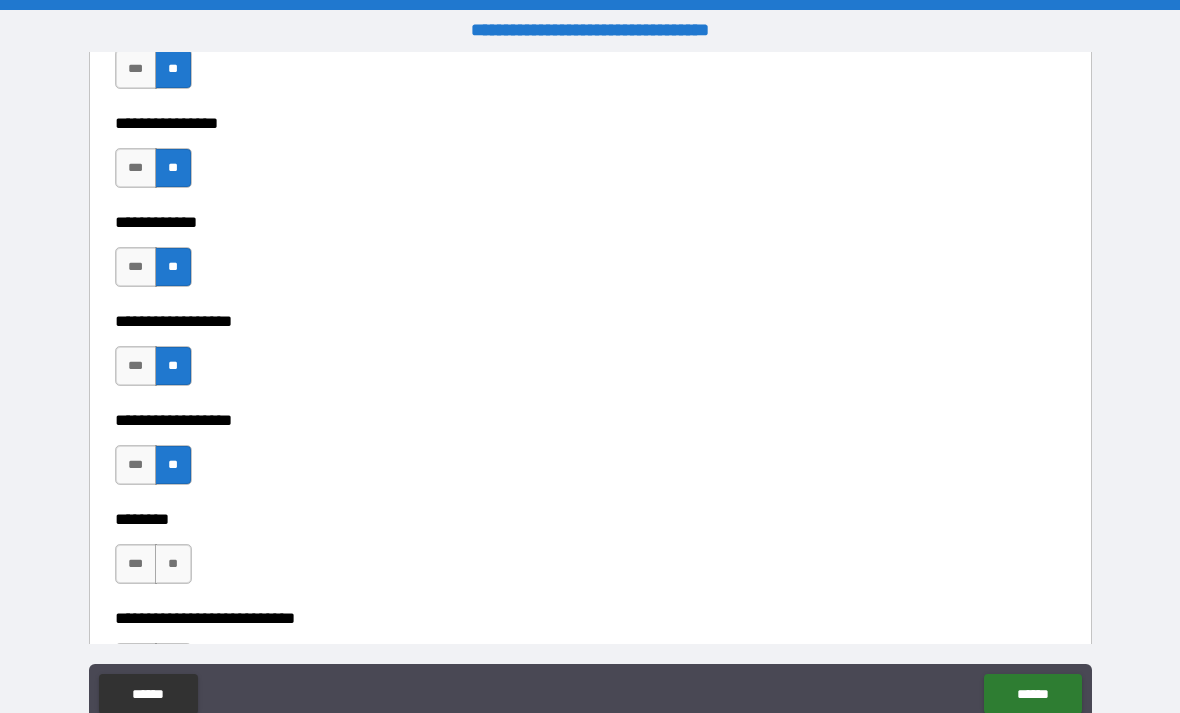 click on "**" at bounding box center (173, 564) 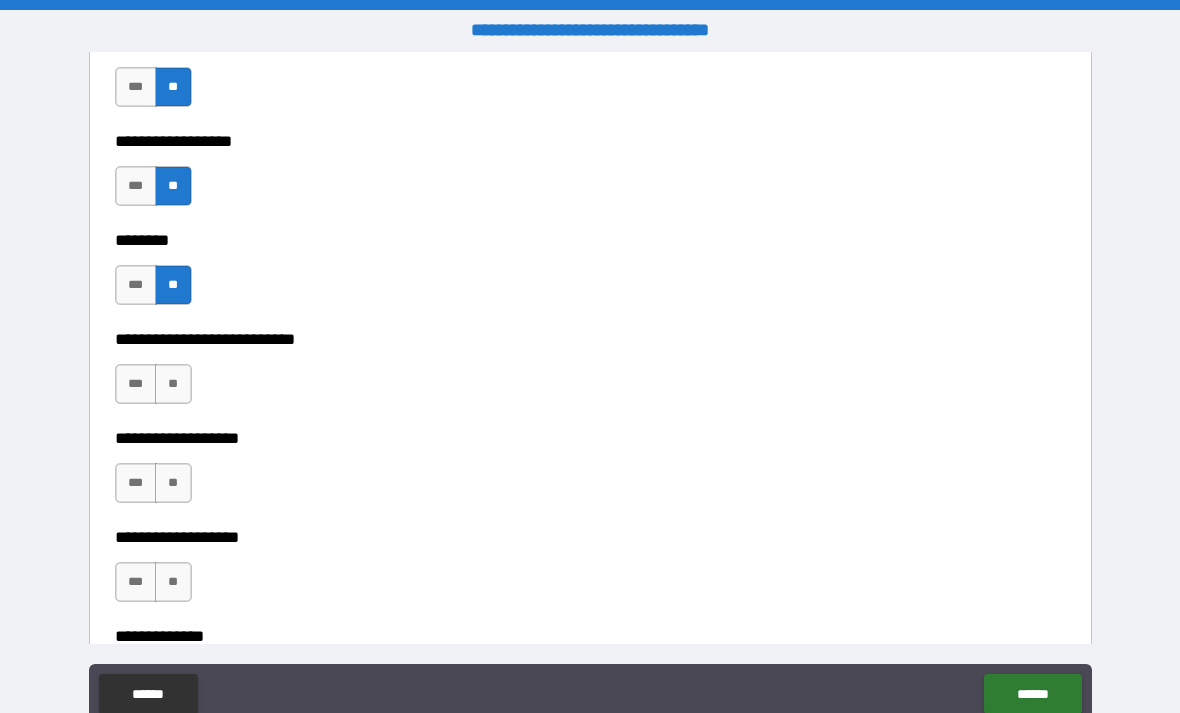 scroll, scrollTop: 6801, scrollLeft: 0, axis: vertical 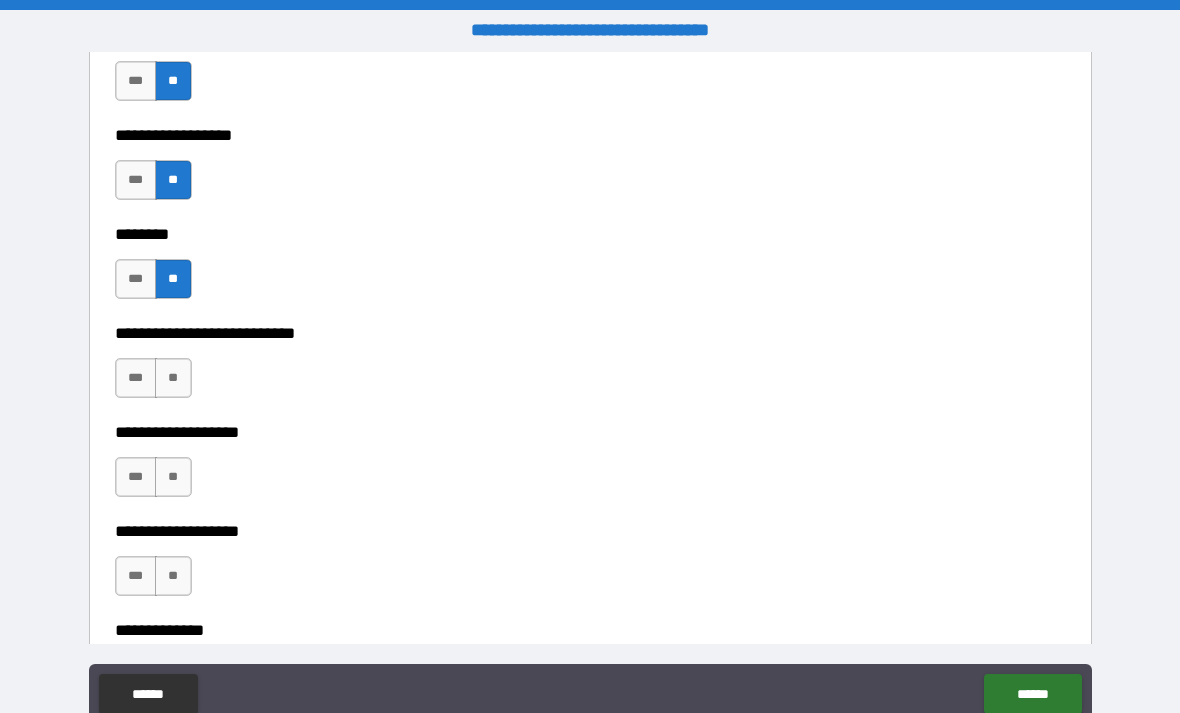 click on "**" at bounding box center [173, 378] 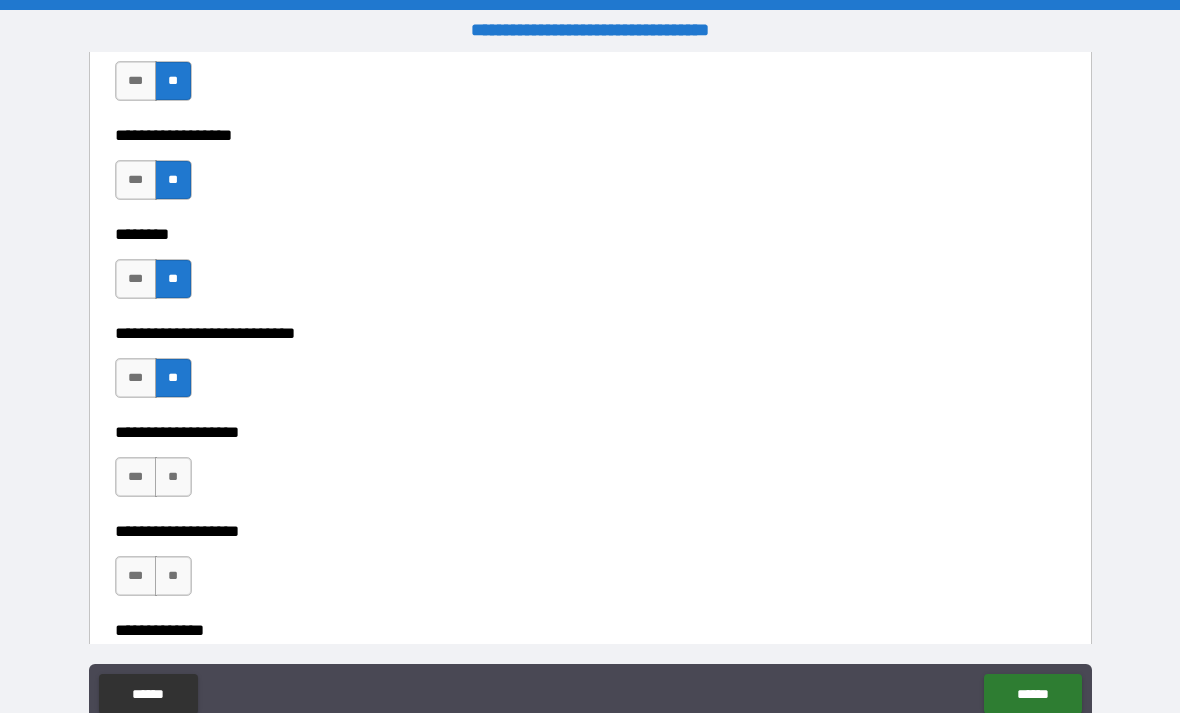 click on "**" at bounding box center (173, 477) 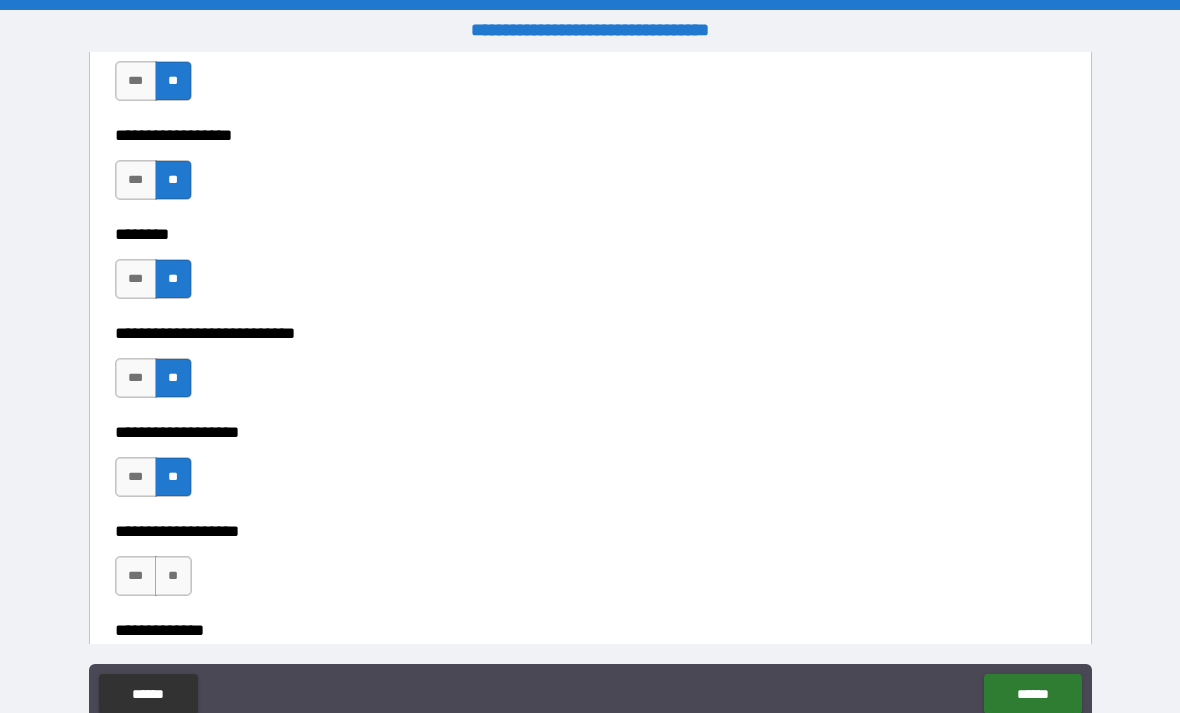 click on "**" at bounding box center (173, 576) 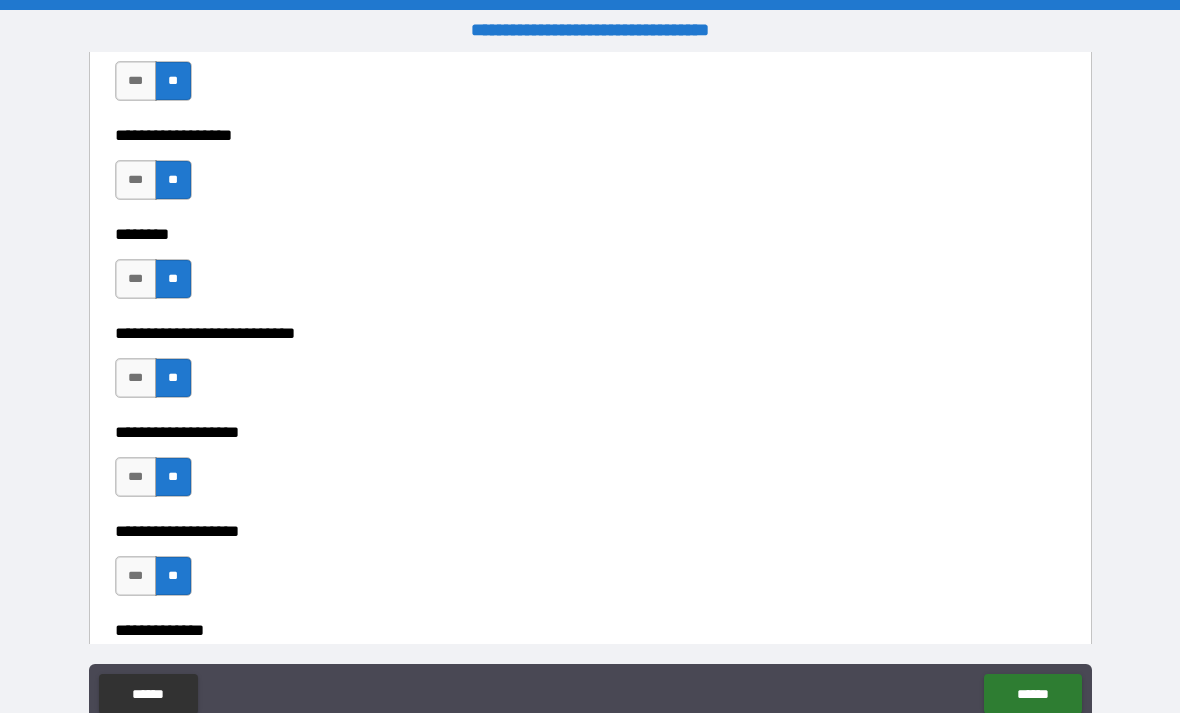 click on "***" at bounding box center (136, 576) 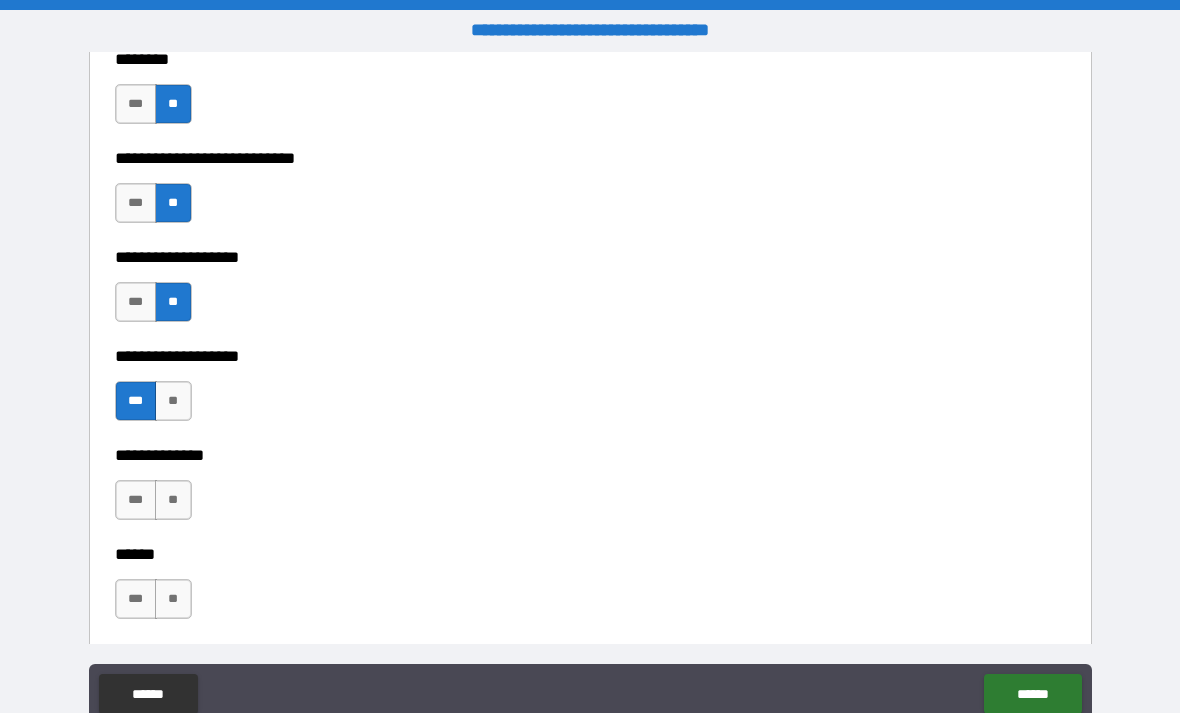 scroll, scrollTop: 6991, scrollLeft: 0, axis: vertical 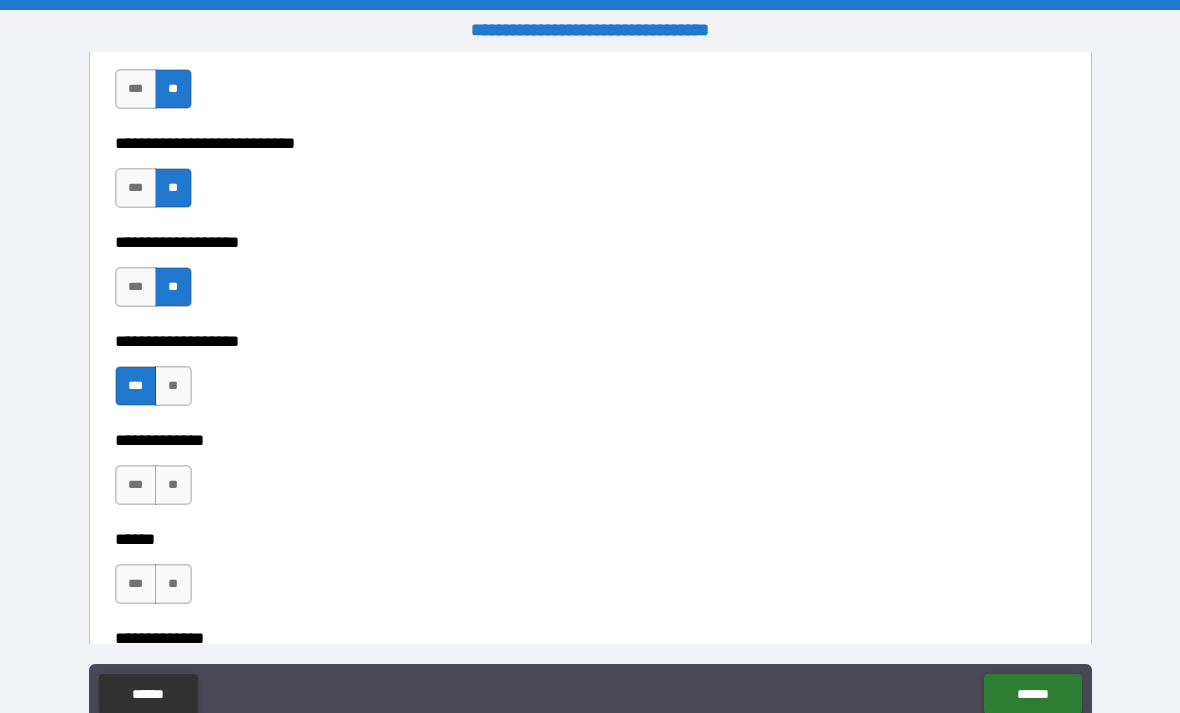 click on "**" at bounding box center (173, 485) 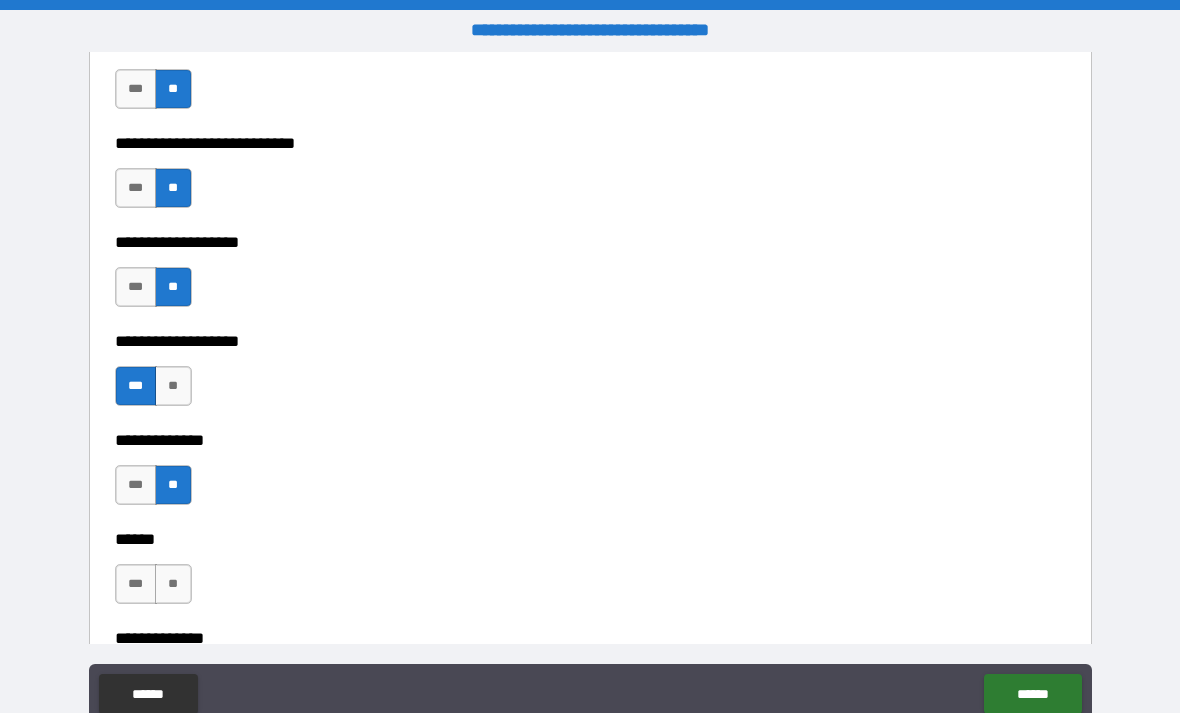 click on "**" at bounding box center [173, 584] 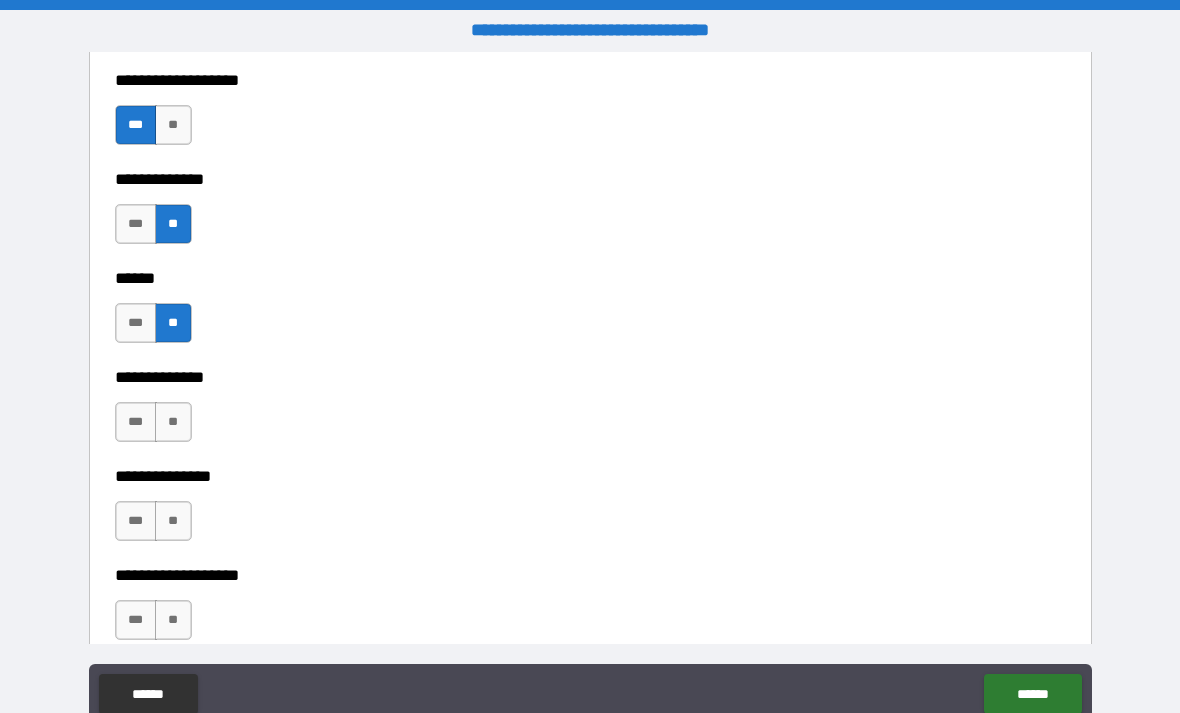 scroll, scrollTop: 7264, scrollLeft: 0, axis: vertical 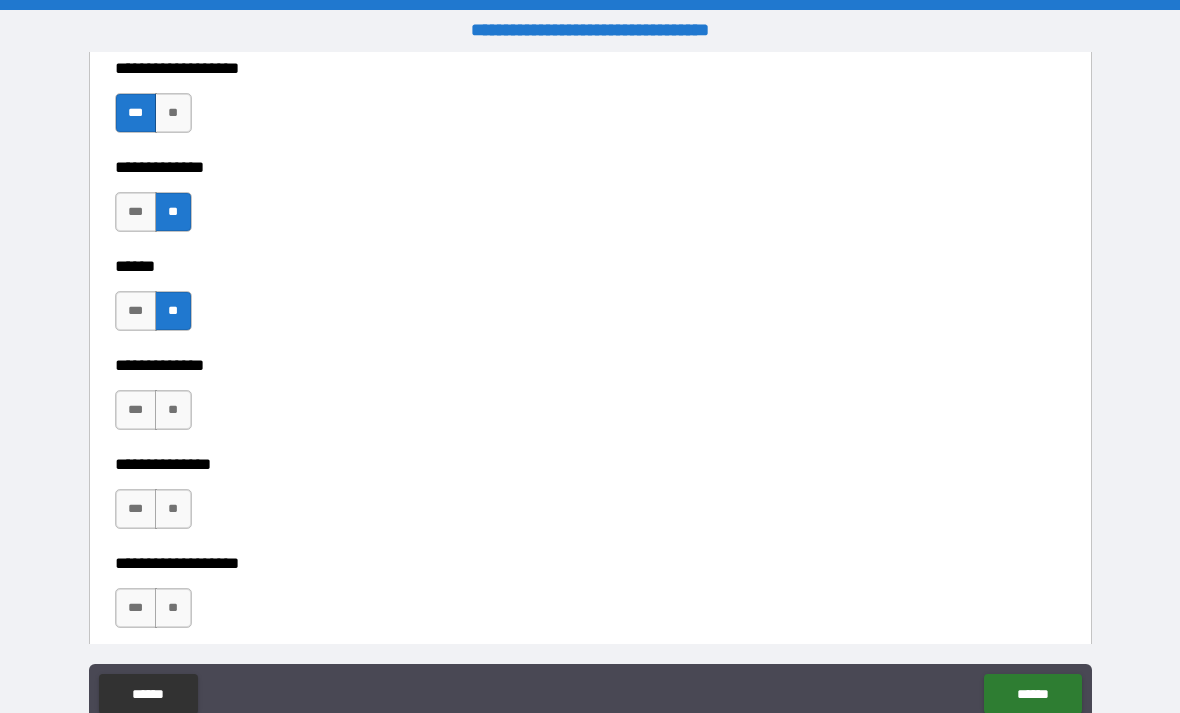 click on "***" at bounding box center (136, 410) 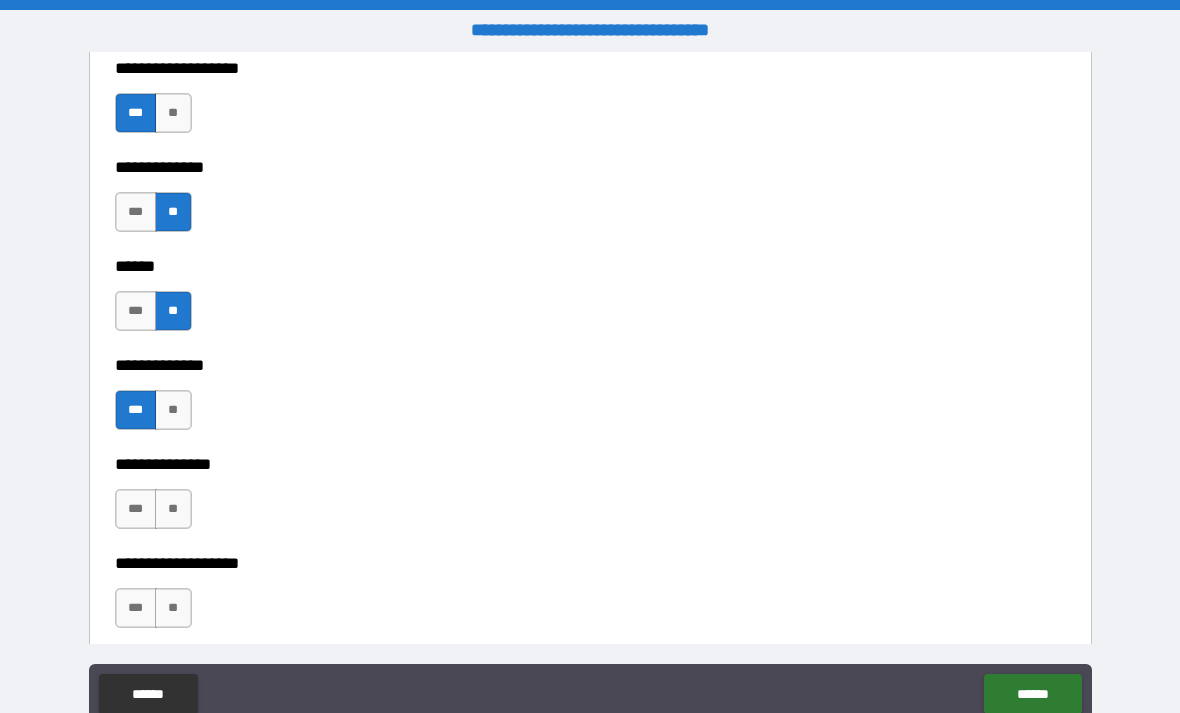 click on "**" at bounding box center [173, 509] 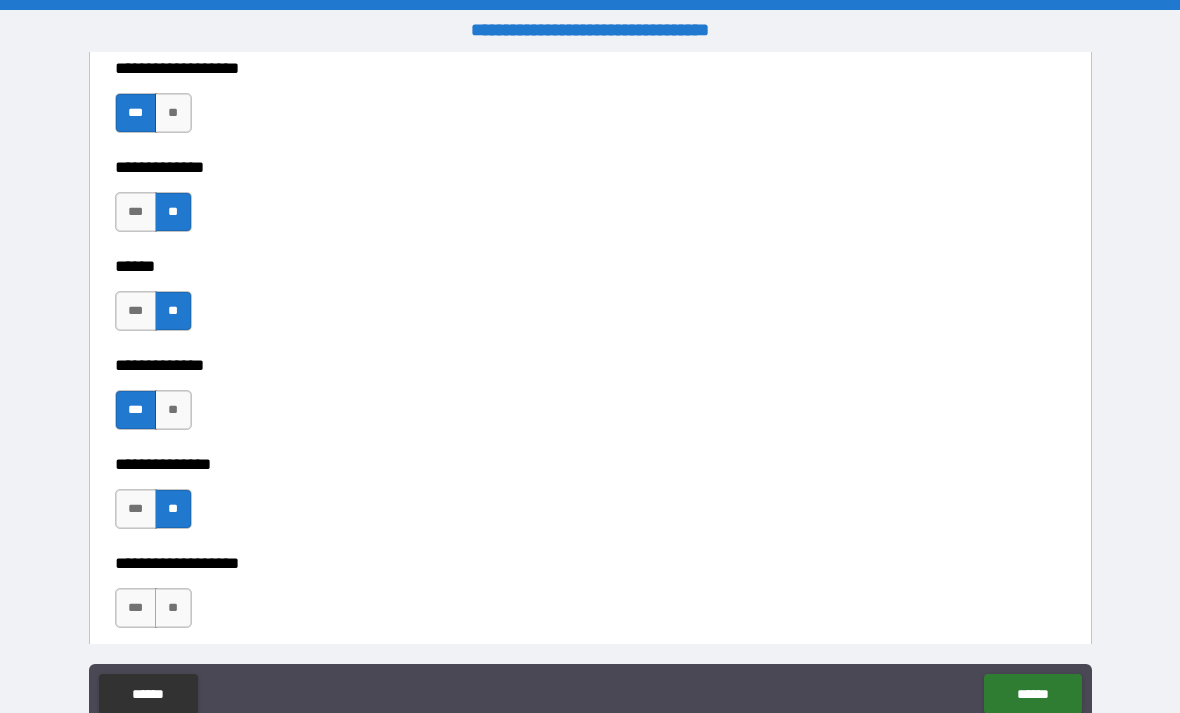 click on "**" at bounding box center [173, 608] 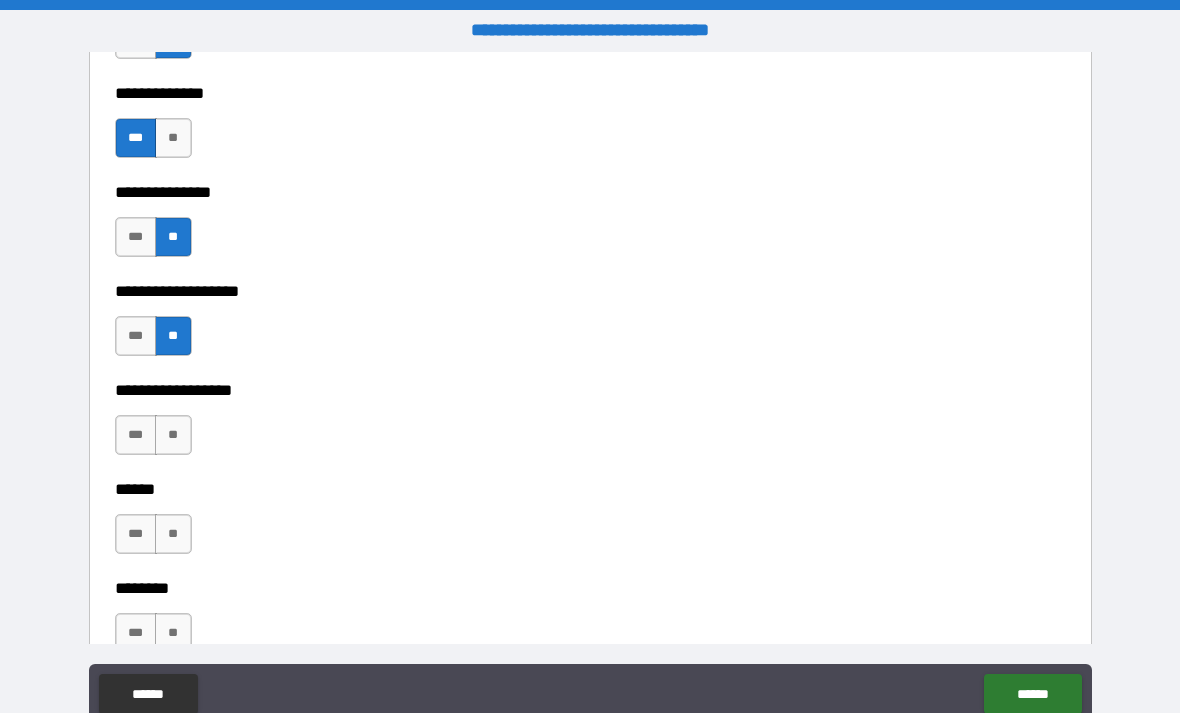 scroll, scrollTop: 7543, scrollLeft: 0, axis: vertical 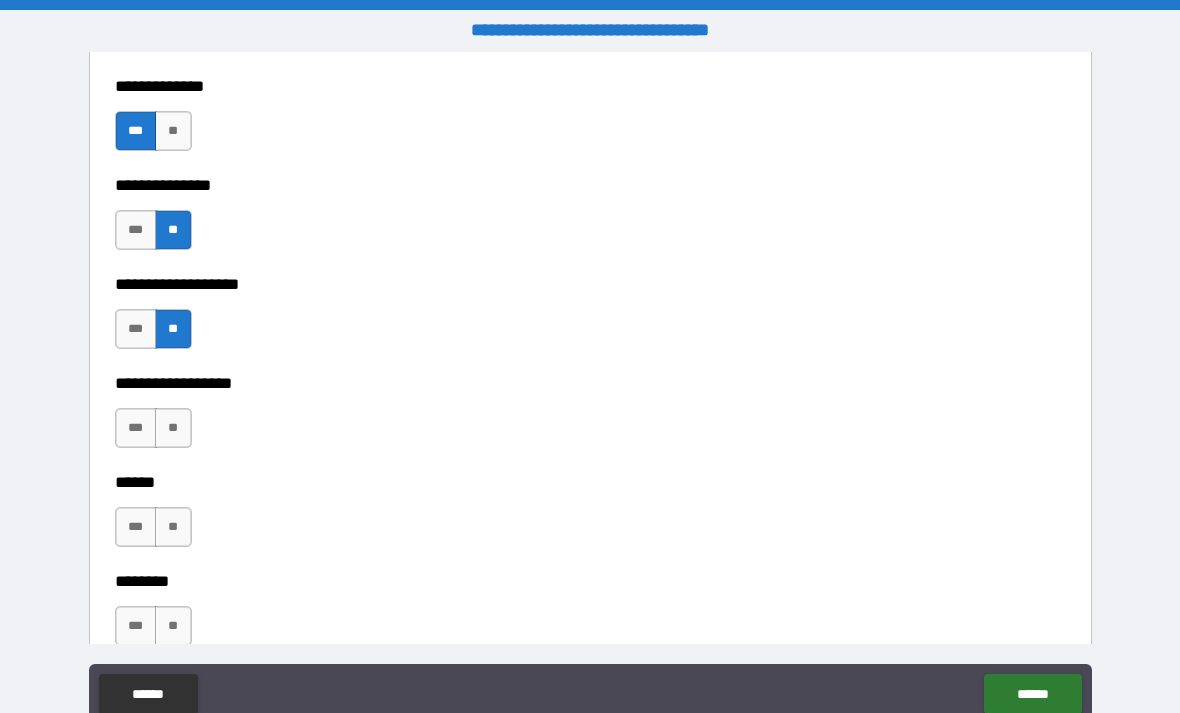 click on "**" at bounding box center (173, 428) 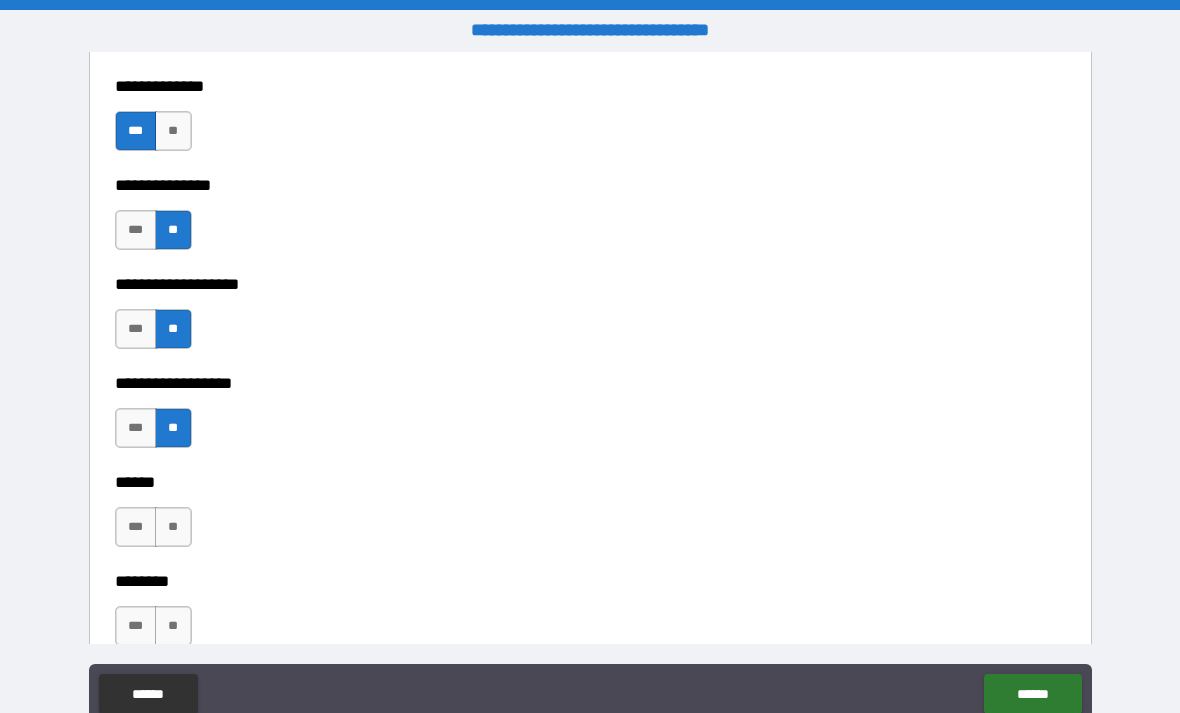 click on "**" at bounding box center (173, 527) 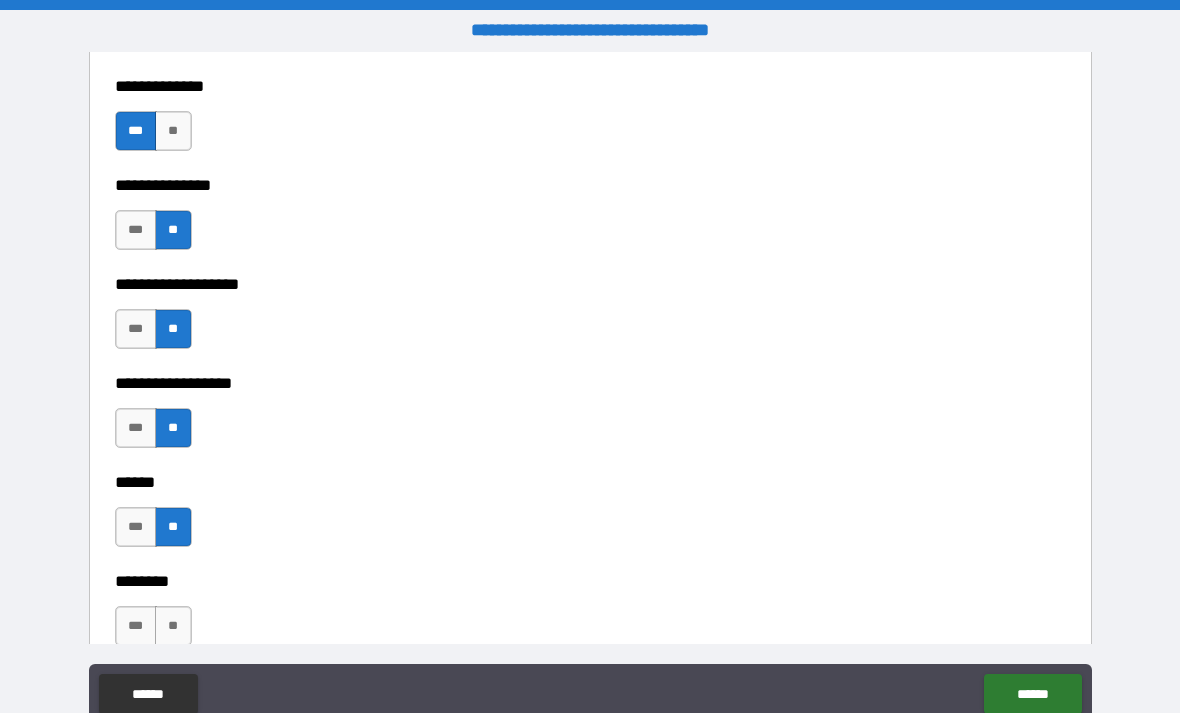 click on "**" at bounding box center [173, 626] 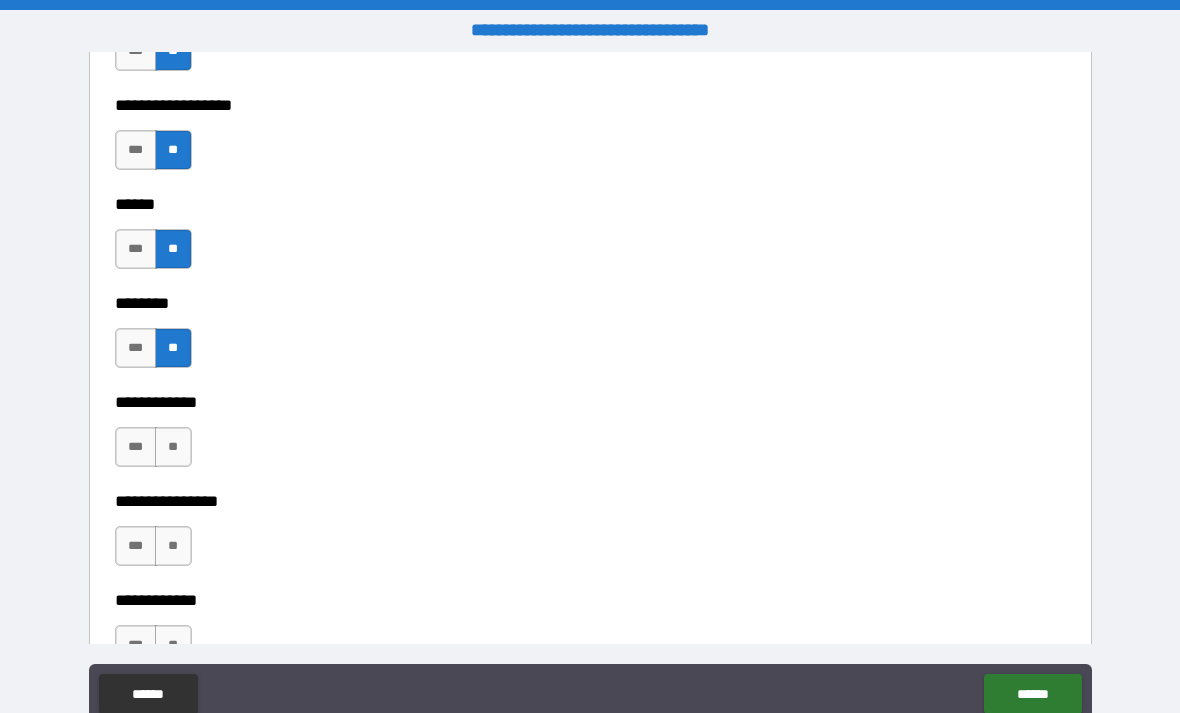 scroll, scrollTop: 7823, scrollLeft: 0, axis: vertical 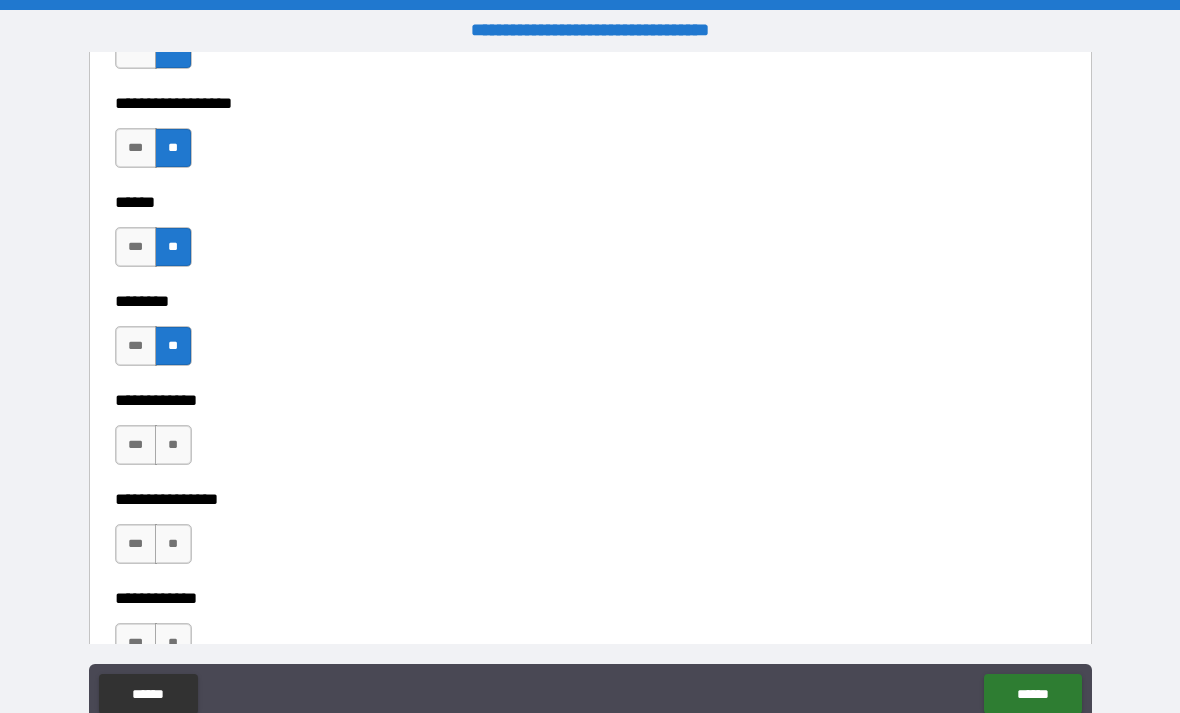 click on "**" at bounding box center [173, 445] 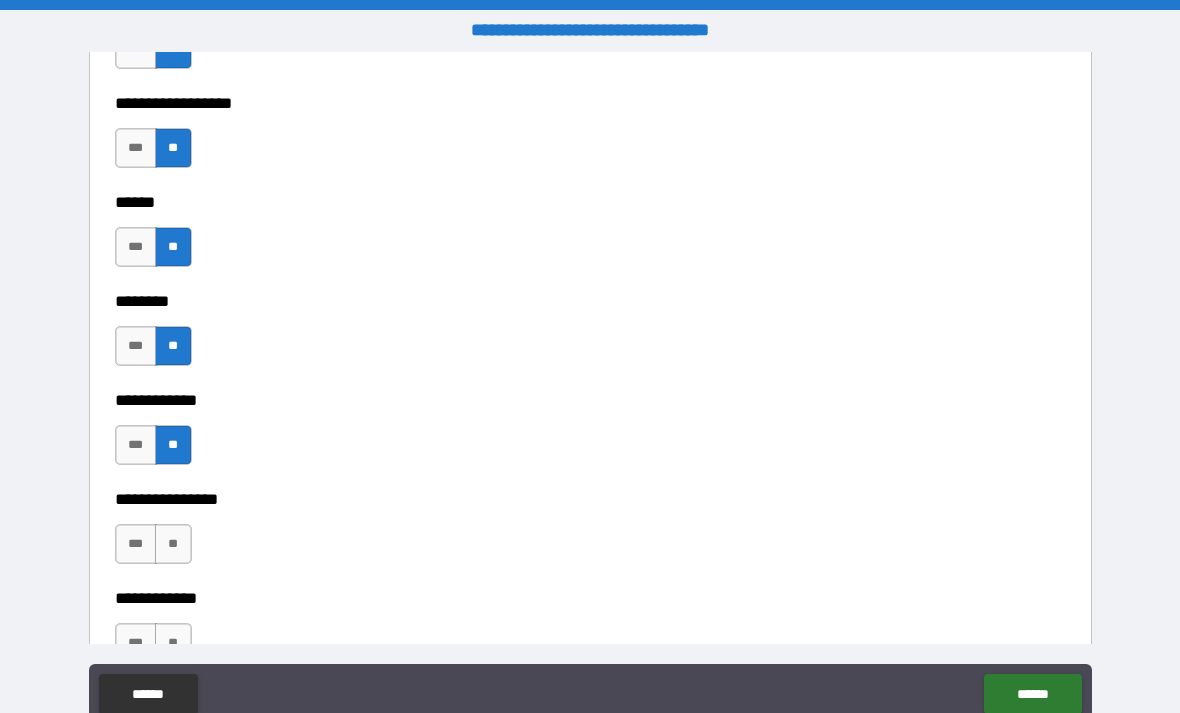 click on "**" at bounding box center (173, 544) 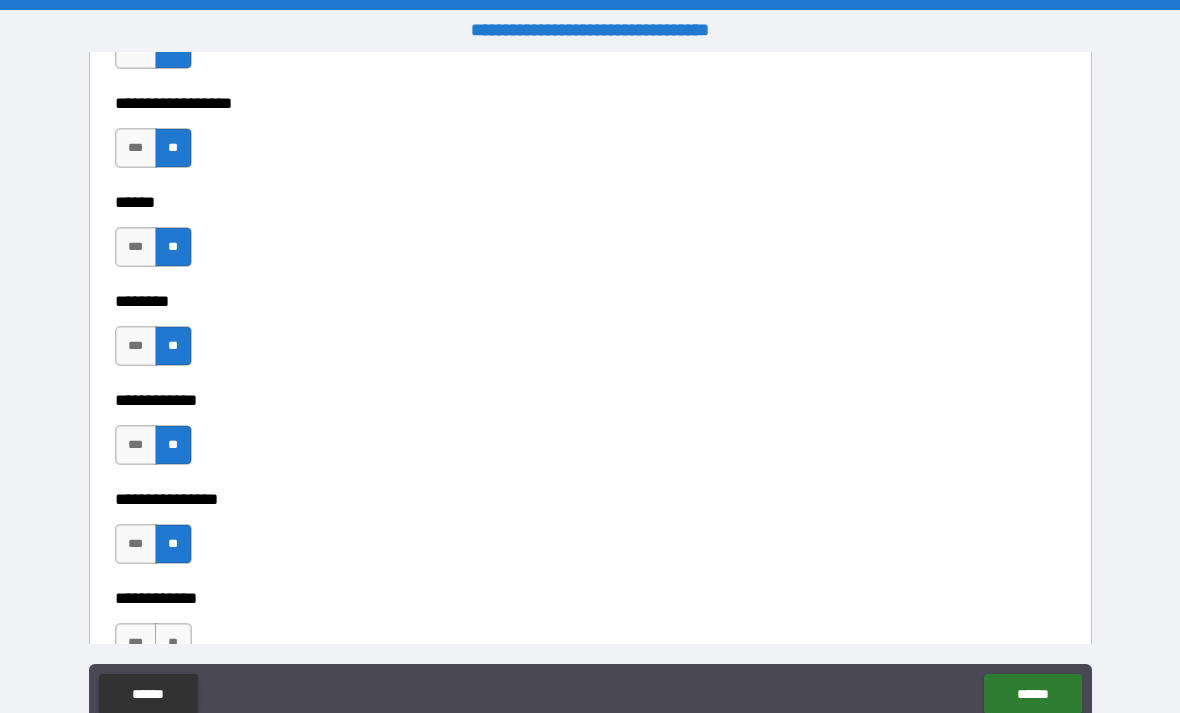 click on "**" at bounding box center (173, 643) 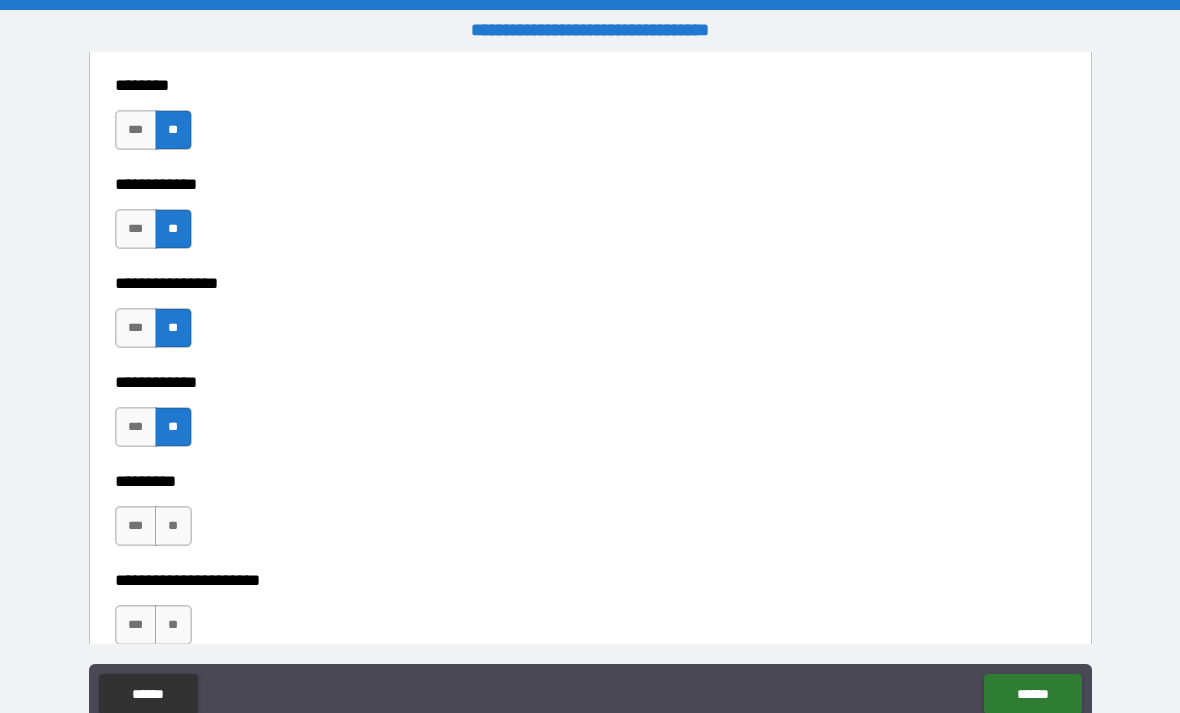 scroll, scrollTop: 8117, scrollLeft: 0, axis: vertical 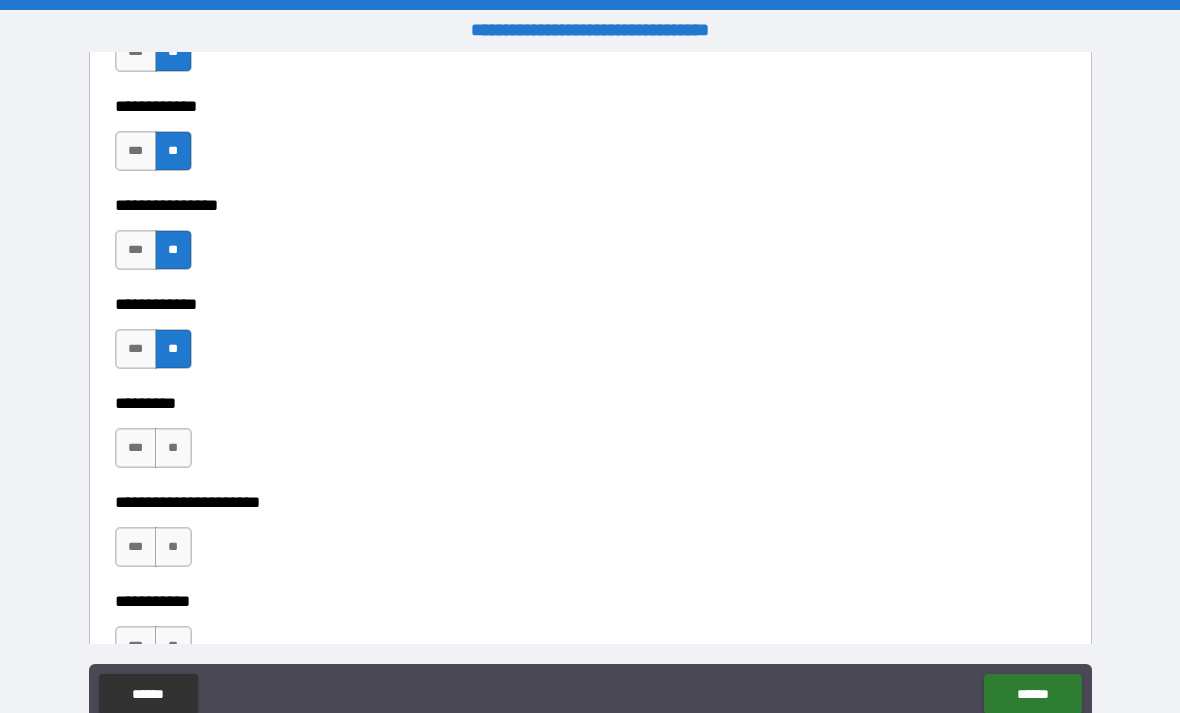 click on "**" at bounding box center (173, 448) 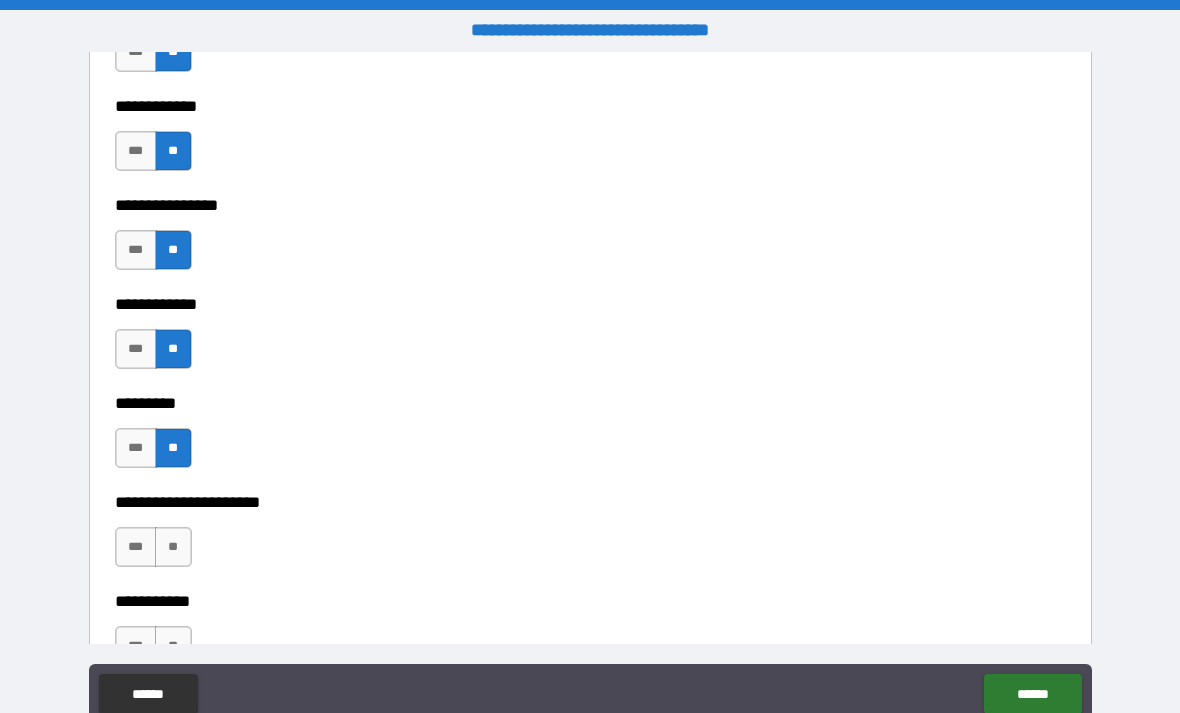 click on "**" at bounding box center [173, 547] 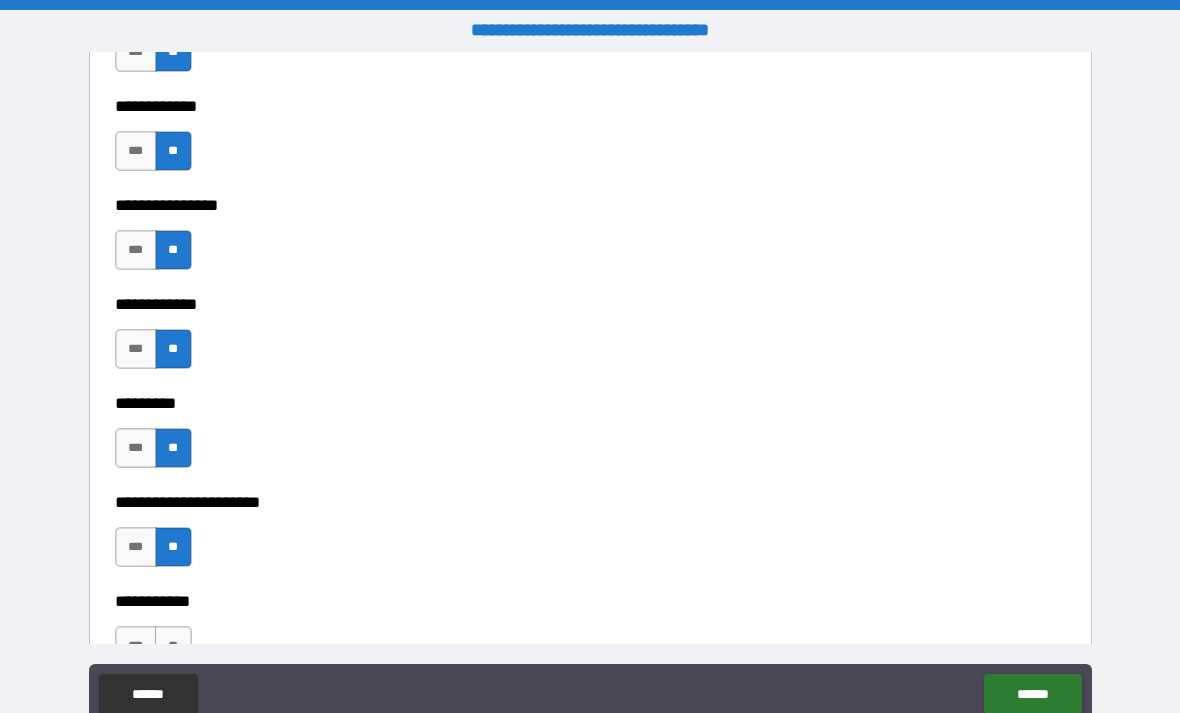 click on "**" at bounding box center (173, 646) 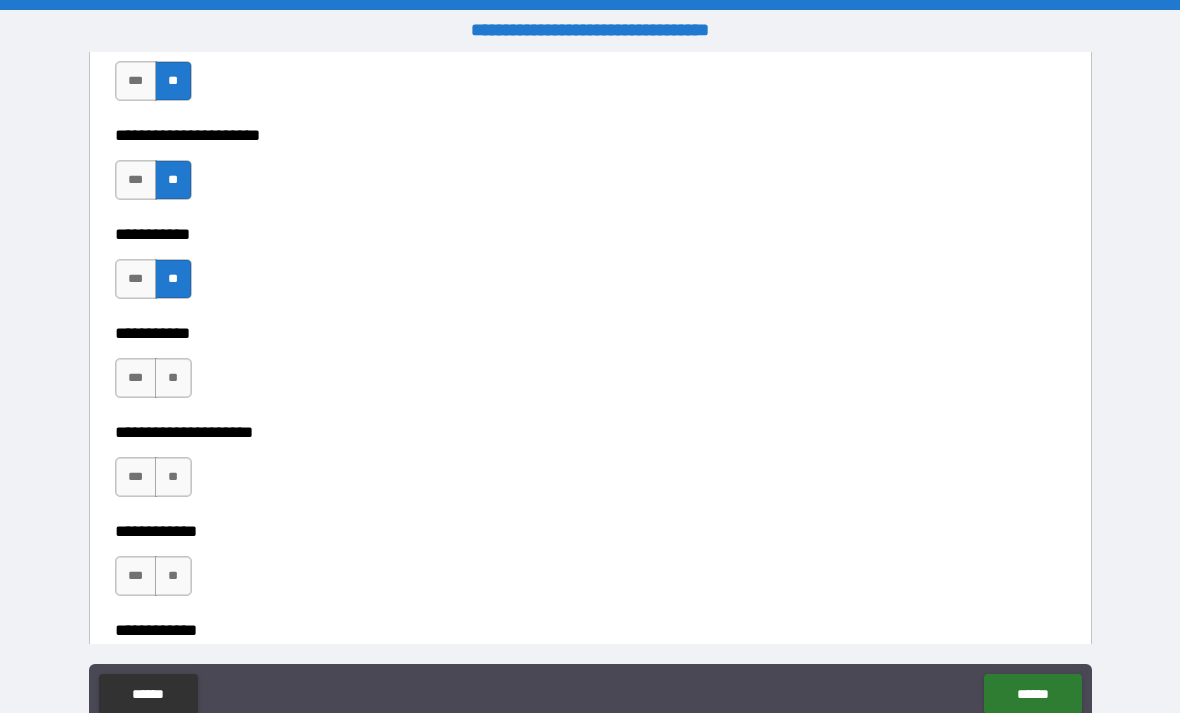 scroll, scrollTop: 8502, scrollLeft: 0, axis: vertical 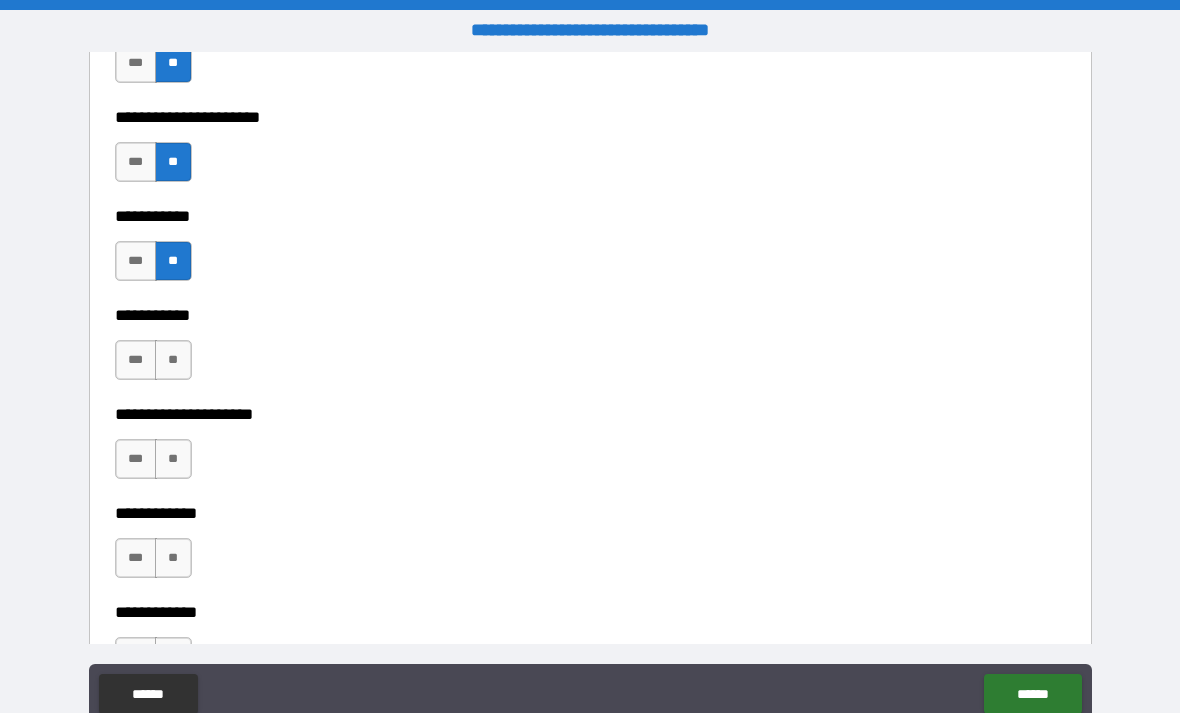 click on "**" at bounding box center [173, 360] 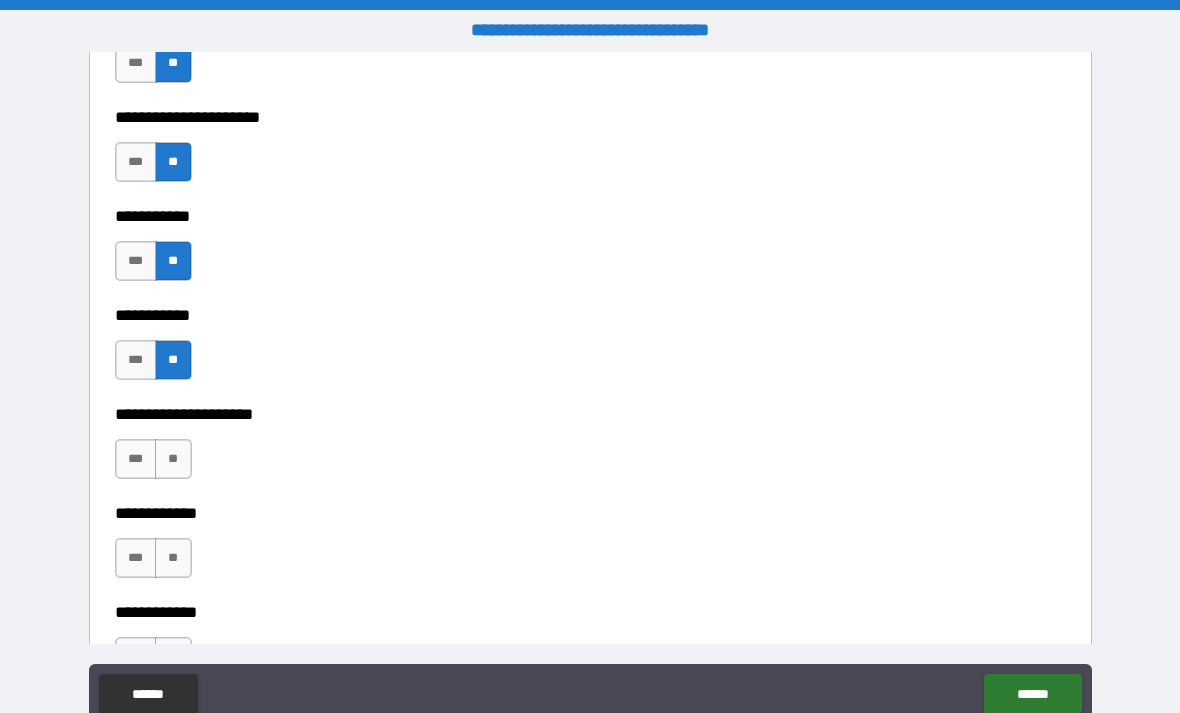 click on "**" at bounding box center [173, 459] 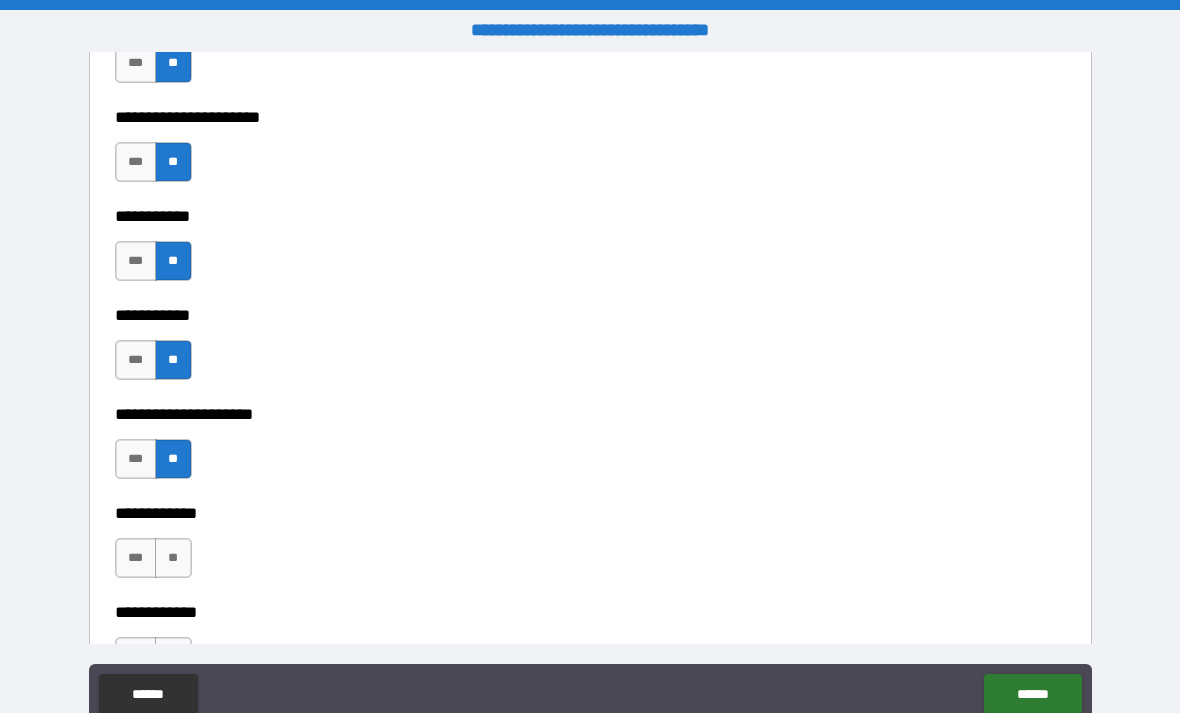 click on "**" at bounding box center (173, 558) 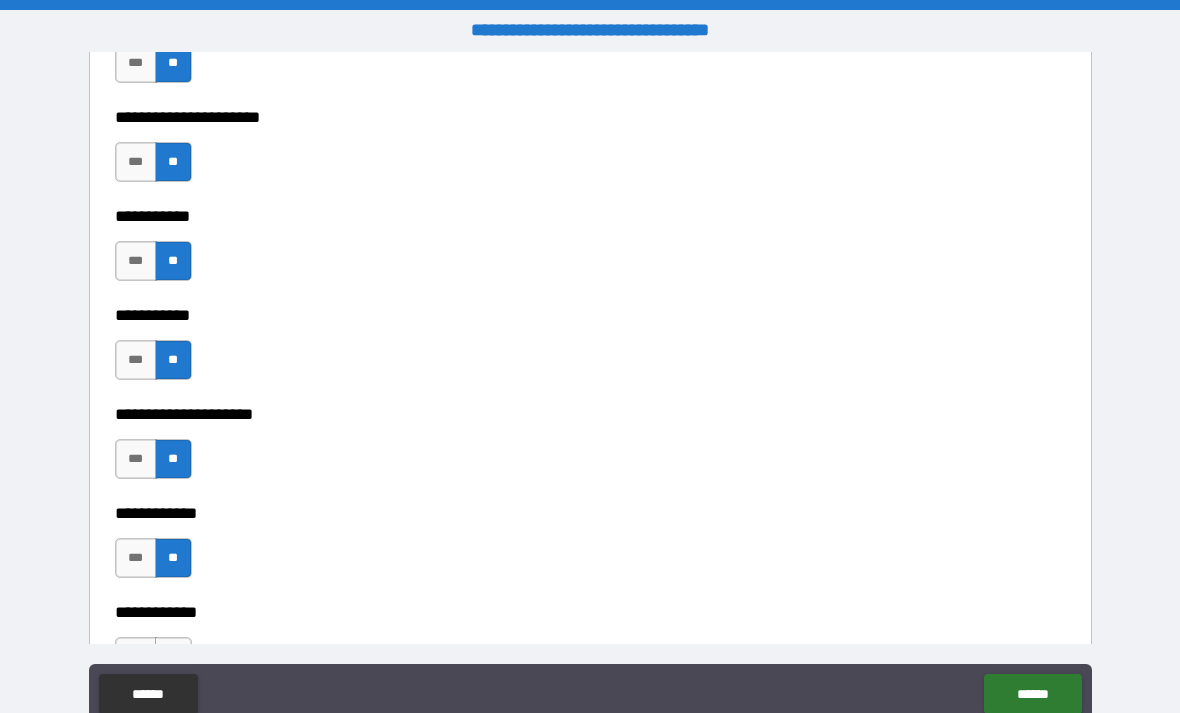 click on "**" at bounding box center (173, 657) 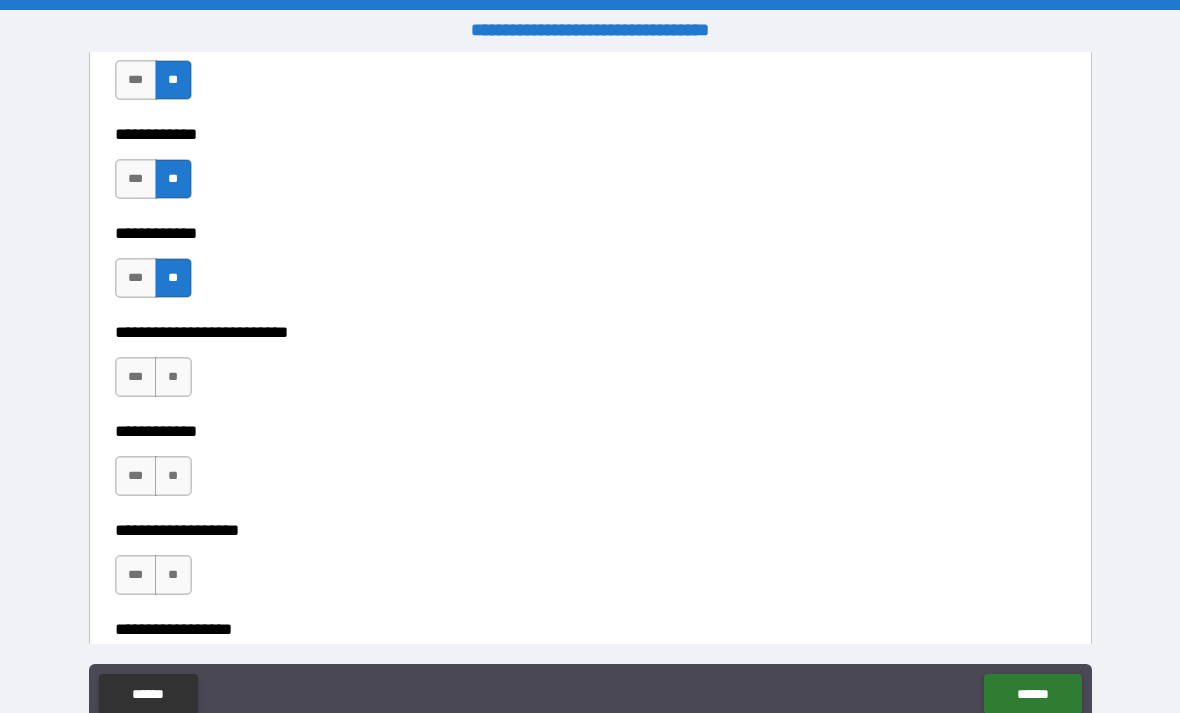 scroll, scrollTop: 8882, scrollLeft: 0, axis: vertical 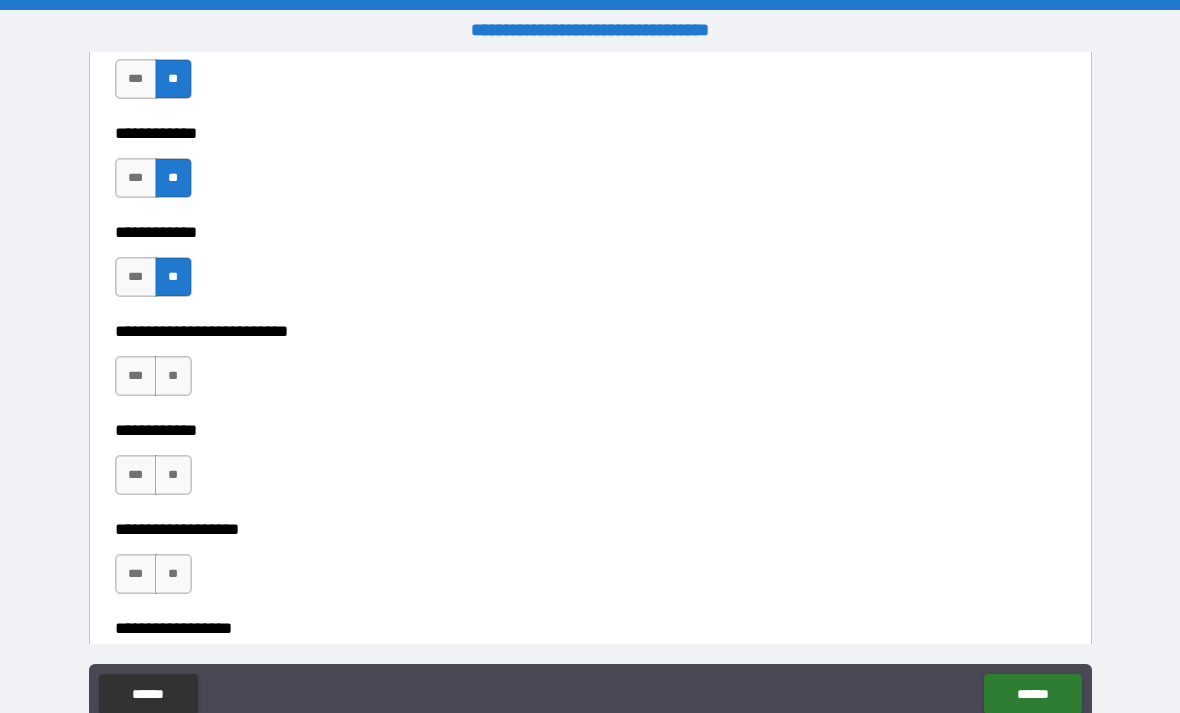 click on "***" at bounding box center (136, 376) 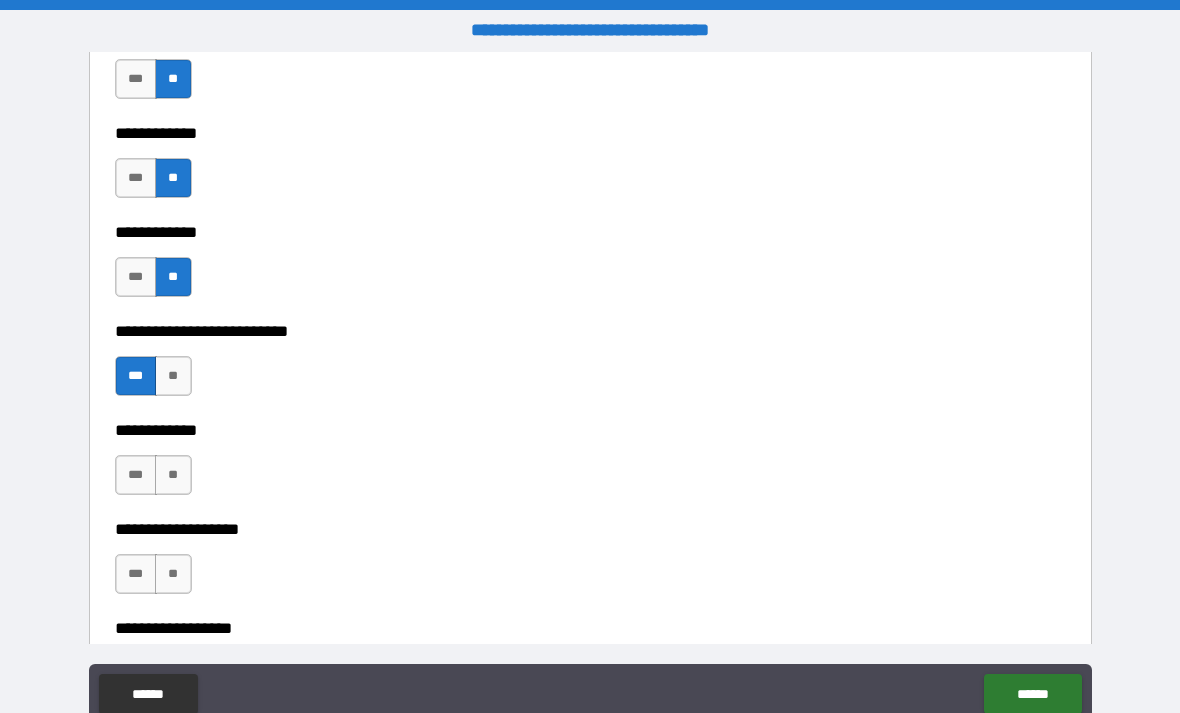click on "**" at bounding box center (173, 475) 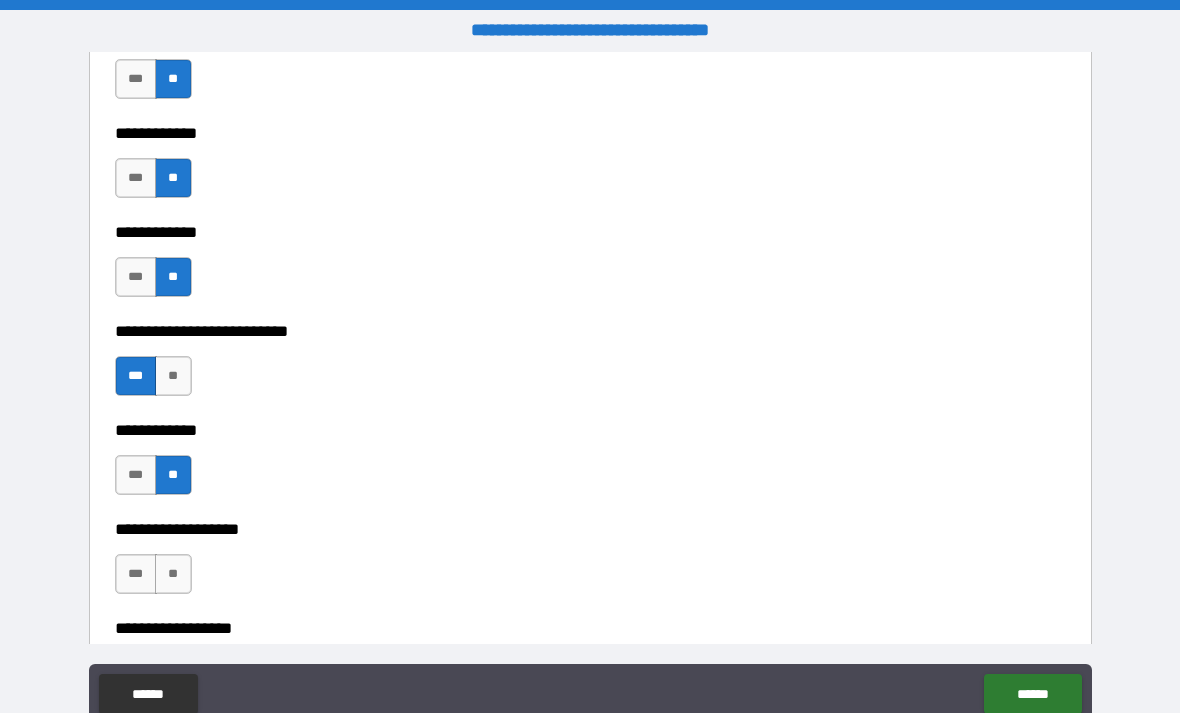 click on "**" at bounding box center (173, 574) 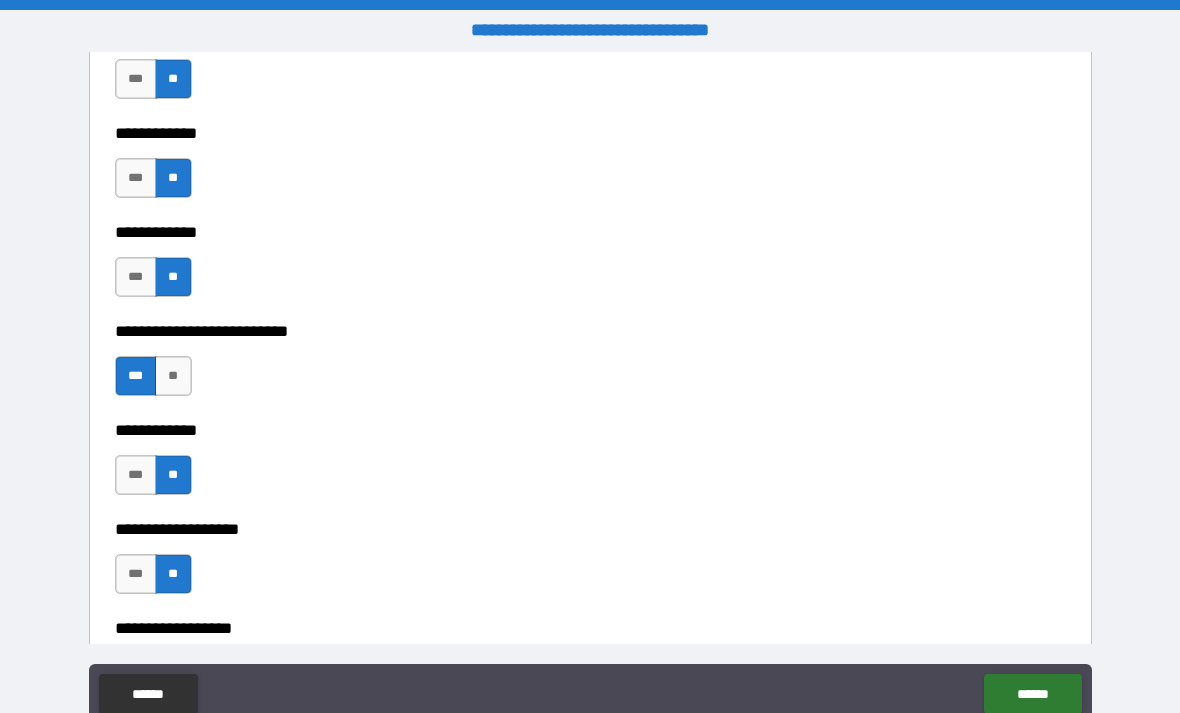 click on "***" at bounding box center (136, 574) 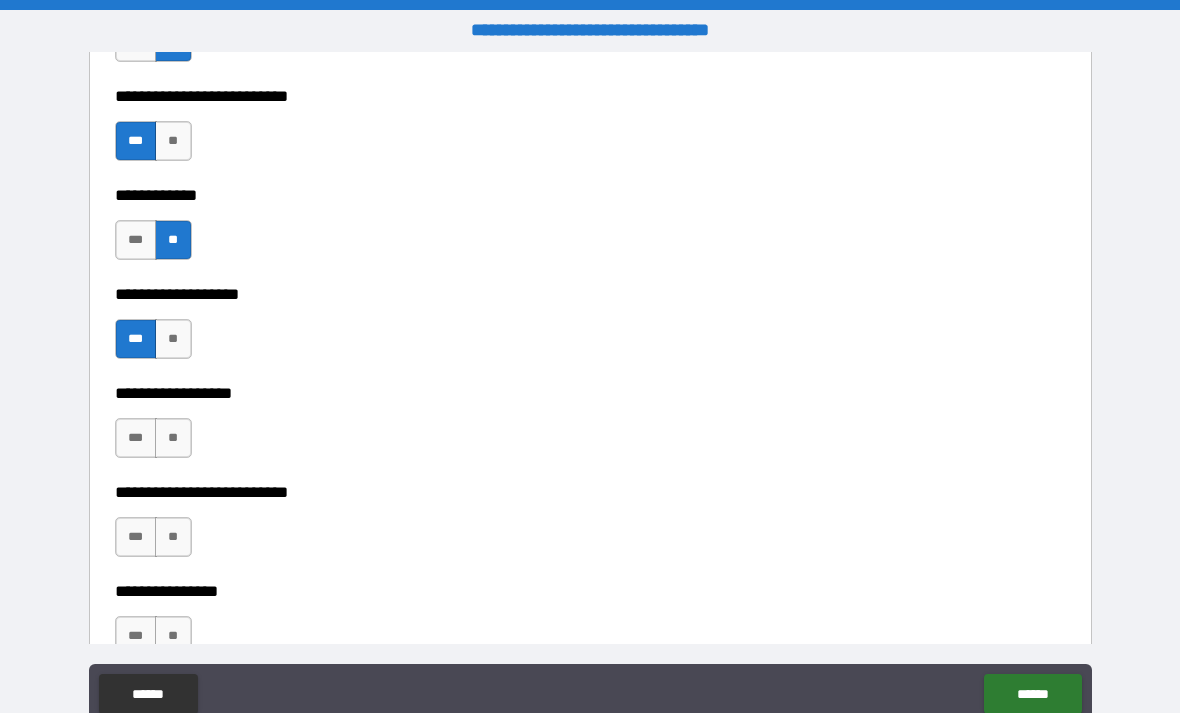 scroll, scrollTop: 9166, scrollLeft: 0, axis: vertical 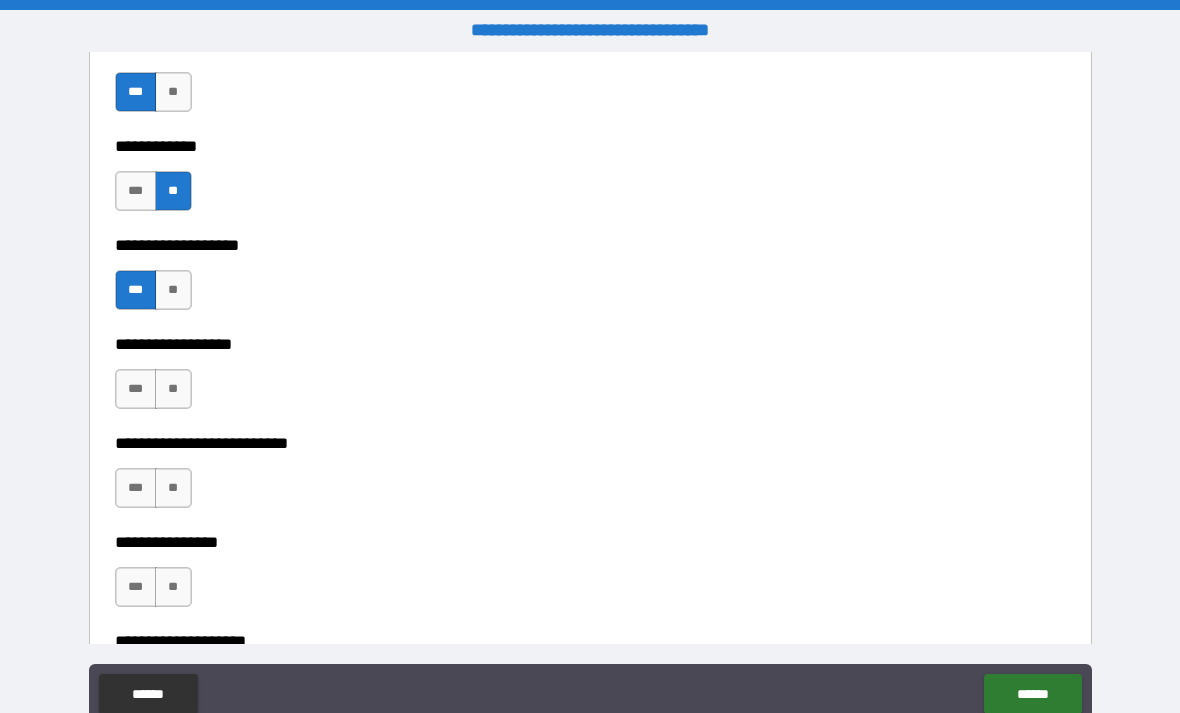 click on "**" at bounding box center (173, 389) 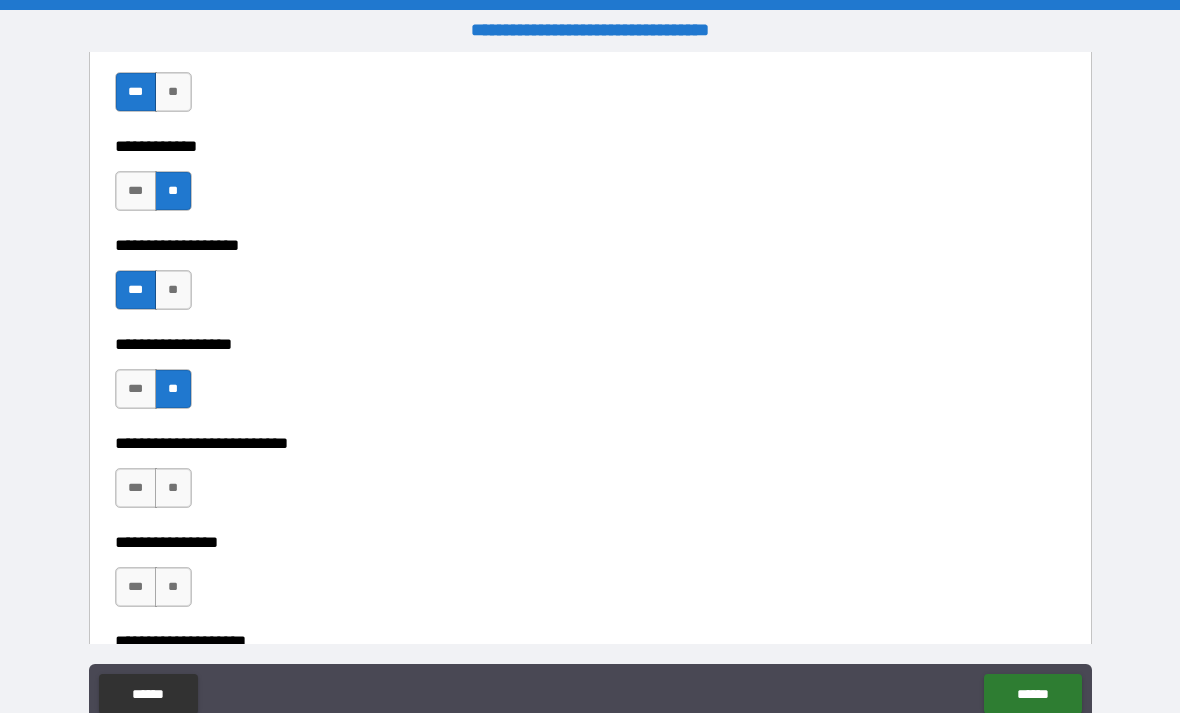 click on "**" at bounding box center (173, 488) 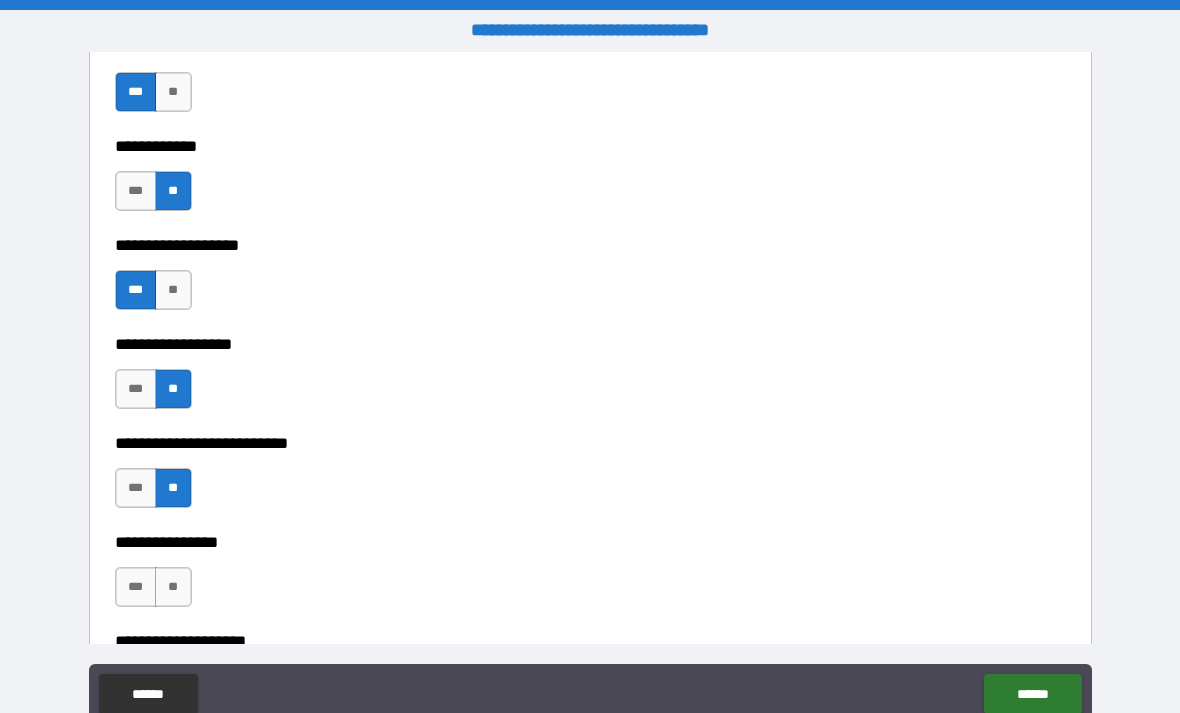 click on "**" at bounding box center (173, 587) 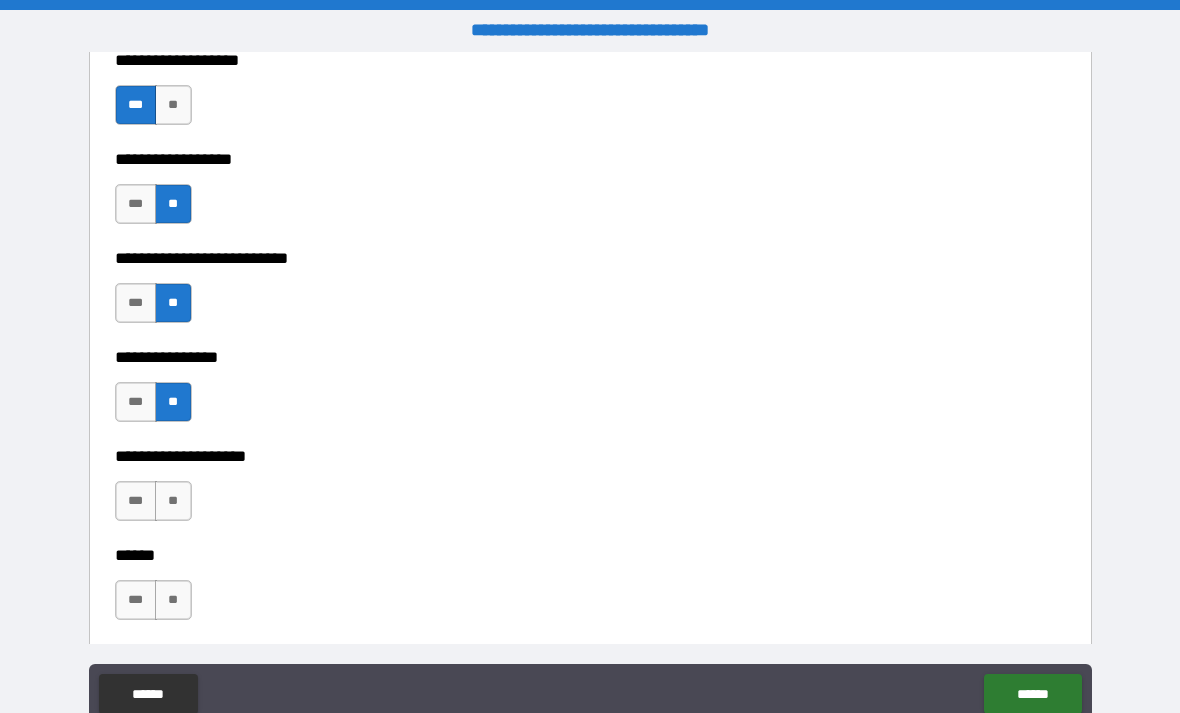 scroll, scrollTop: 9353, scrollLeft: 0, axis: vertical 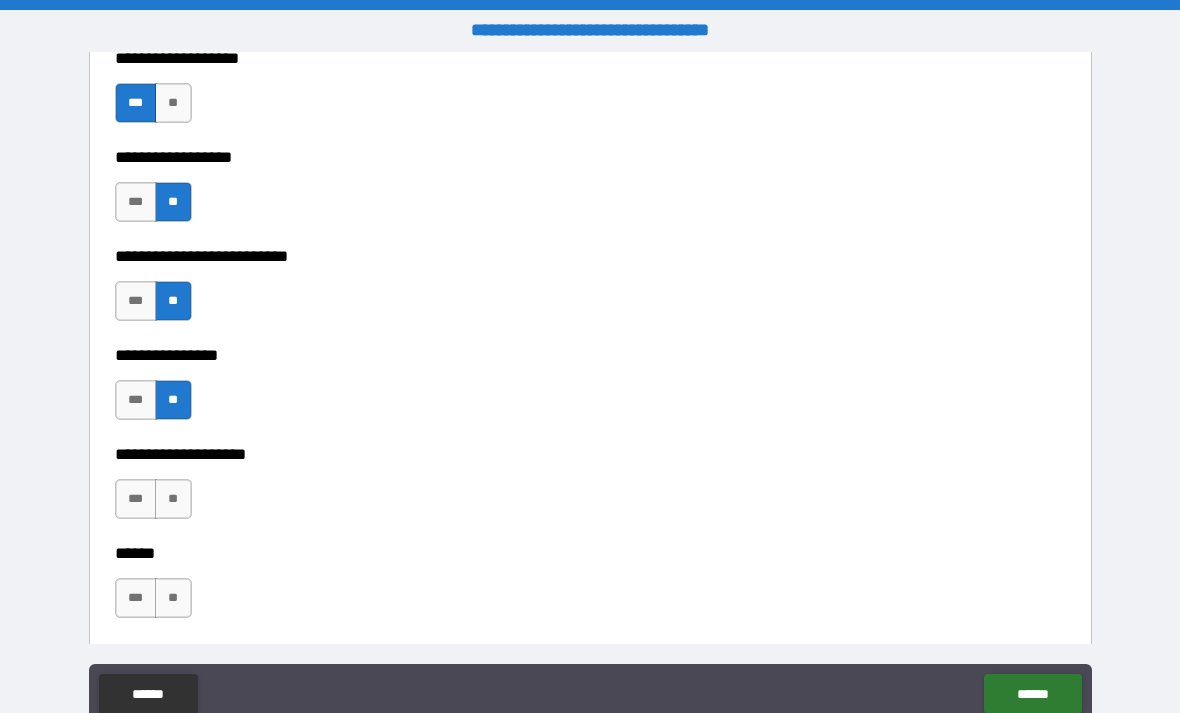click on "**" at bounding box center [173, 499] 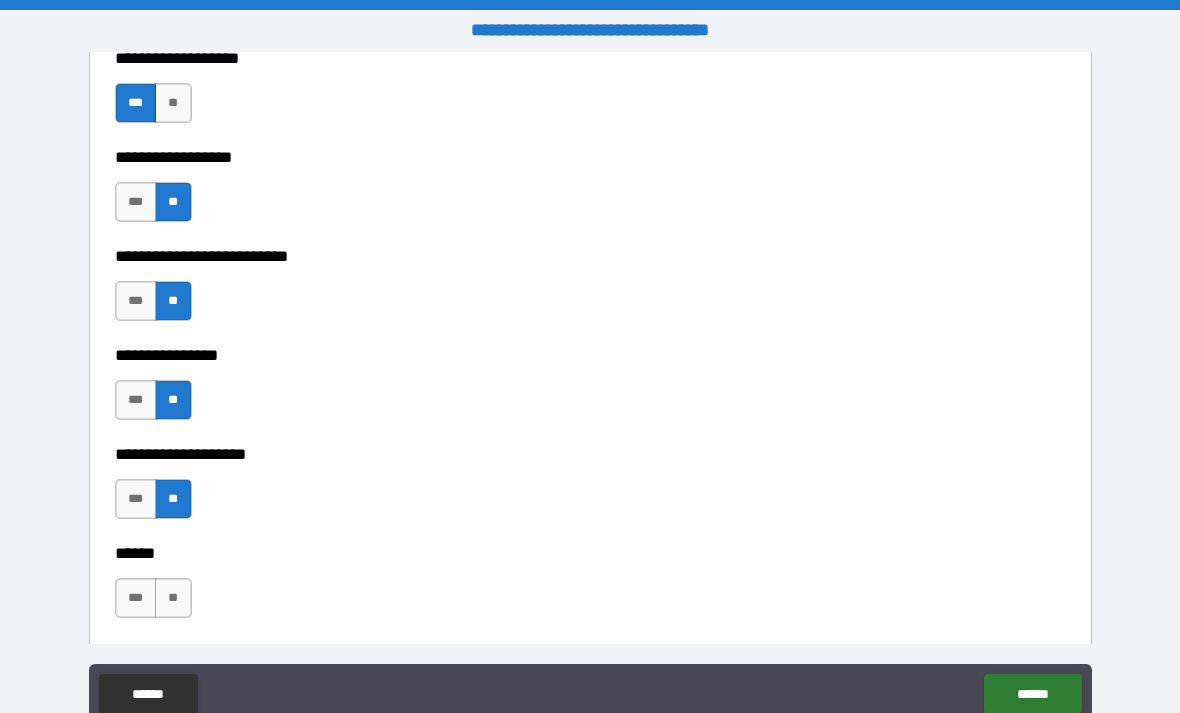 click on "**" at bounding box center [173, 598] 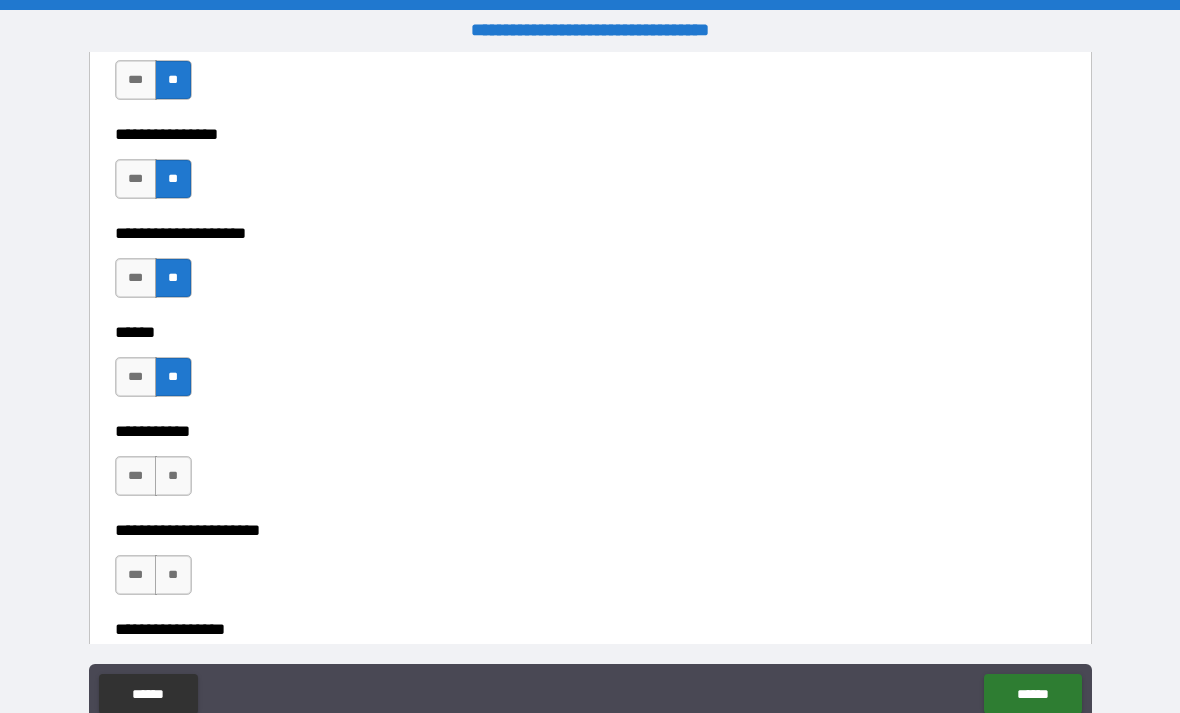 scroll, scrollTop: 9575, scrollLeft: 0, axis: vertical 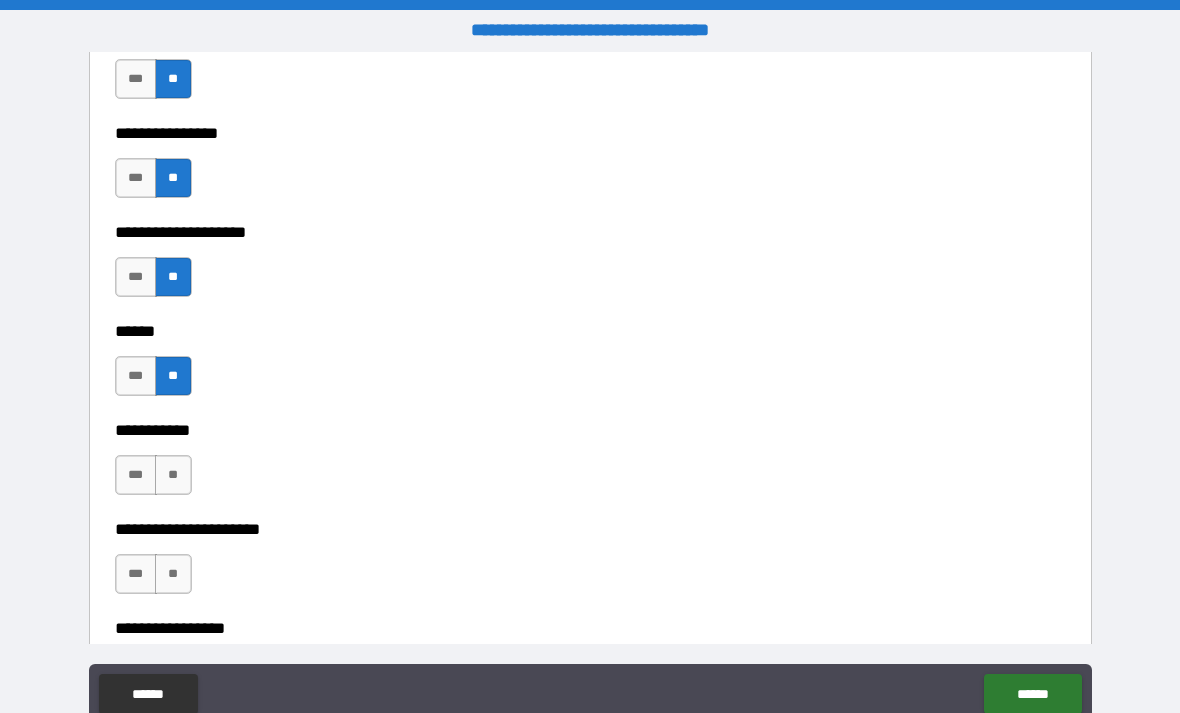 click on "**" at bounding box center (173, 475) 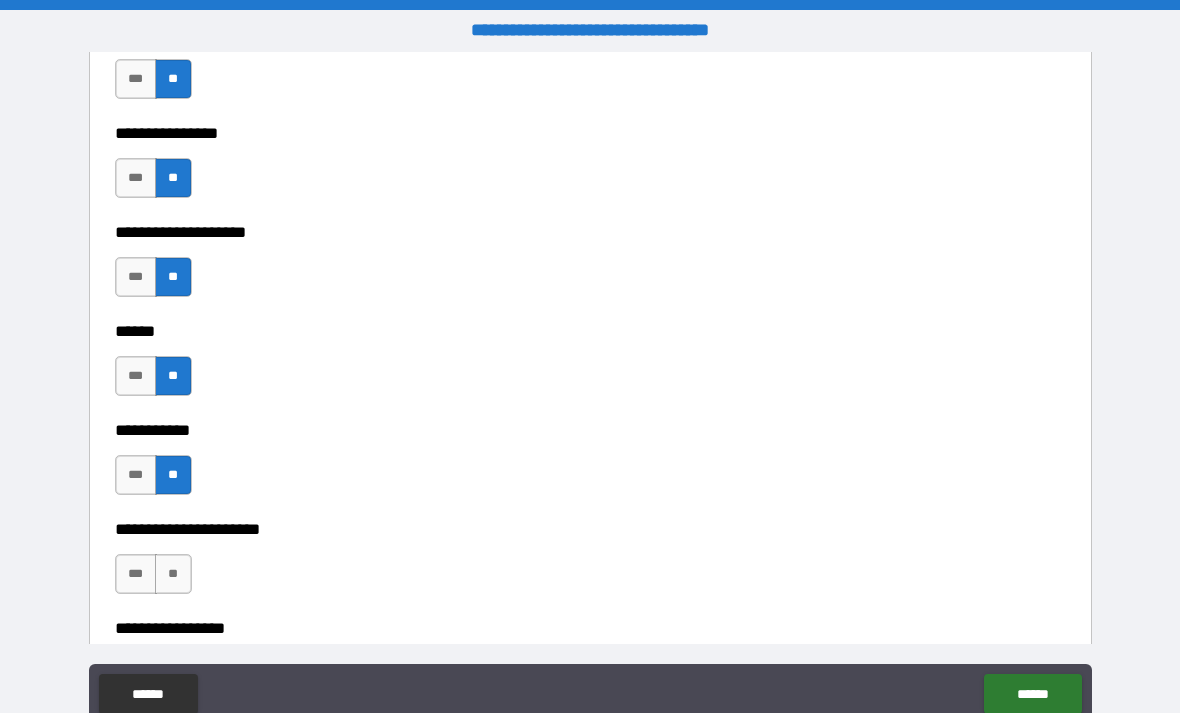 click on "**" at bounding box center [173, 574] 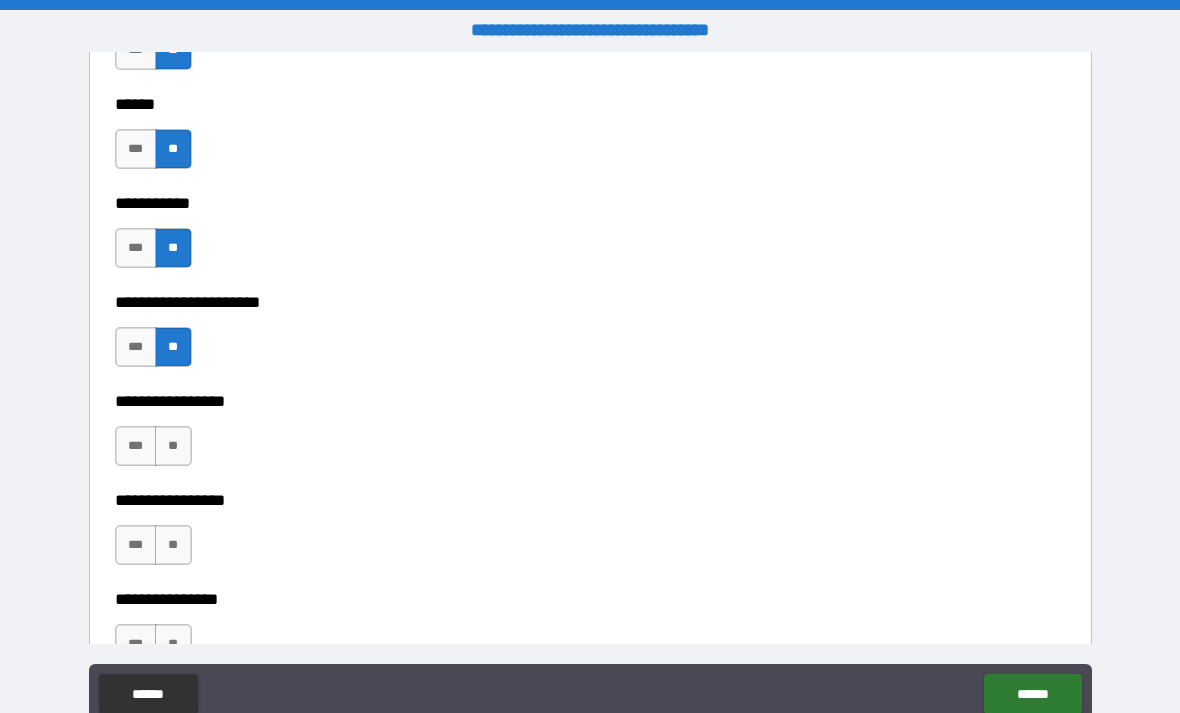 scroll, scrollTop: 9878, scrollLeft: 0, axis: vertical 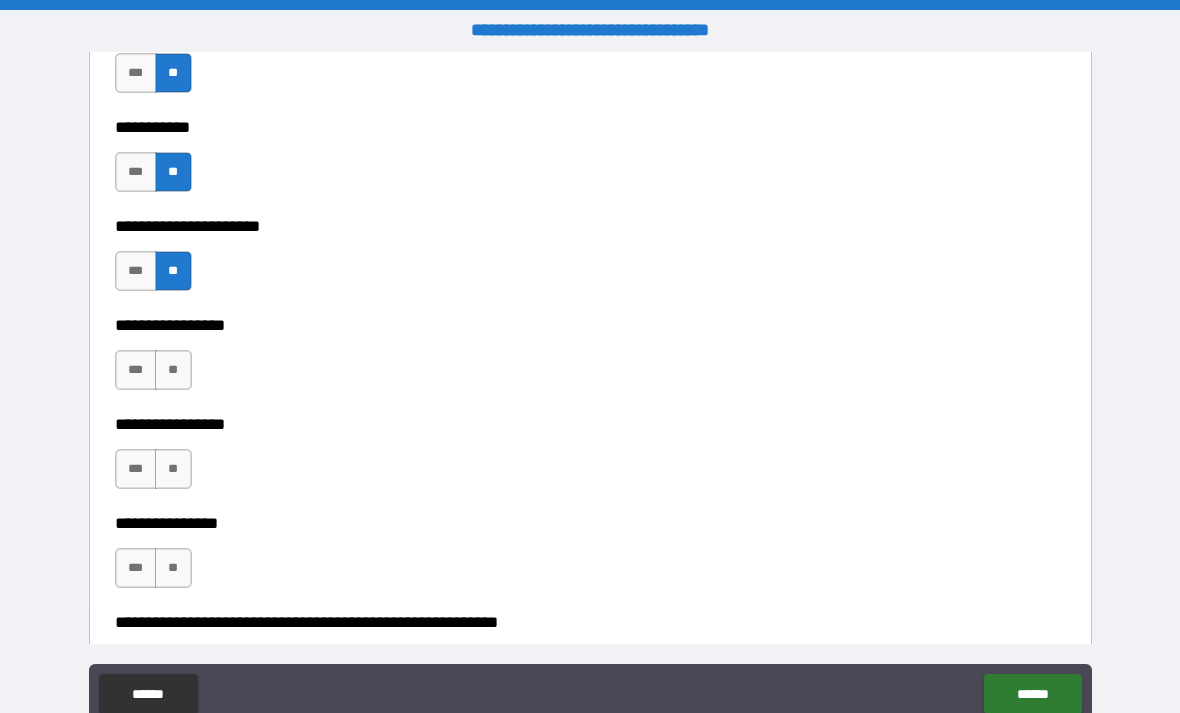 click on "**" at bounding box center [173, 370] 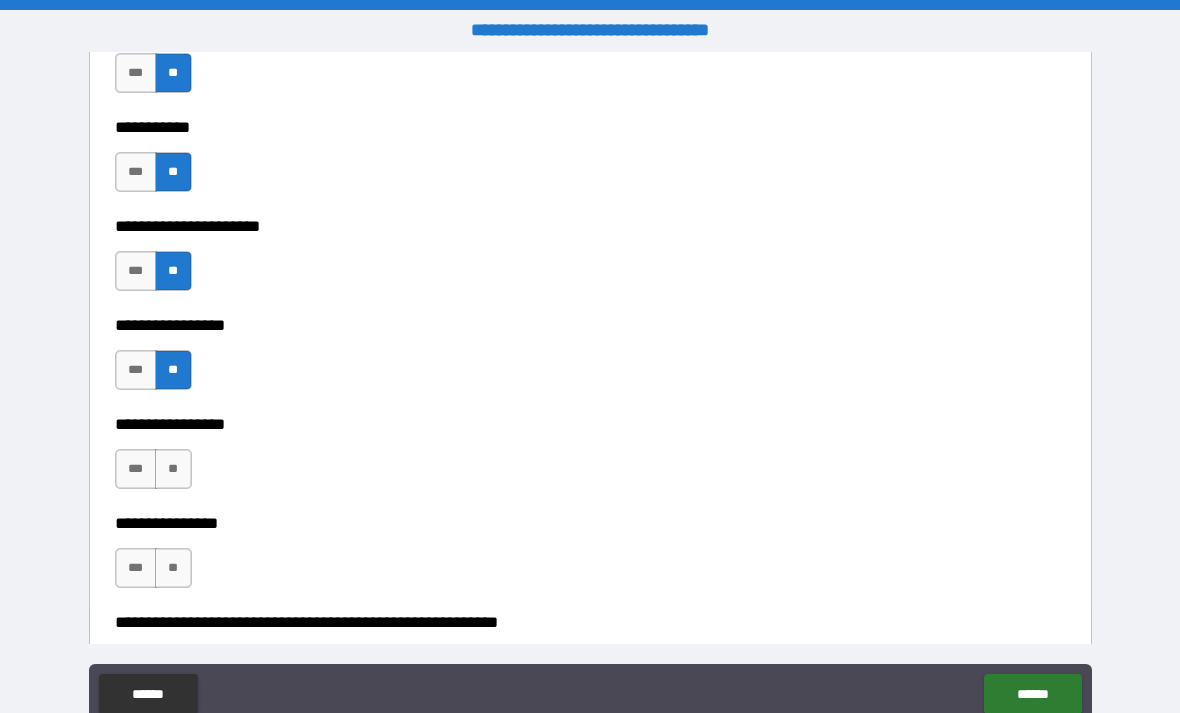 click on "**" at bounding box center [173, 469] 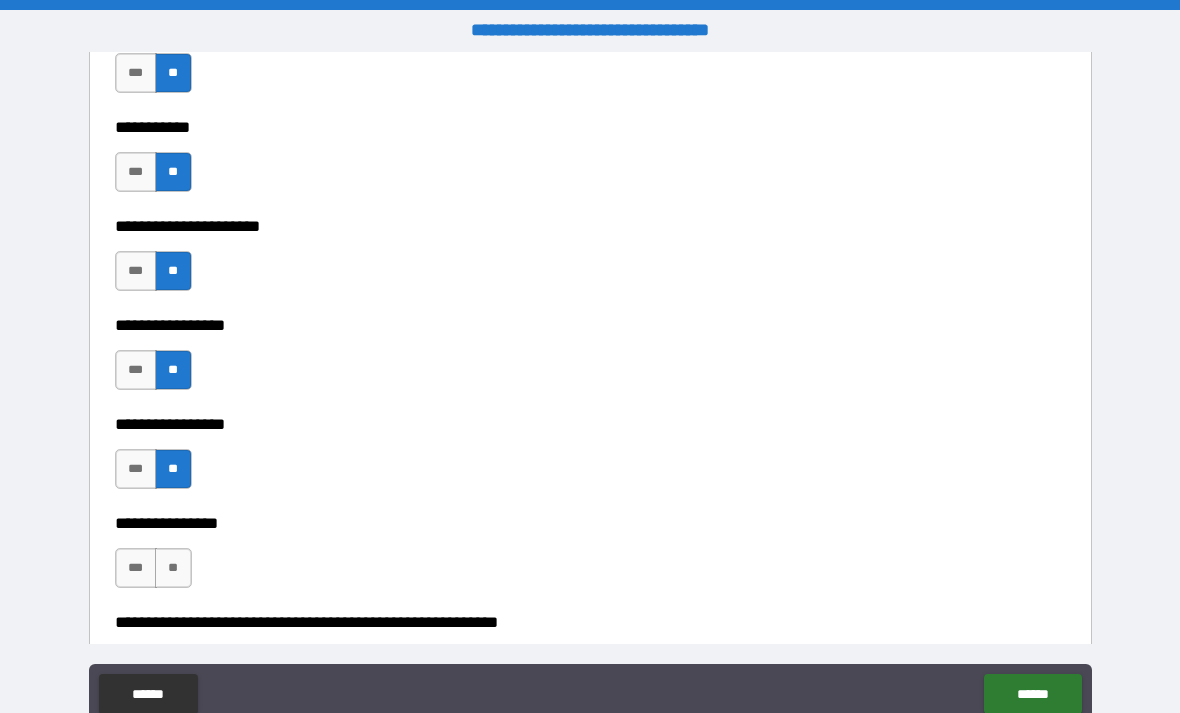 click on "**" at bounding box center [173, 568] 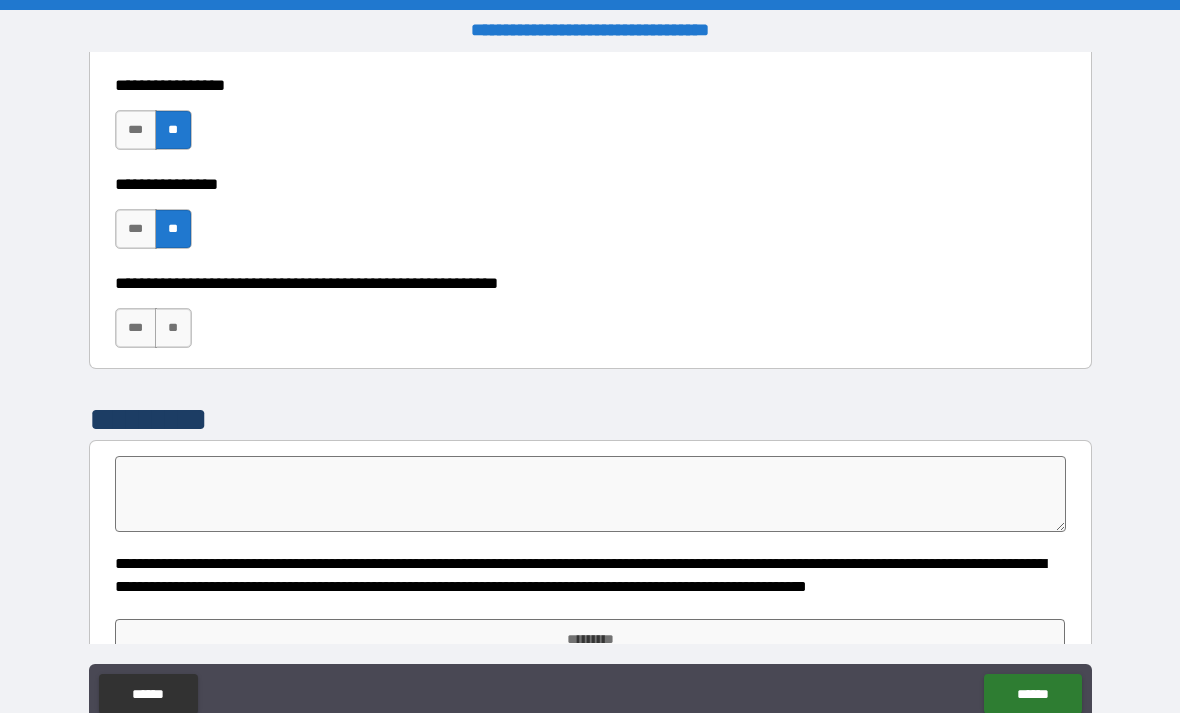 scroll, scrollTop: 10218, scrollLeft: 0, axis: vertical 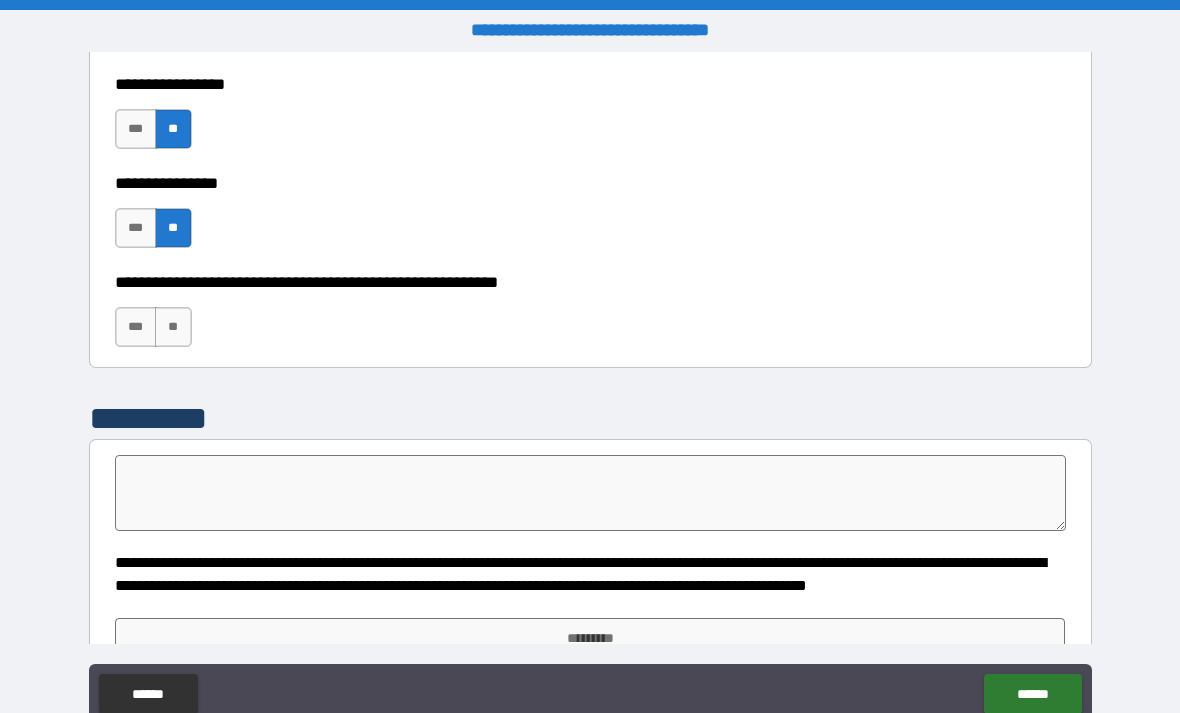 click on "**" at bounding box center (173, 327) 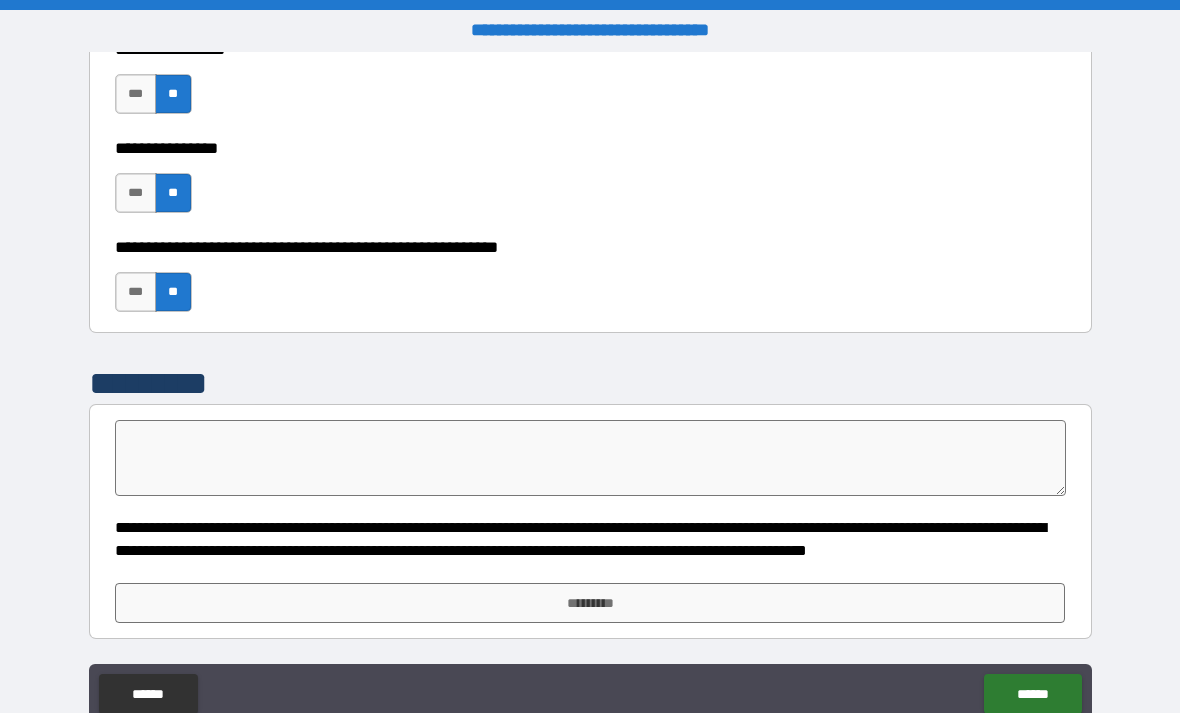 scroll, scrollTop: 10253, scrollLeft: 0, axis: vertical 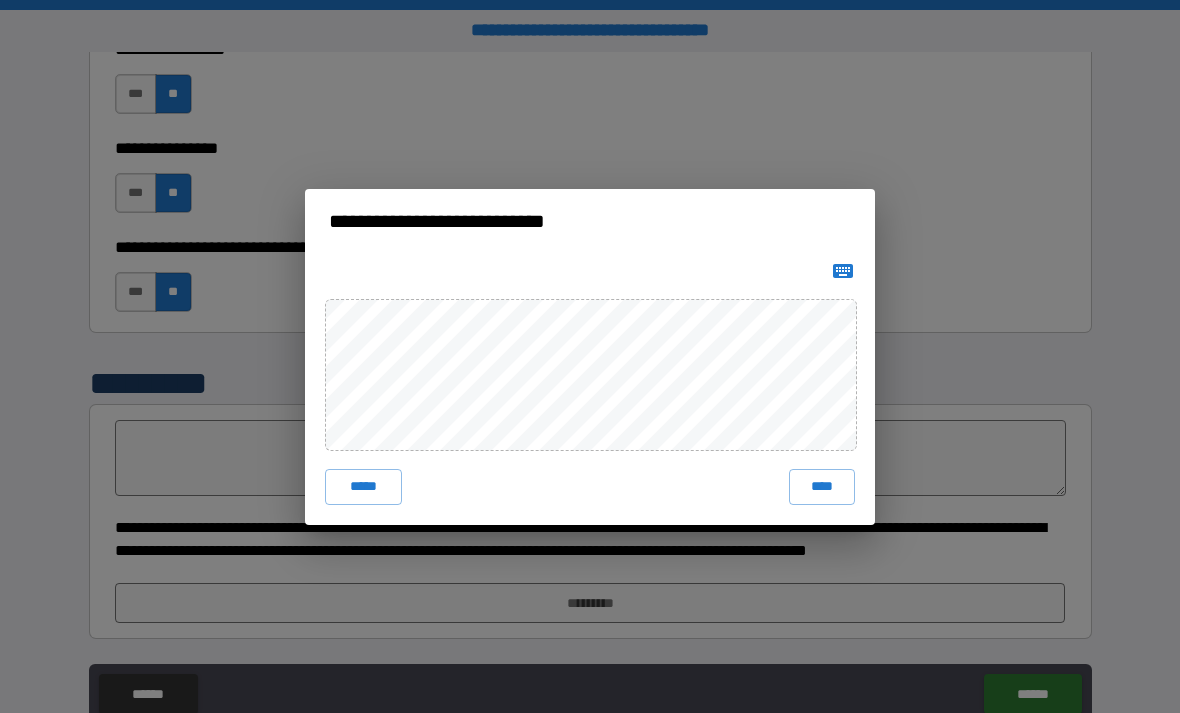 click on "****" at bounding box center [822, 487] 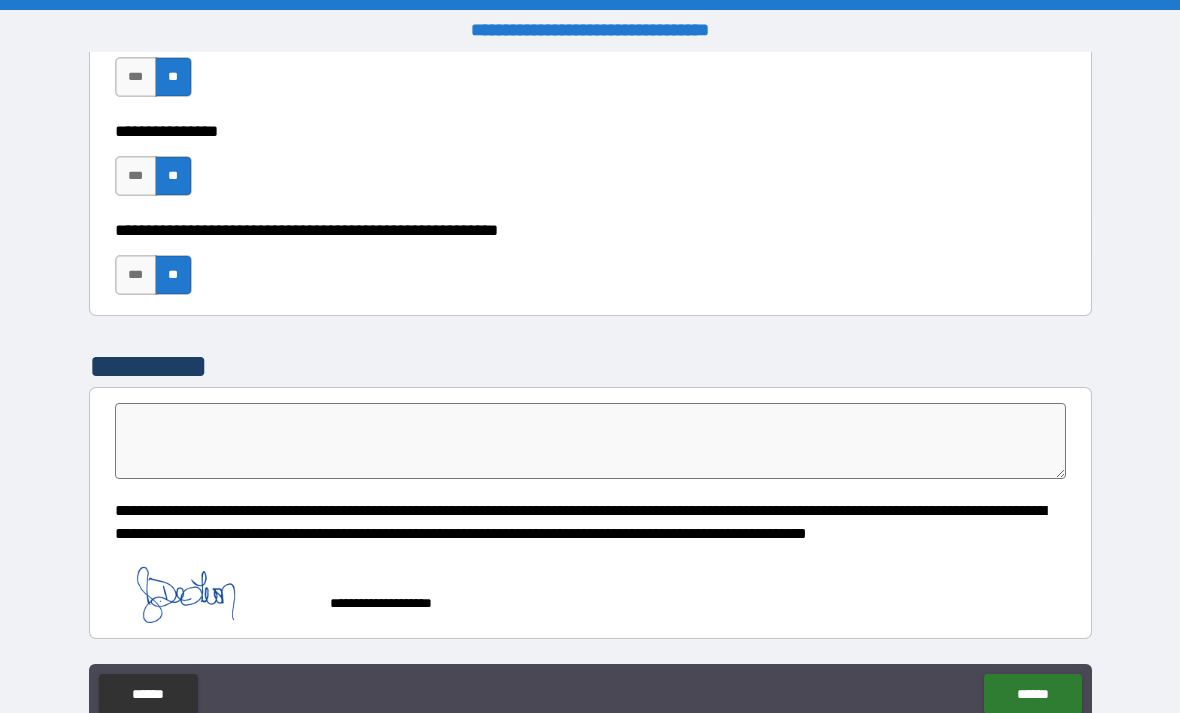 scroll, scrollTop: 10270, scrollLeft: 0, axis: vertical 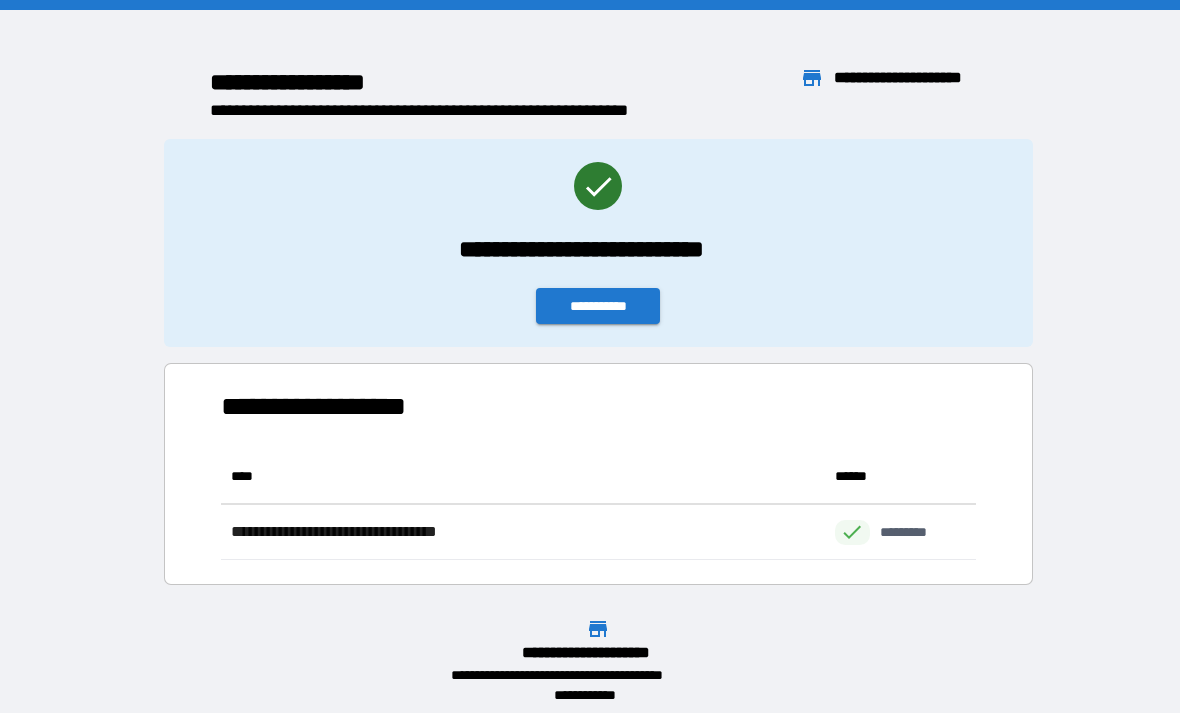 click on "**********" at bounding box center [598, 306] 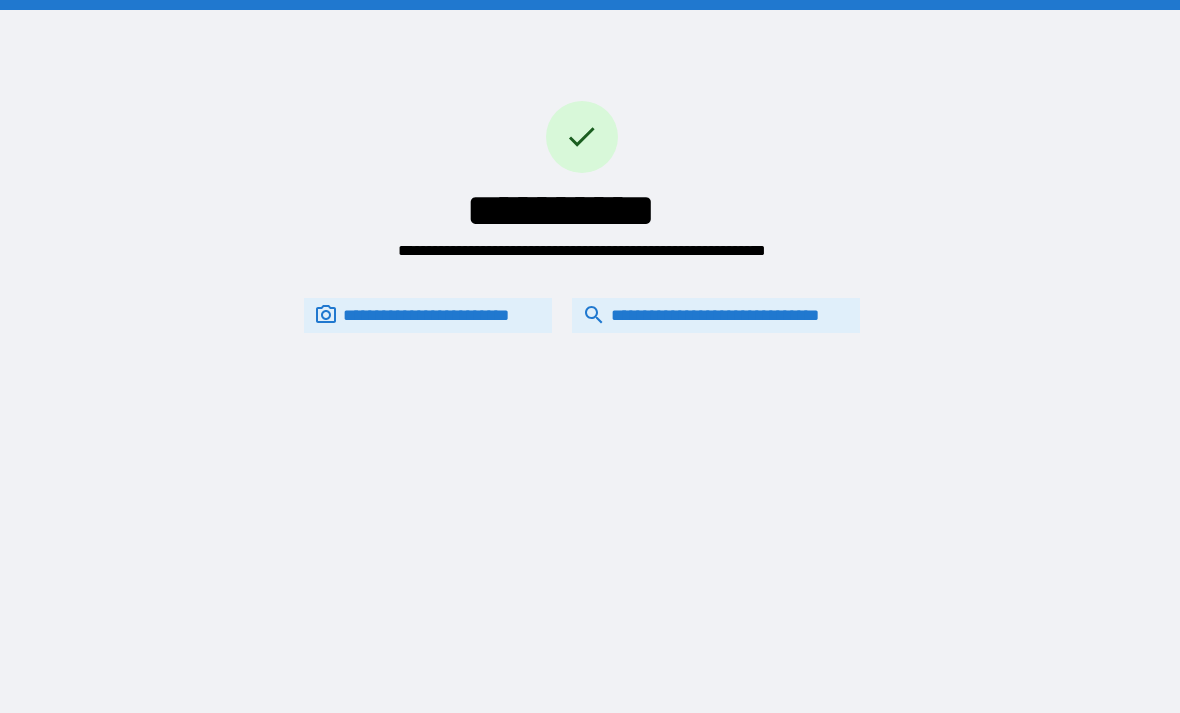 click on "**********" at bounding box center [716, 315] 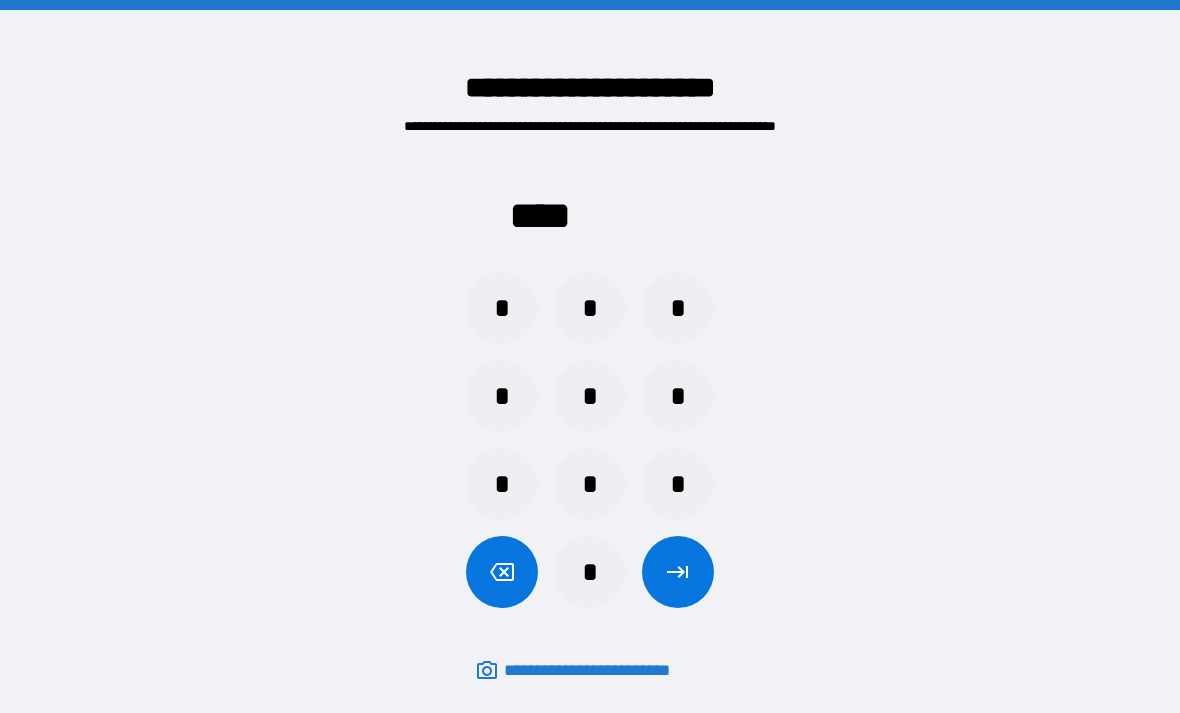 click on "*" at bounding box center [502, 396] 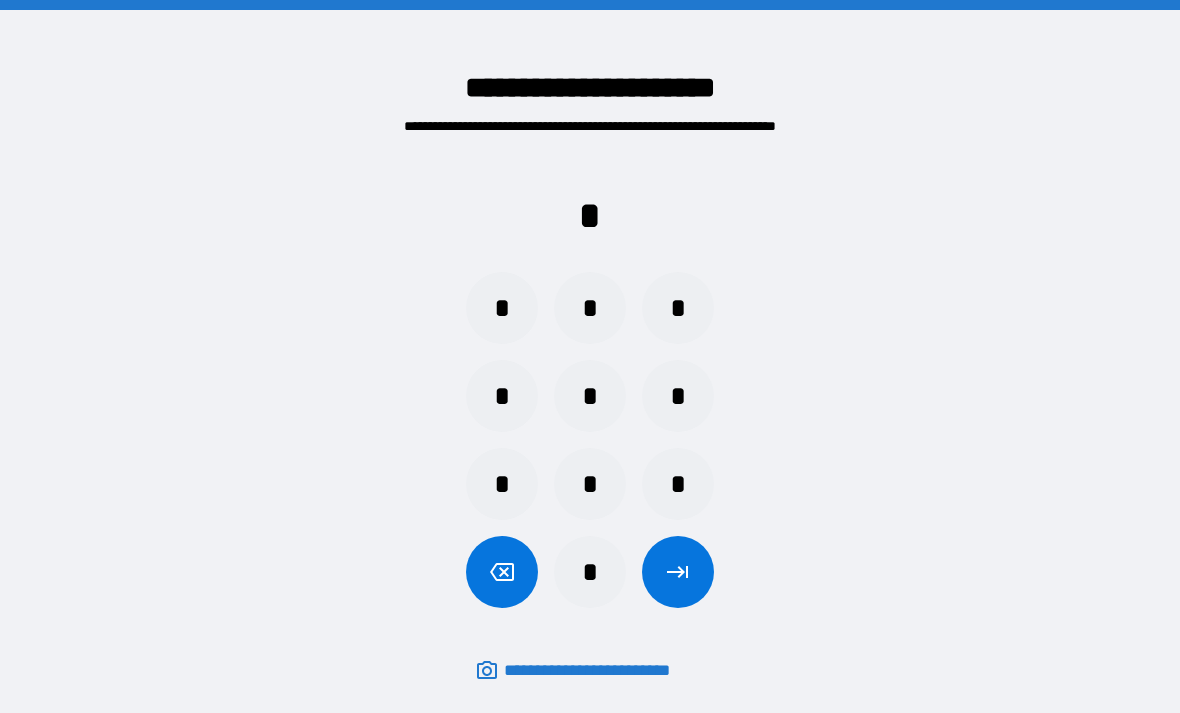 click on "*" at bounding box center (678, 308) 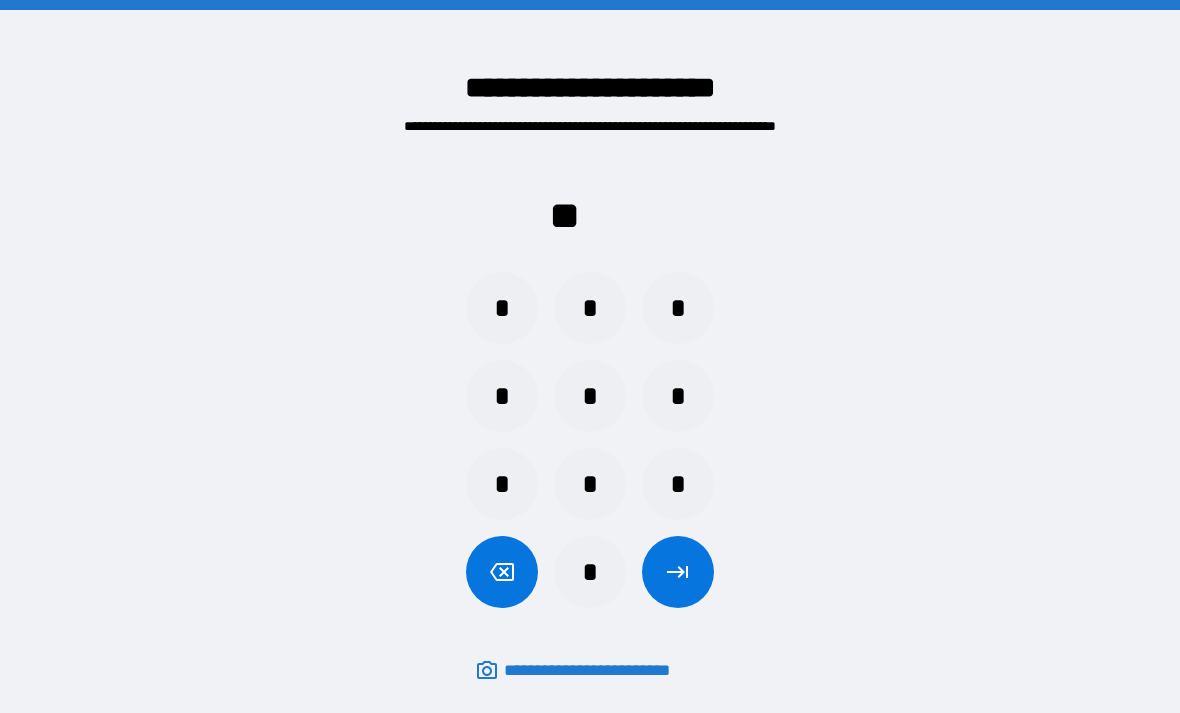 click on "*" at bounding box center (590, 308) 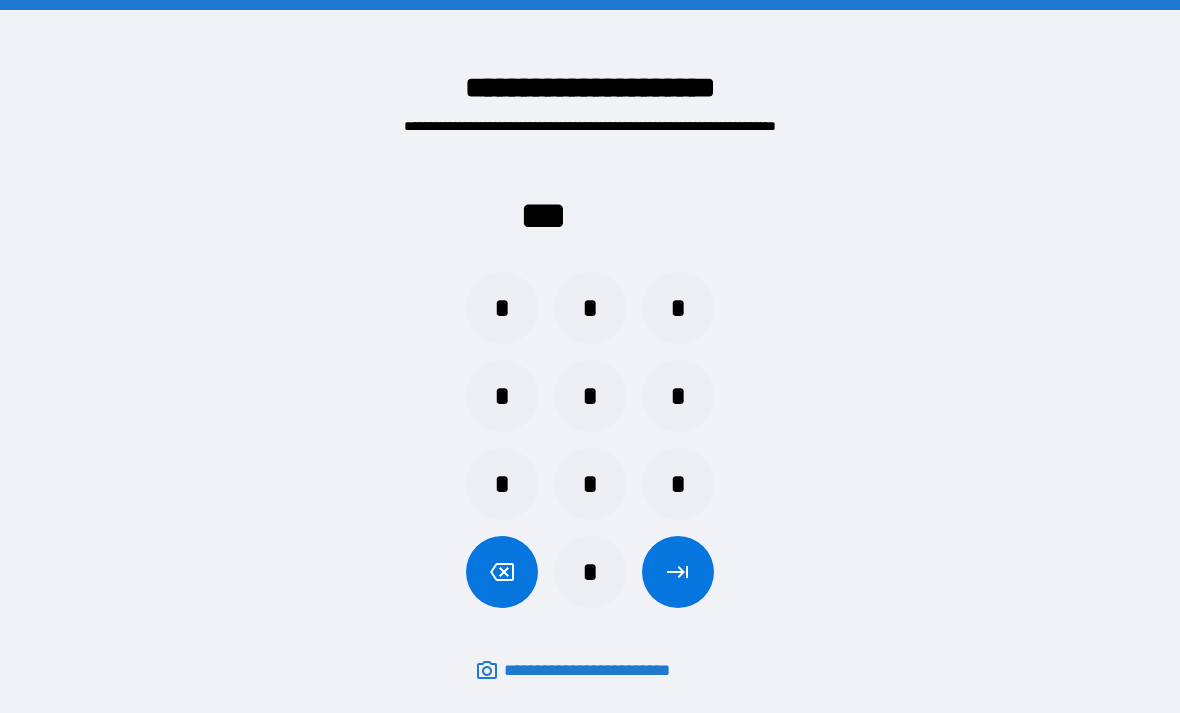 click on "*" at bounding box center (502, 308) 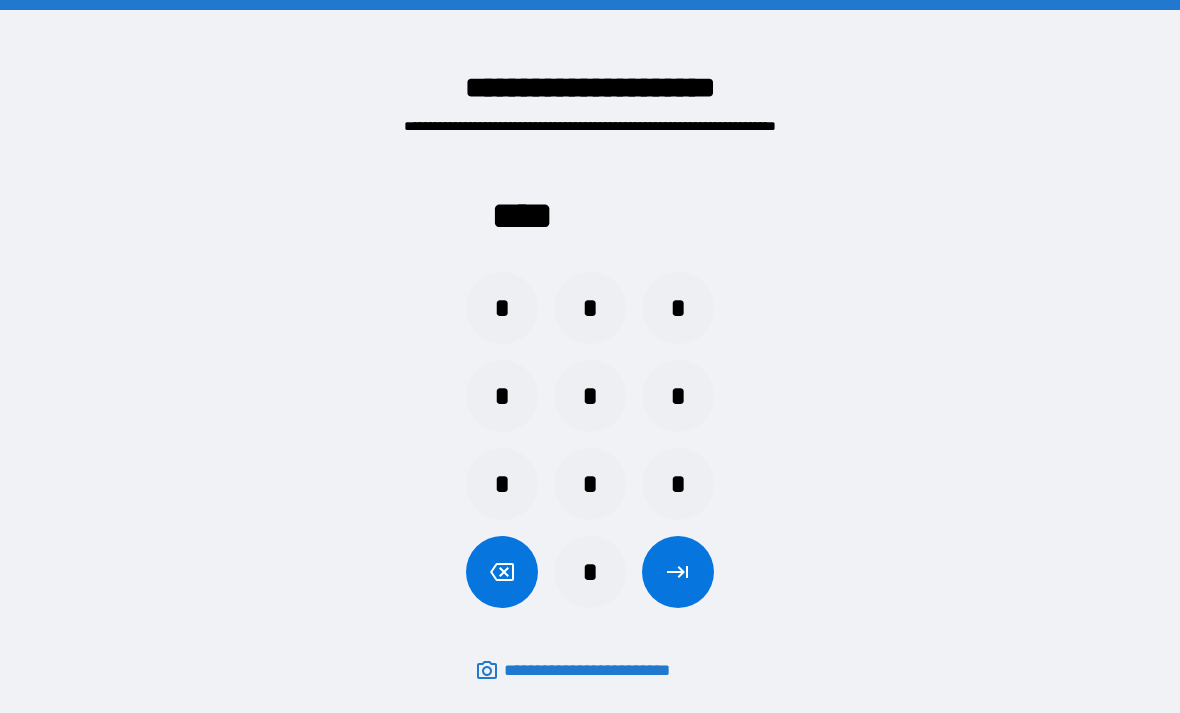click at bounding box center [678, 572] 